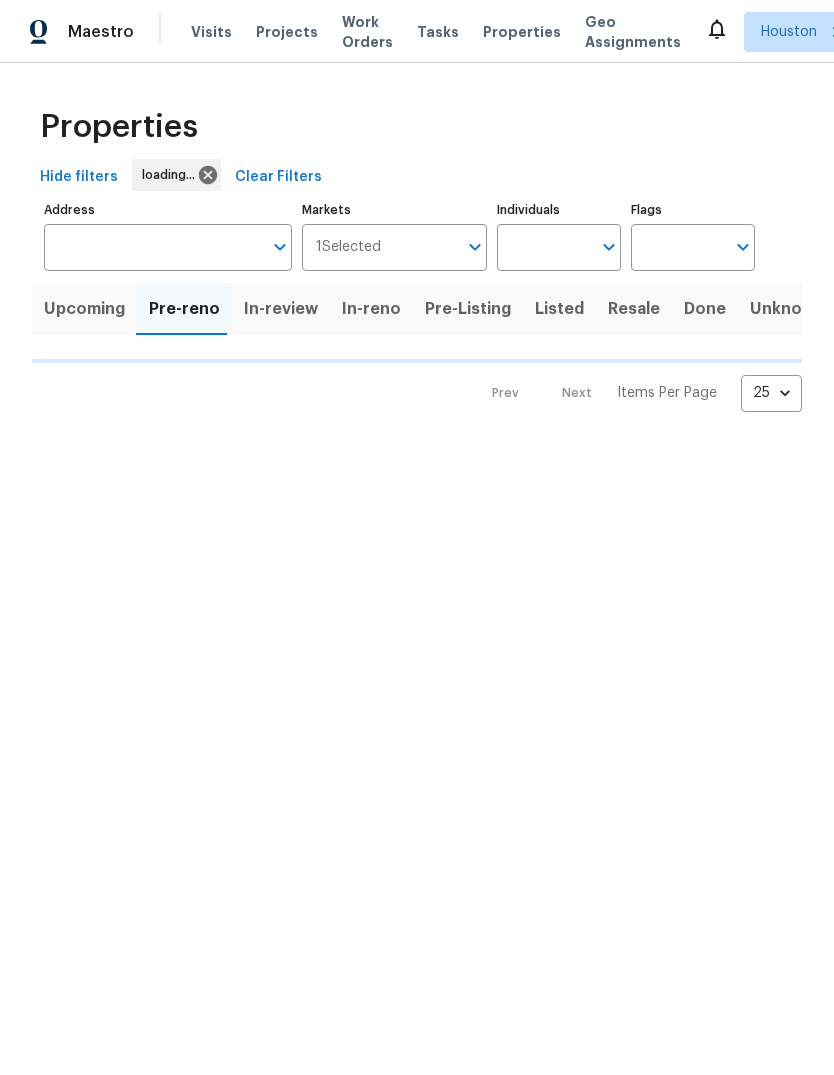 scroll, scrollTop: 0, scrollLeft: 0, axis: both 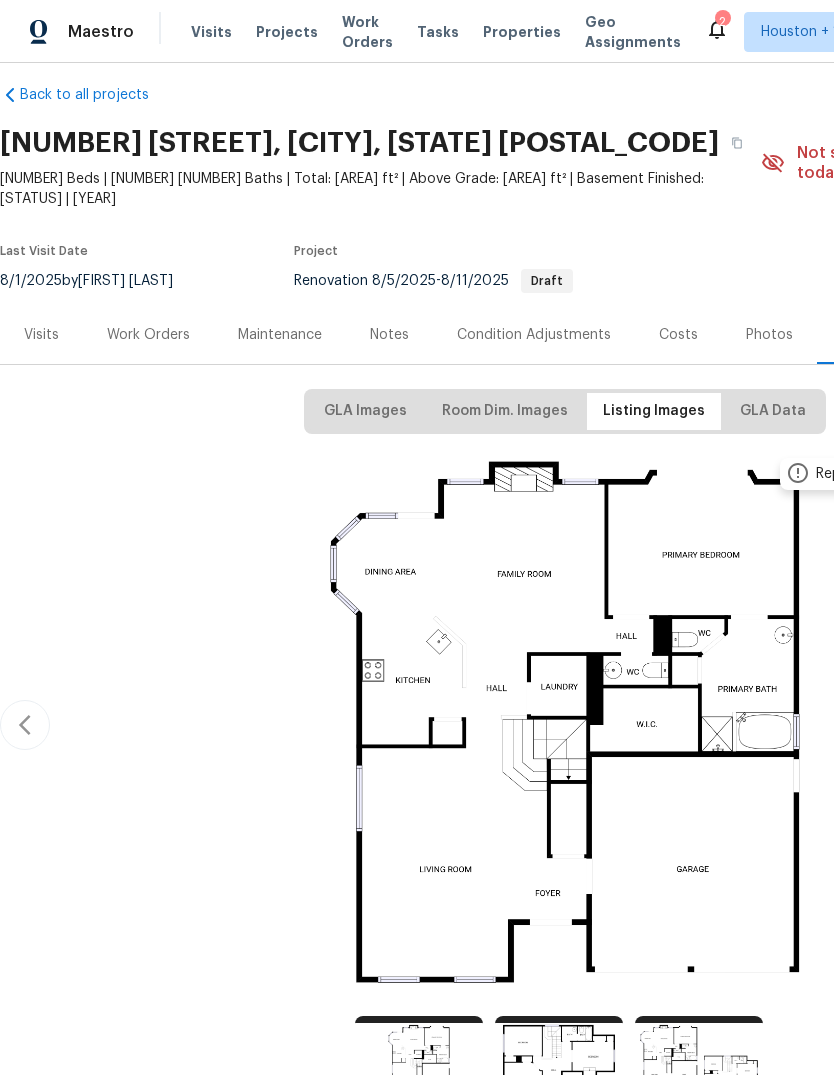 click on "Work Orders" at bounding box center (148, 335) 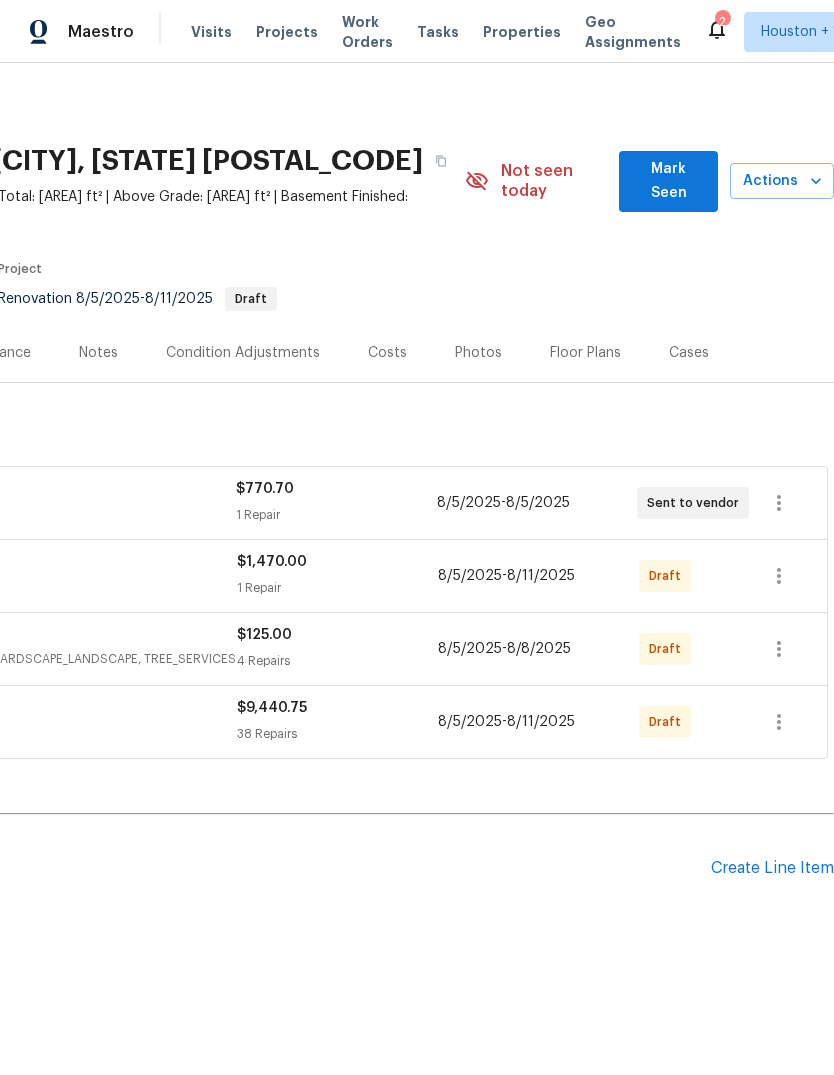 scroll, scrollTop: 0, scrollLeft: 296, axis: horizontal 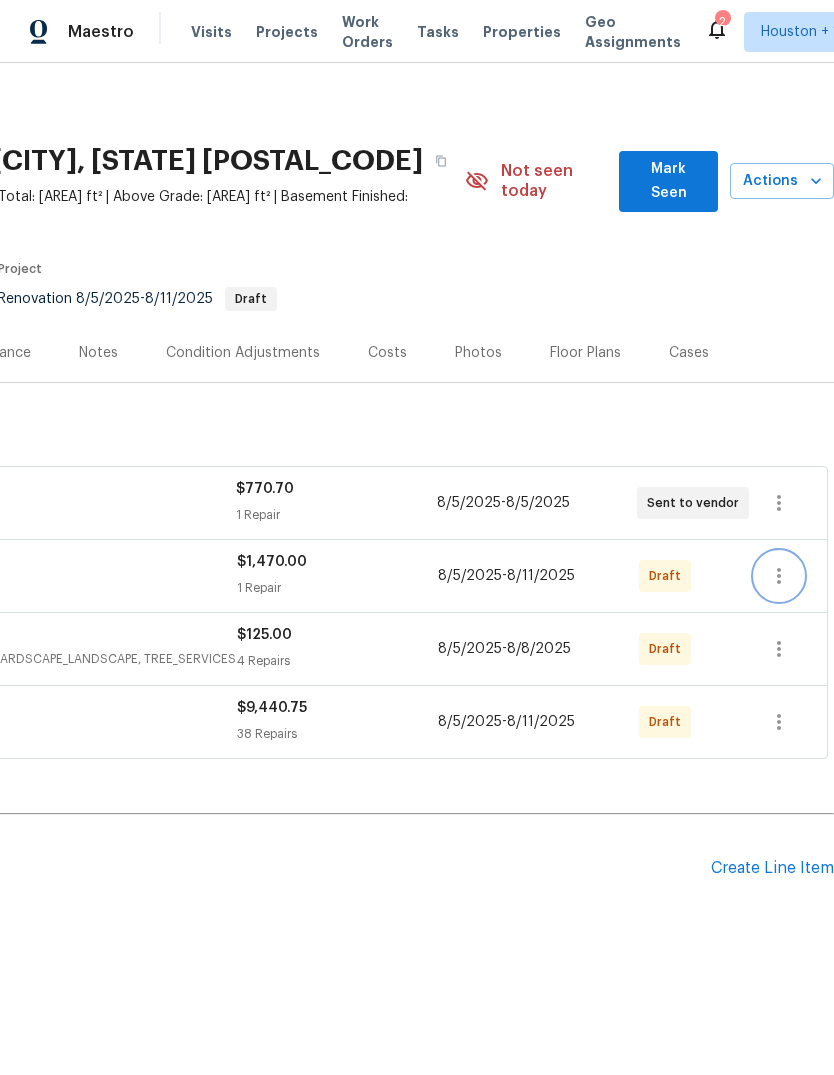 click 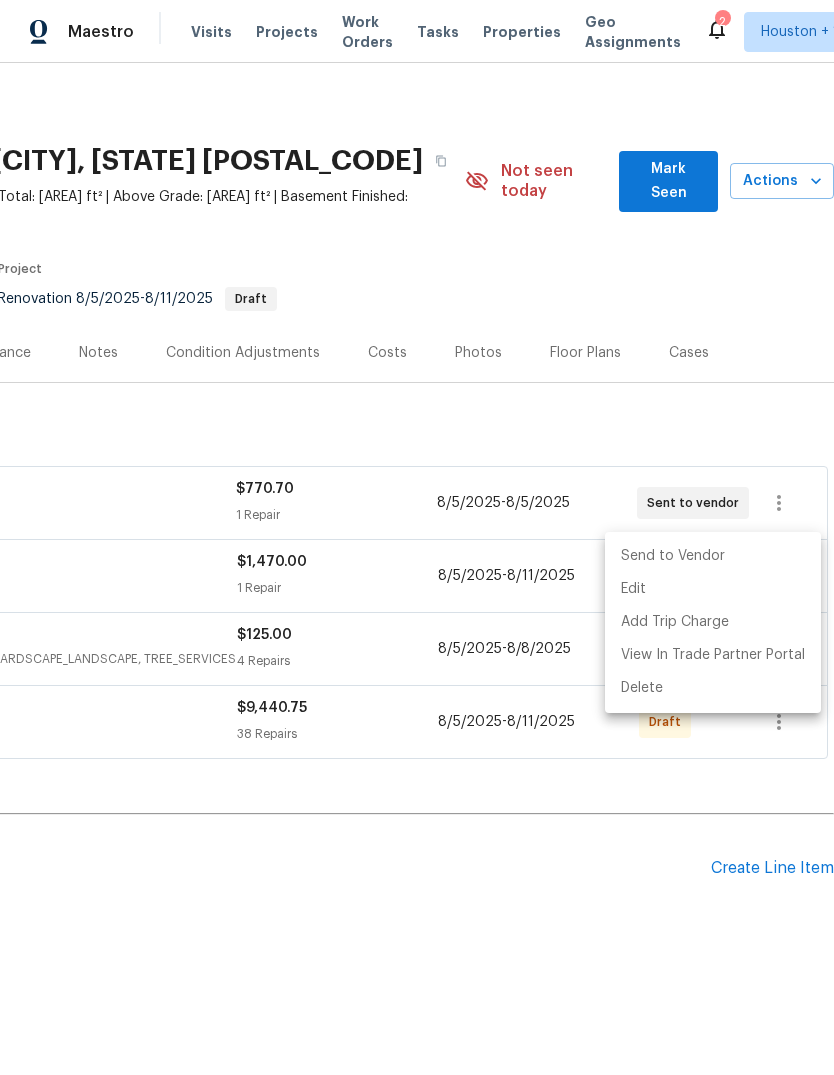 click on "Send to Vendor" at bounding box center (713, 556) 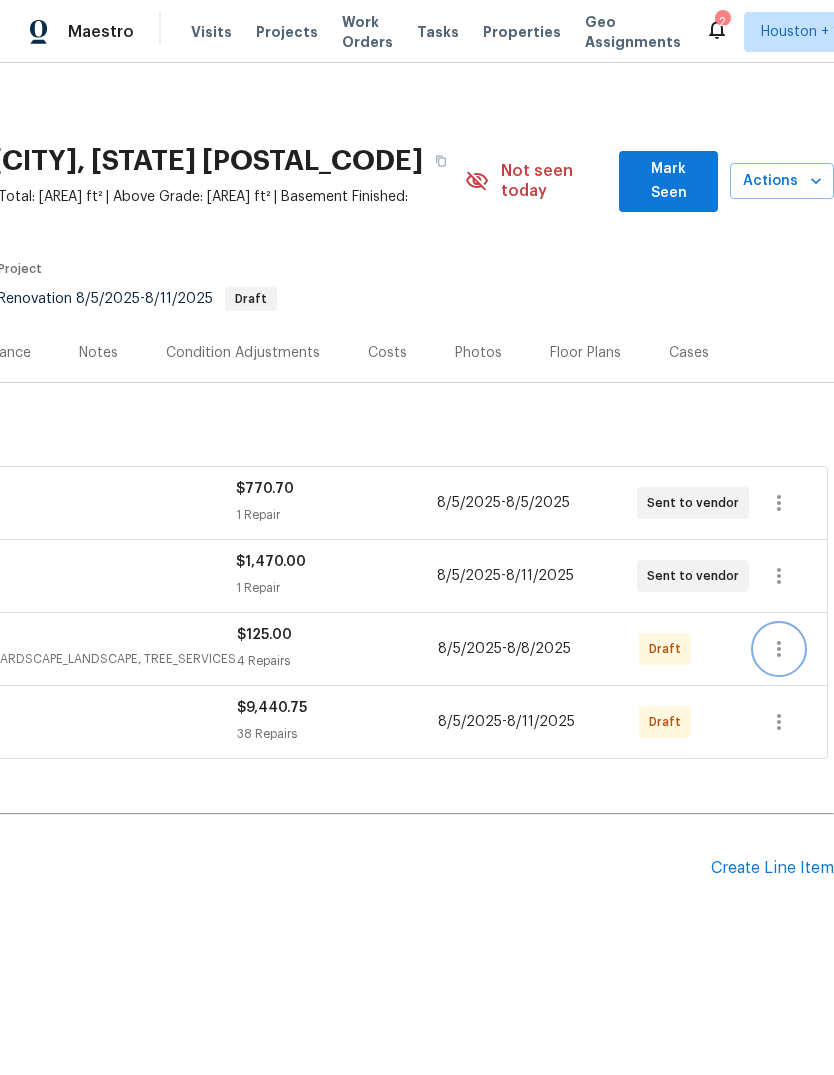 click 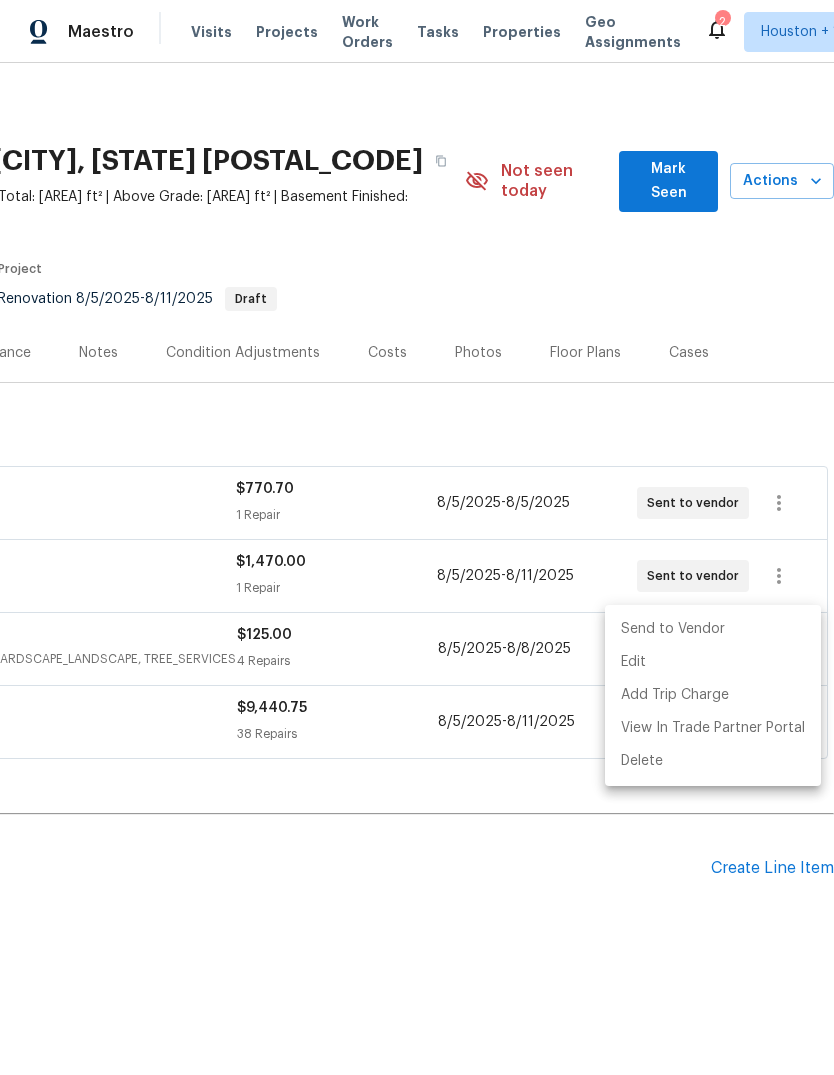 click on "Send to Vendor" at bounding box center [713, 629] 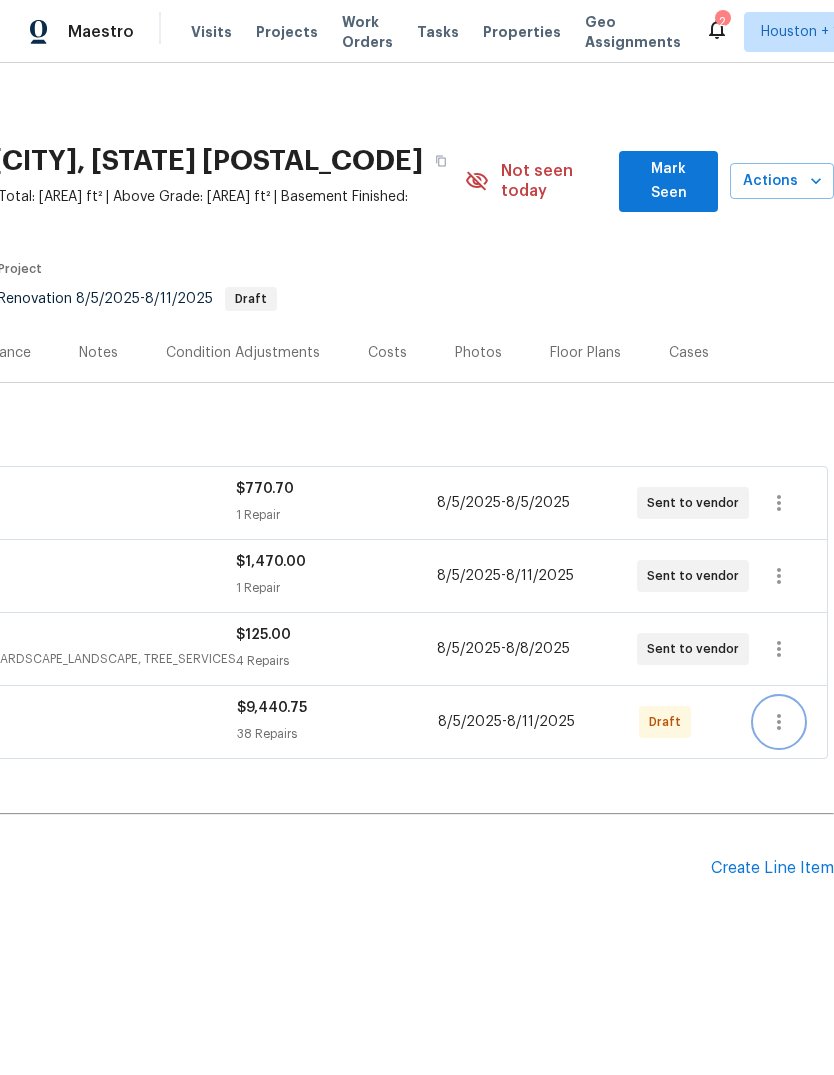 click at bounding box center (779, 722) 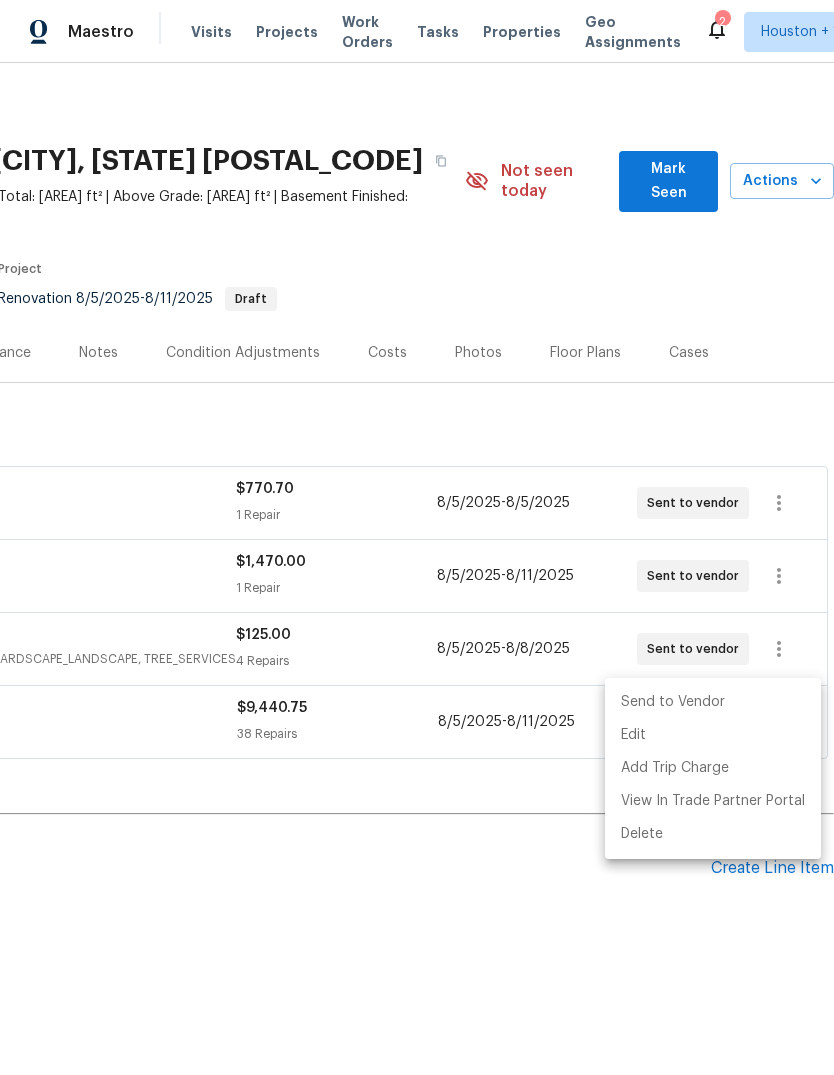 click at bounding box center (417, 537) 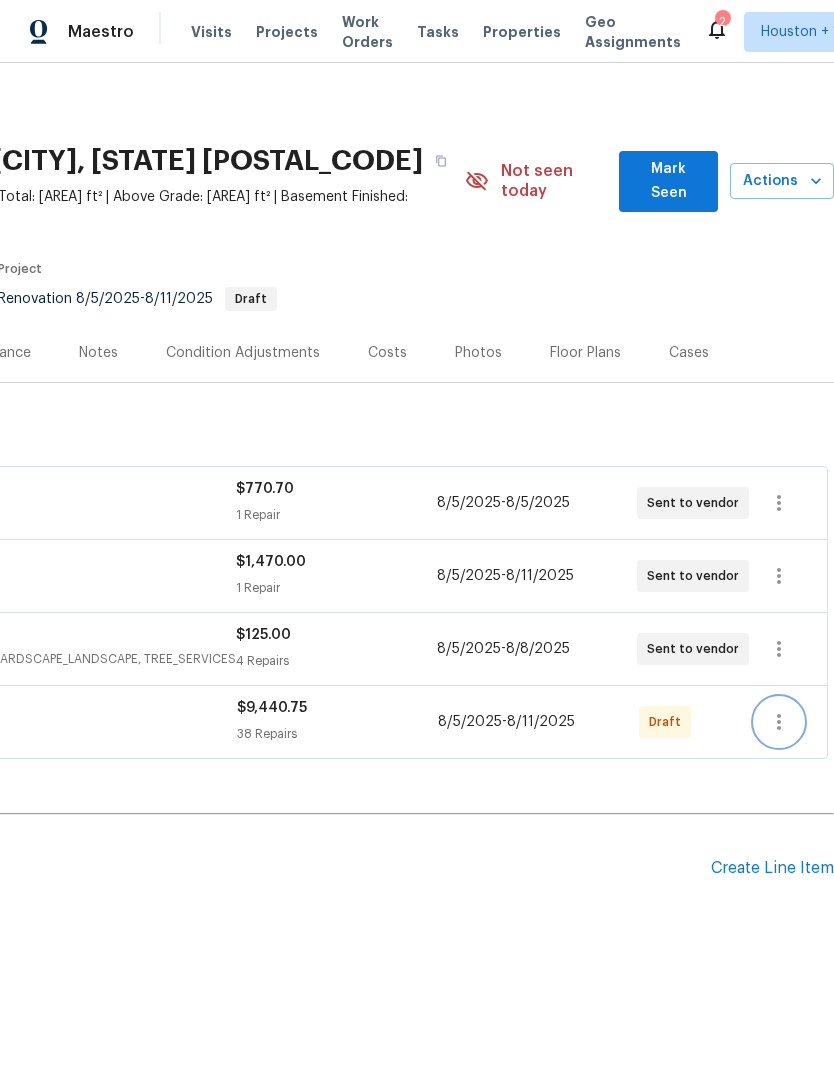 scroll, scrollTop: 0, scrollLeft: 296, axis: horizontal 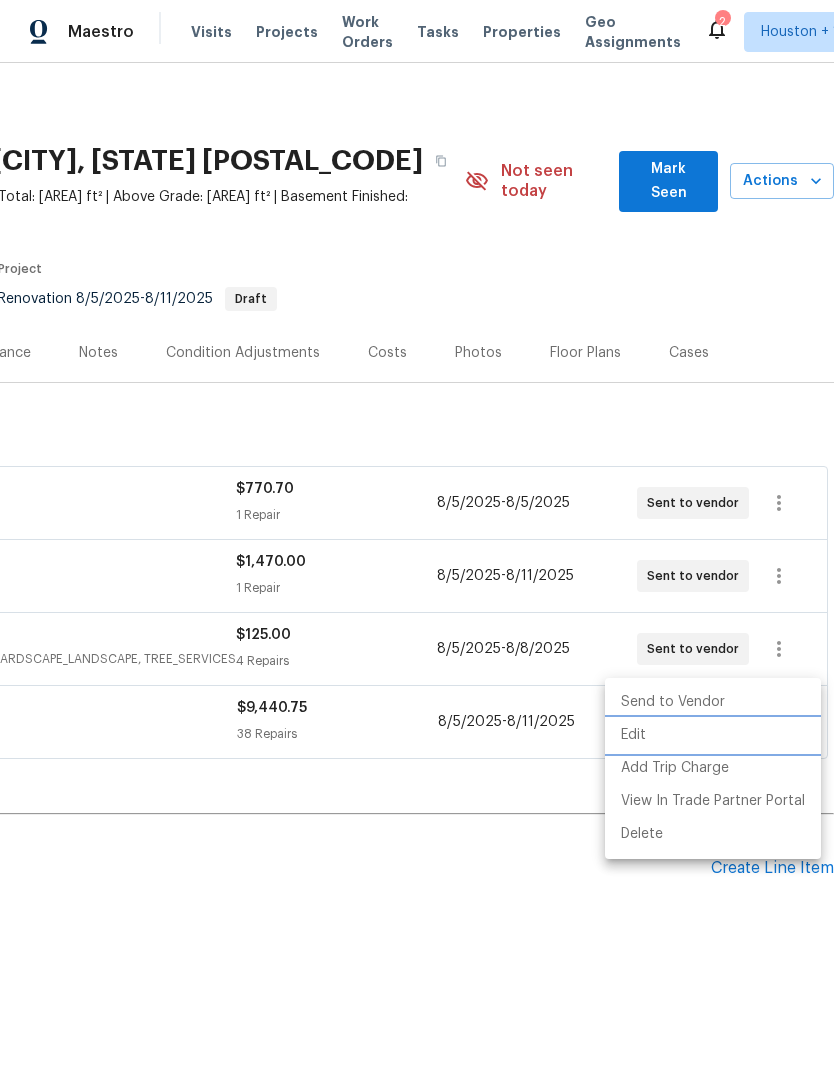 click on "Edit" at bounding box center (713, 735) 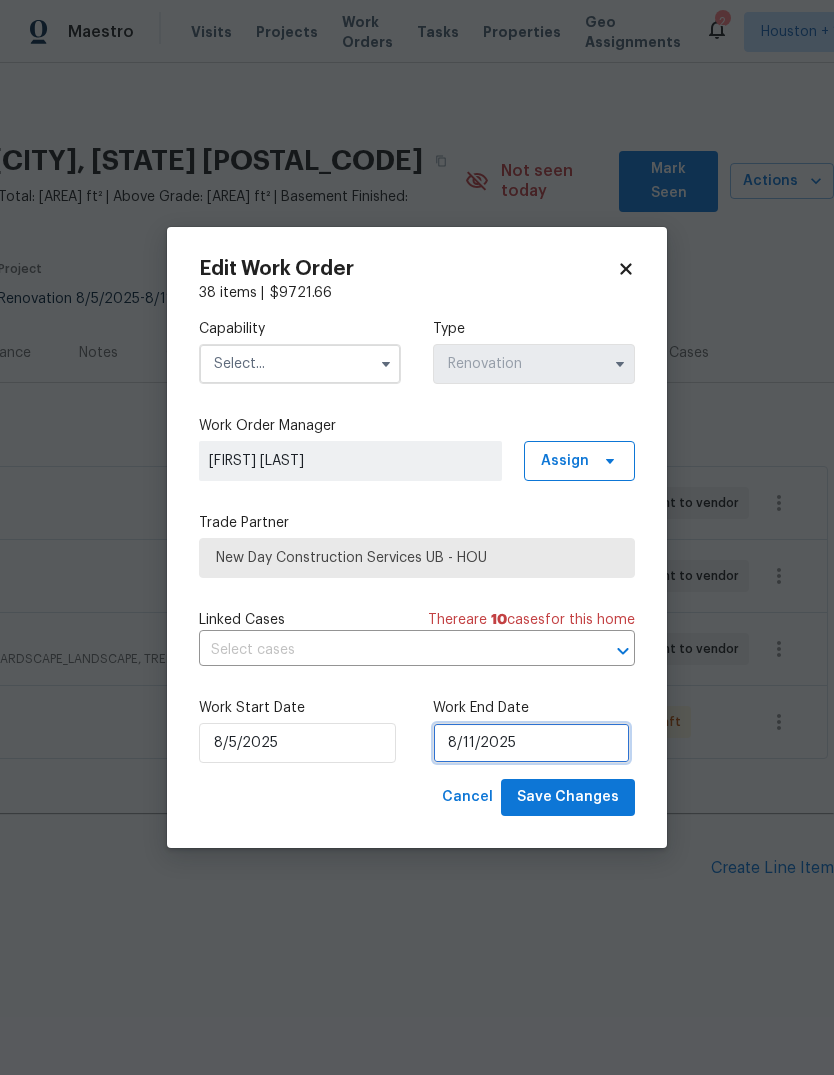 click on "8/11/2025" at bounding box center [531, 743] 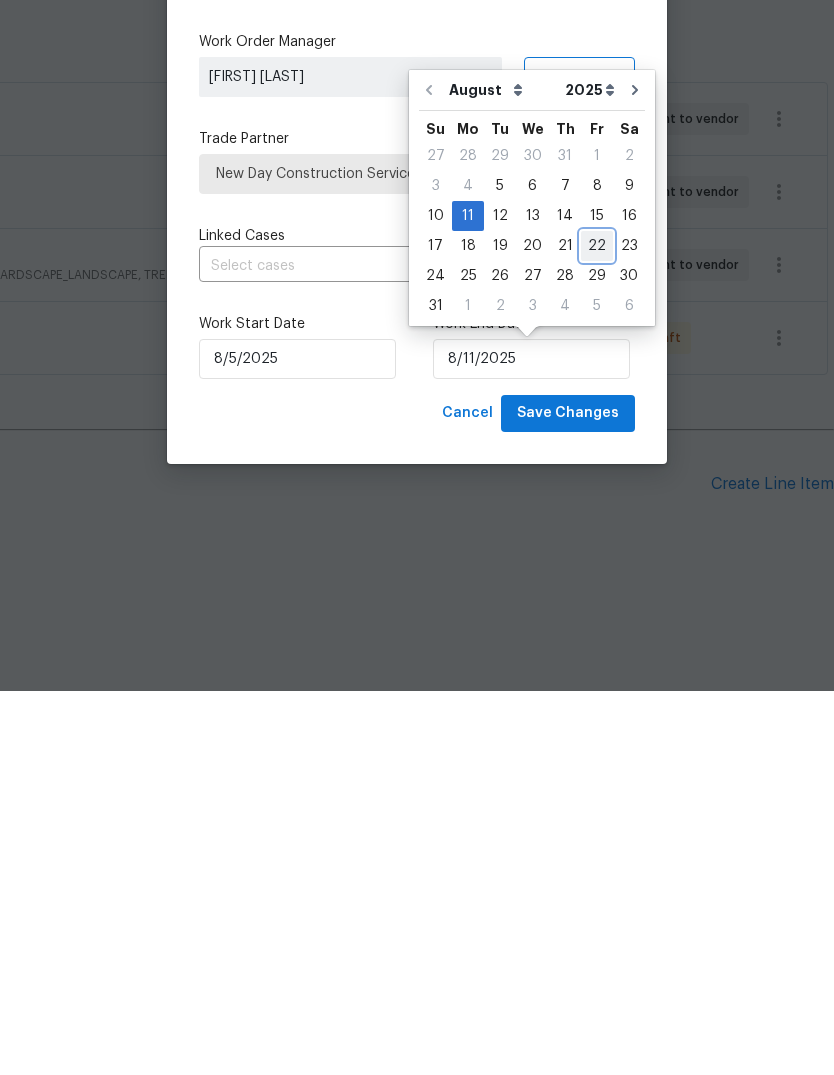 click on "22" at bounding box center [597, 630] 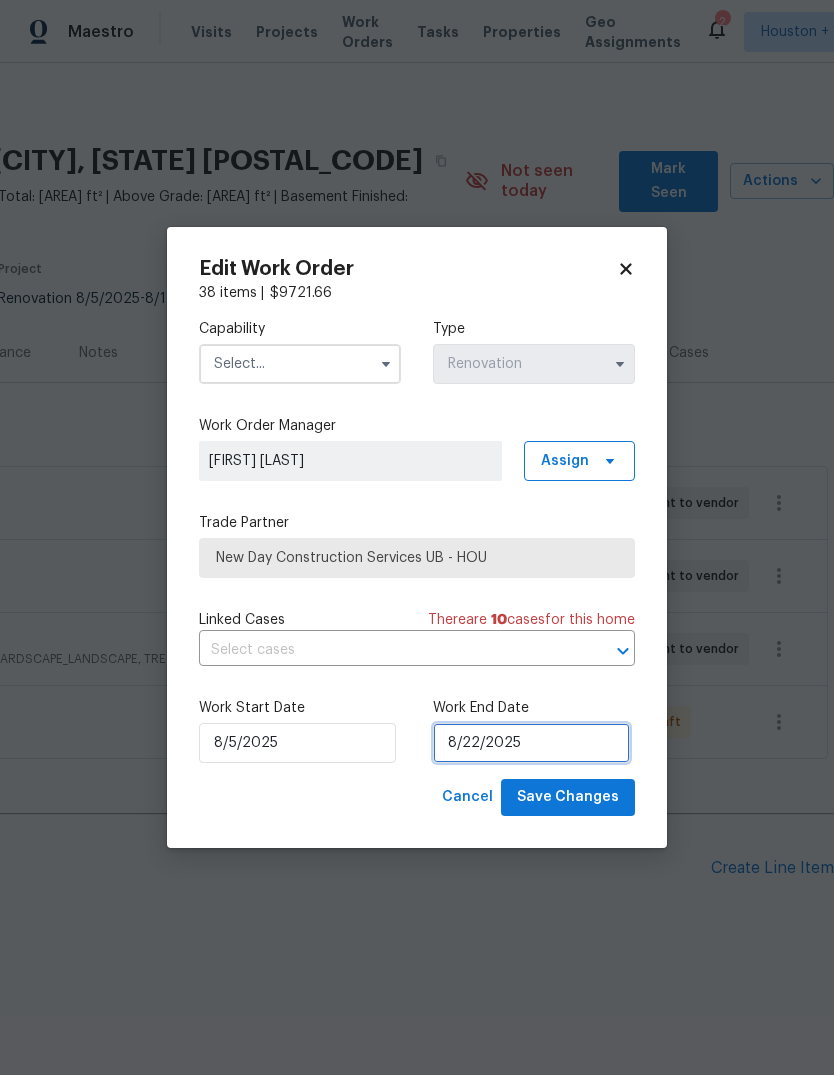 click on "8/22/2025" at bounding box center (531, 743) 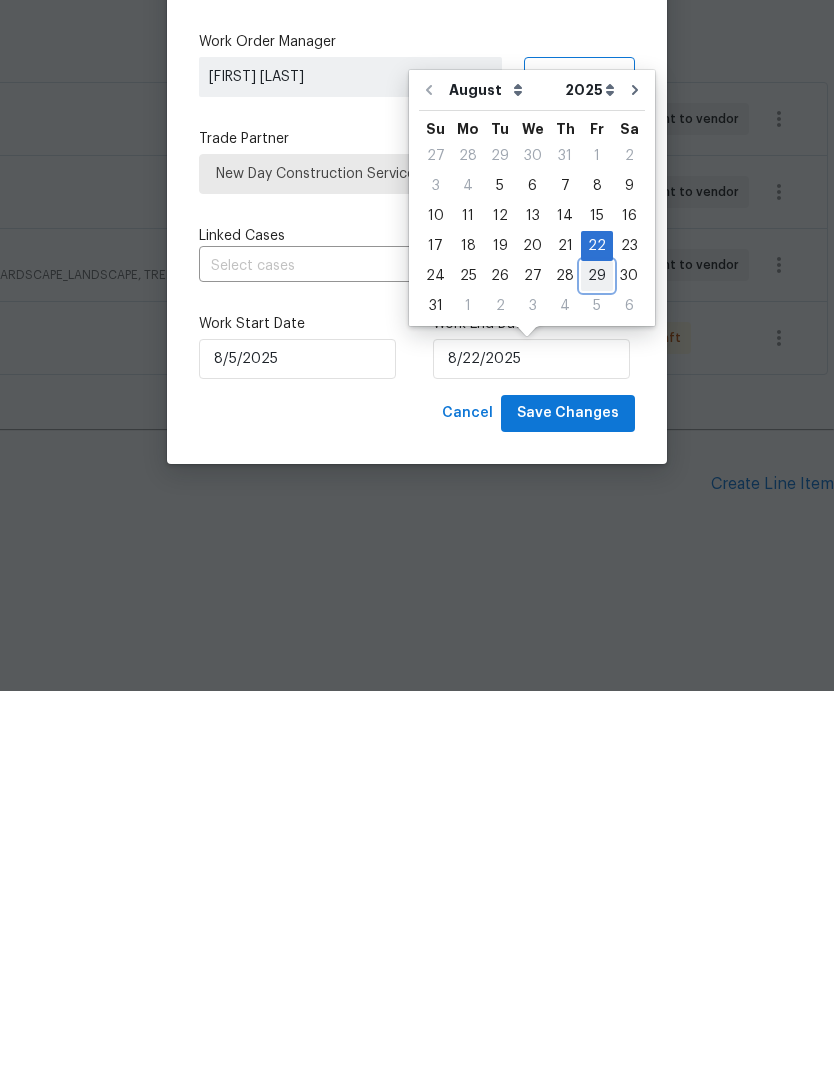 click on "29" at bounding box center (597, 660) 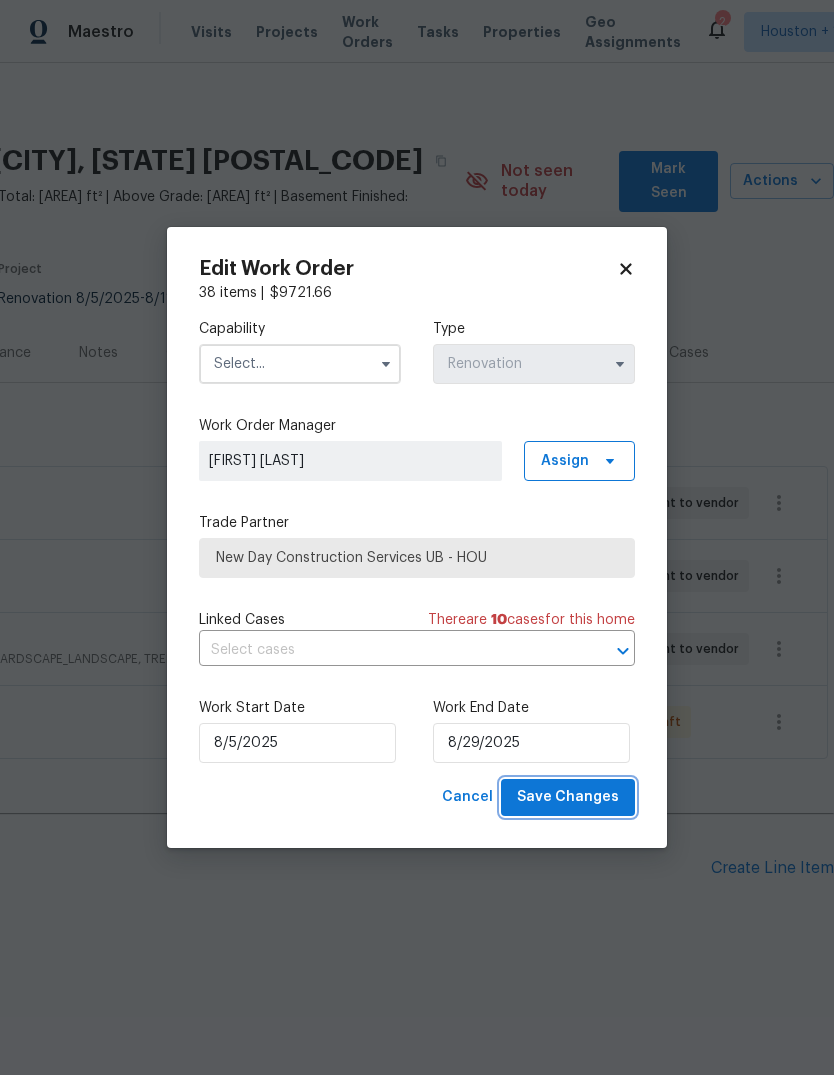 click on "Save Changes" at bounding box center [568, 797] 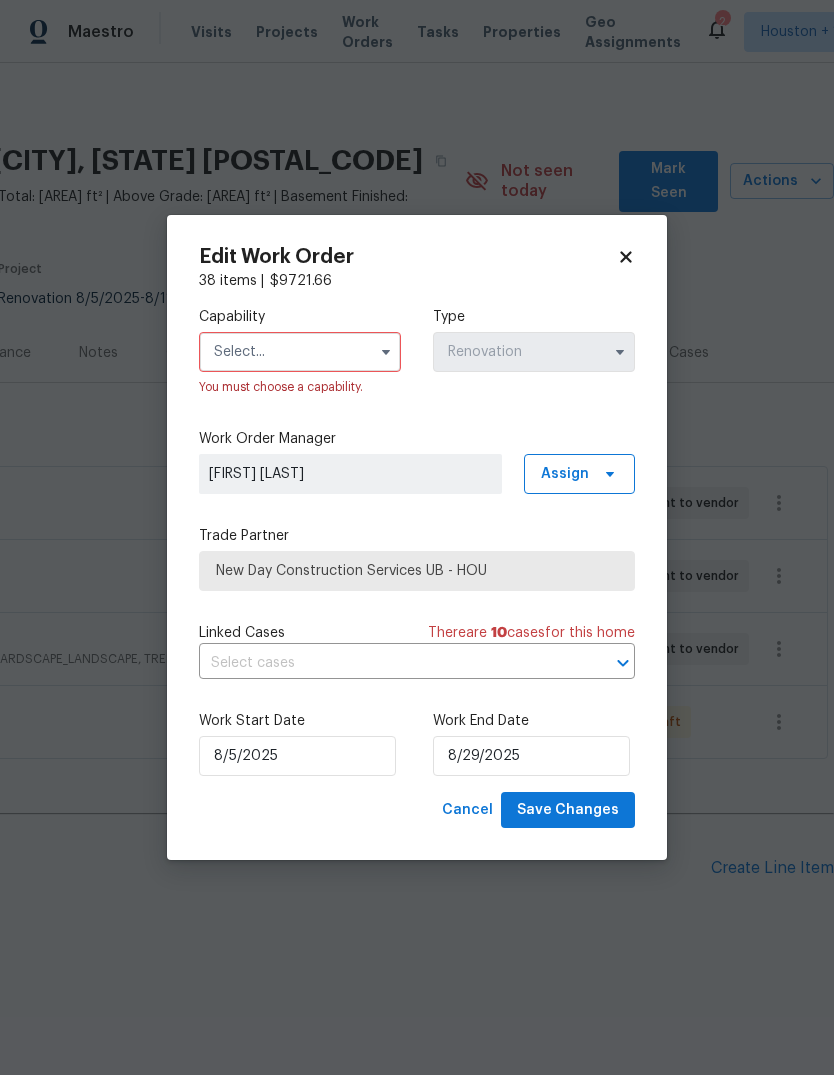 click on "Capability" at bounding box center [300, 317] 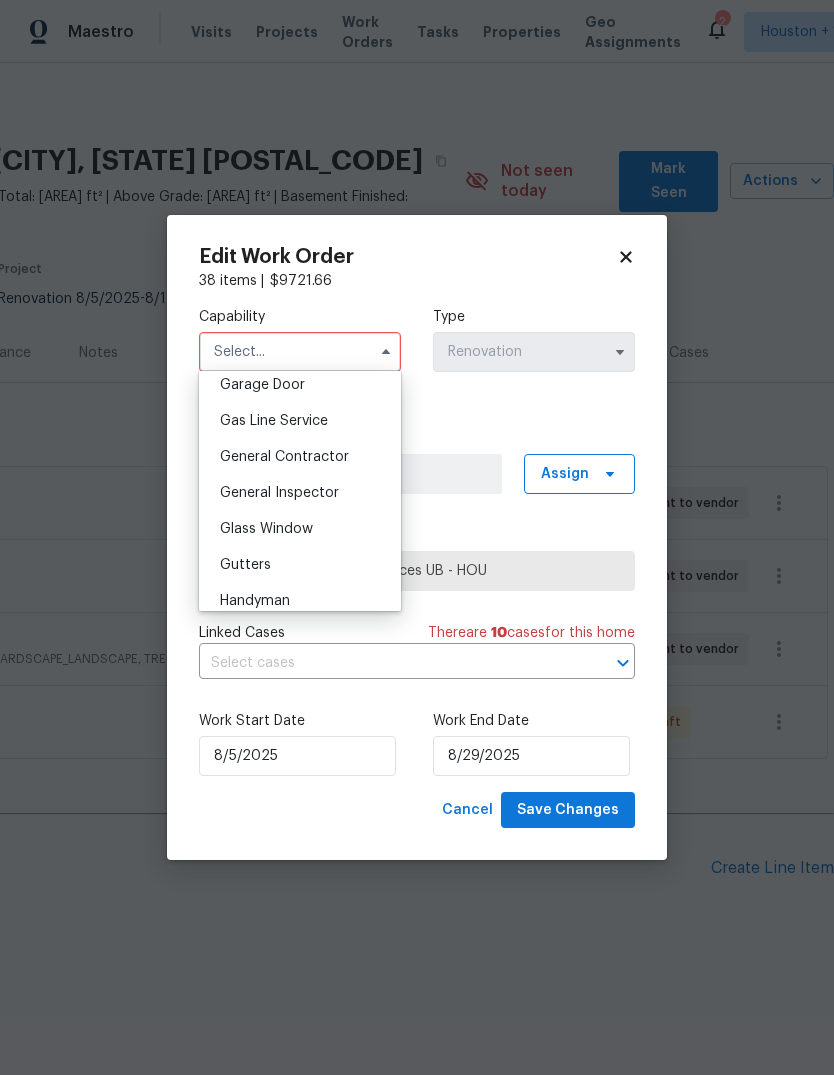 scroll, scrollTop: 900, scrollLeft: 0, axis: vertical 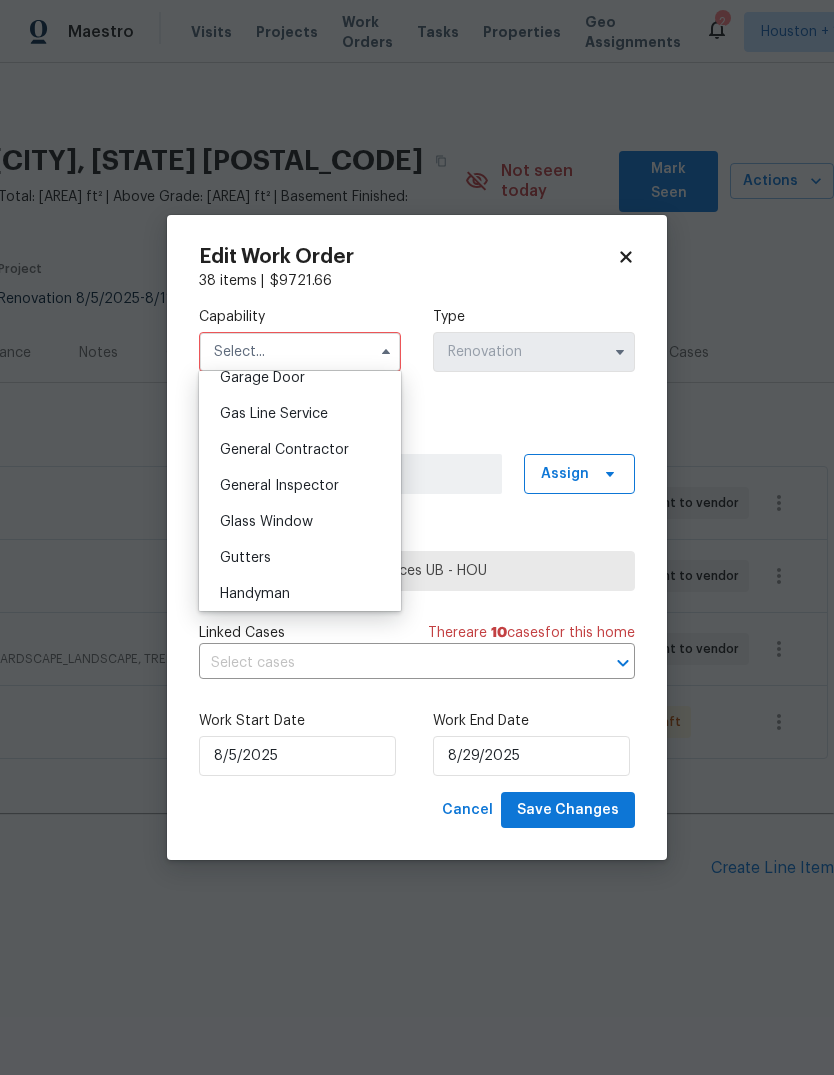 click on "General Contractor" at bounding box center (300, 450) 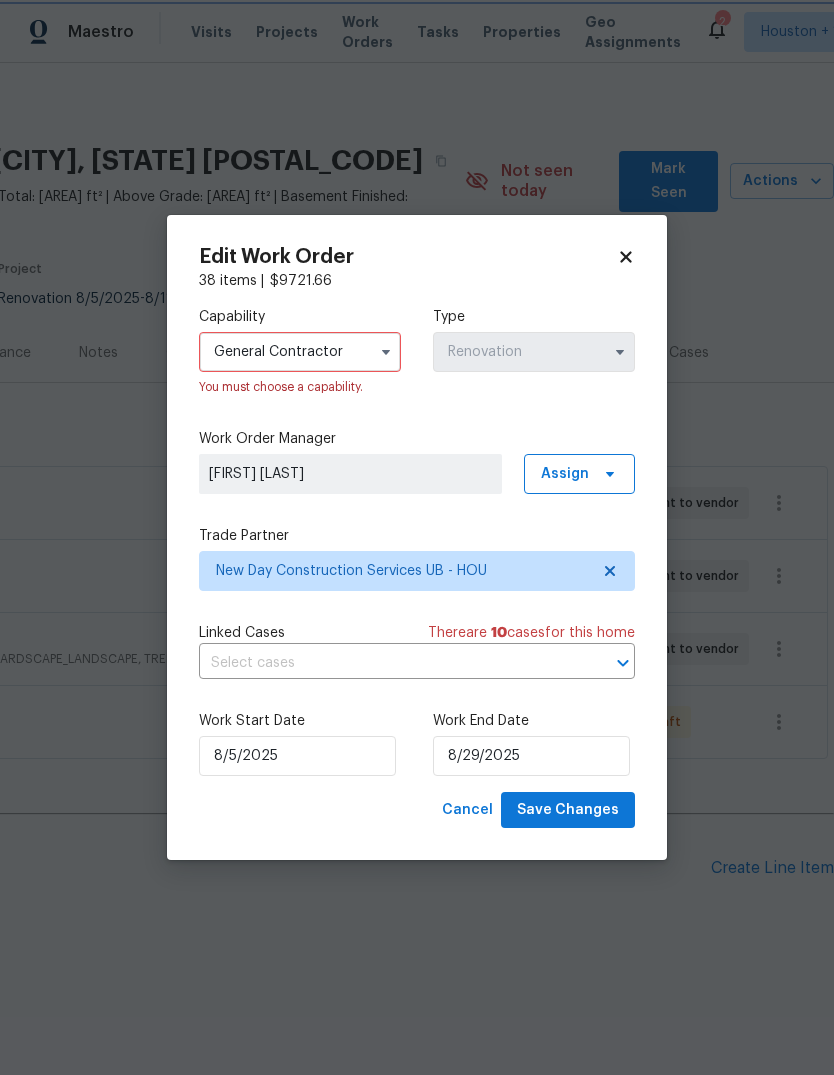 type on "General Contractor" 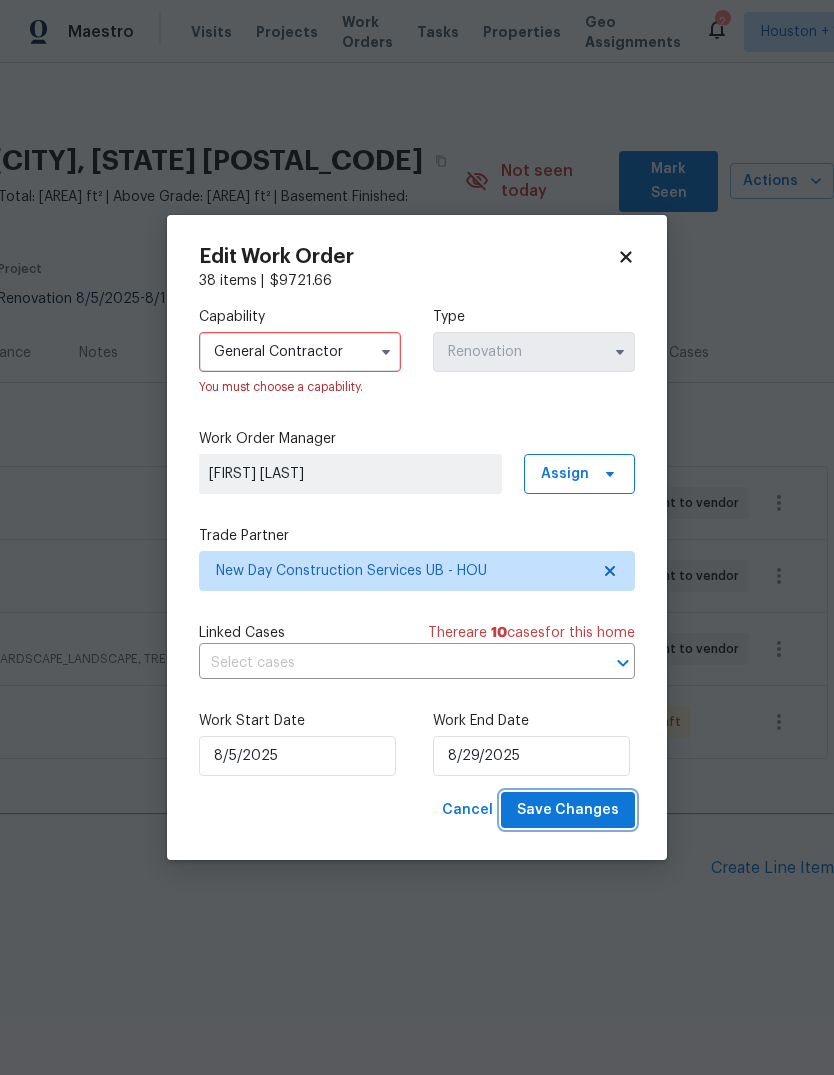 click on "Save Changes" at bounding box center [568, 810] 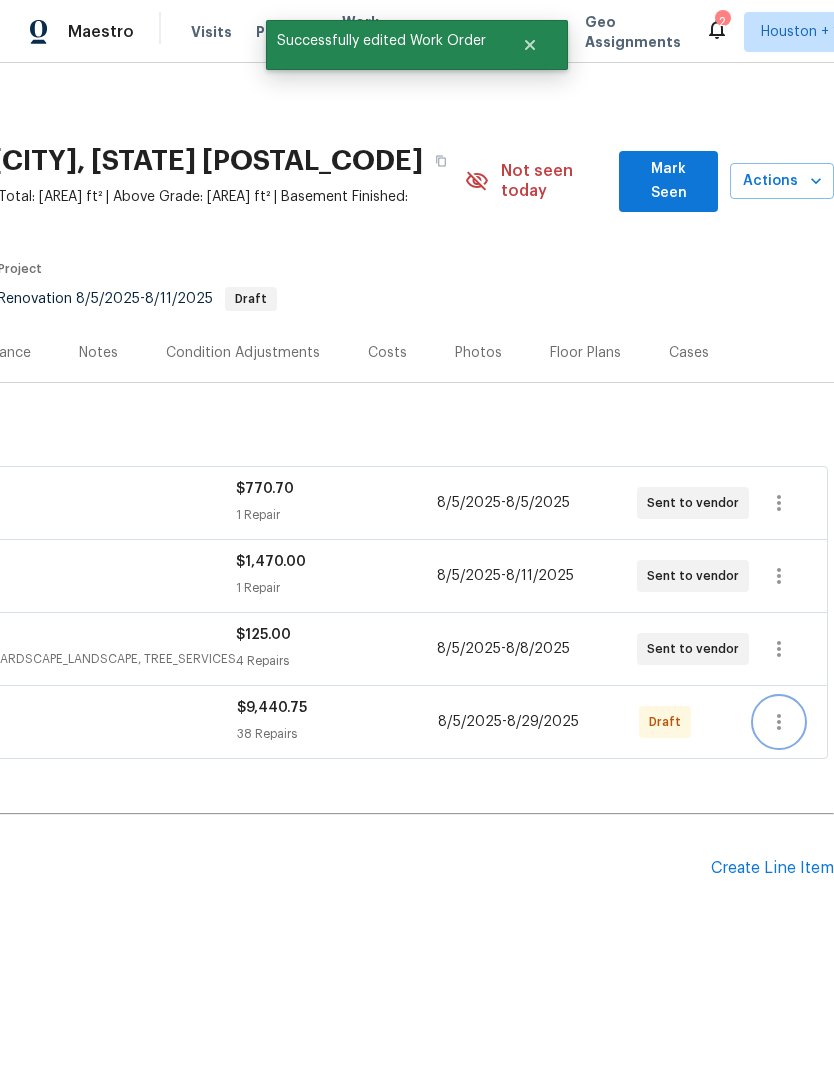 click 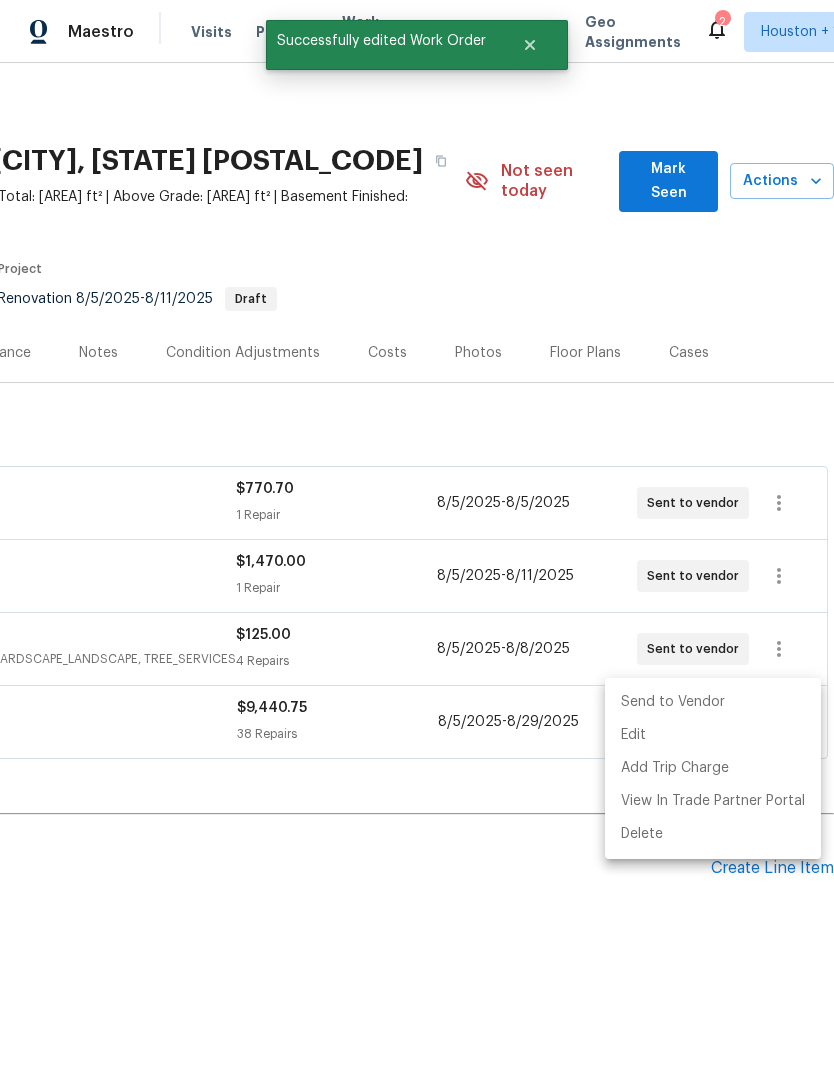 click on "Send to Vendor" at bounding box center [713, 702] 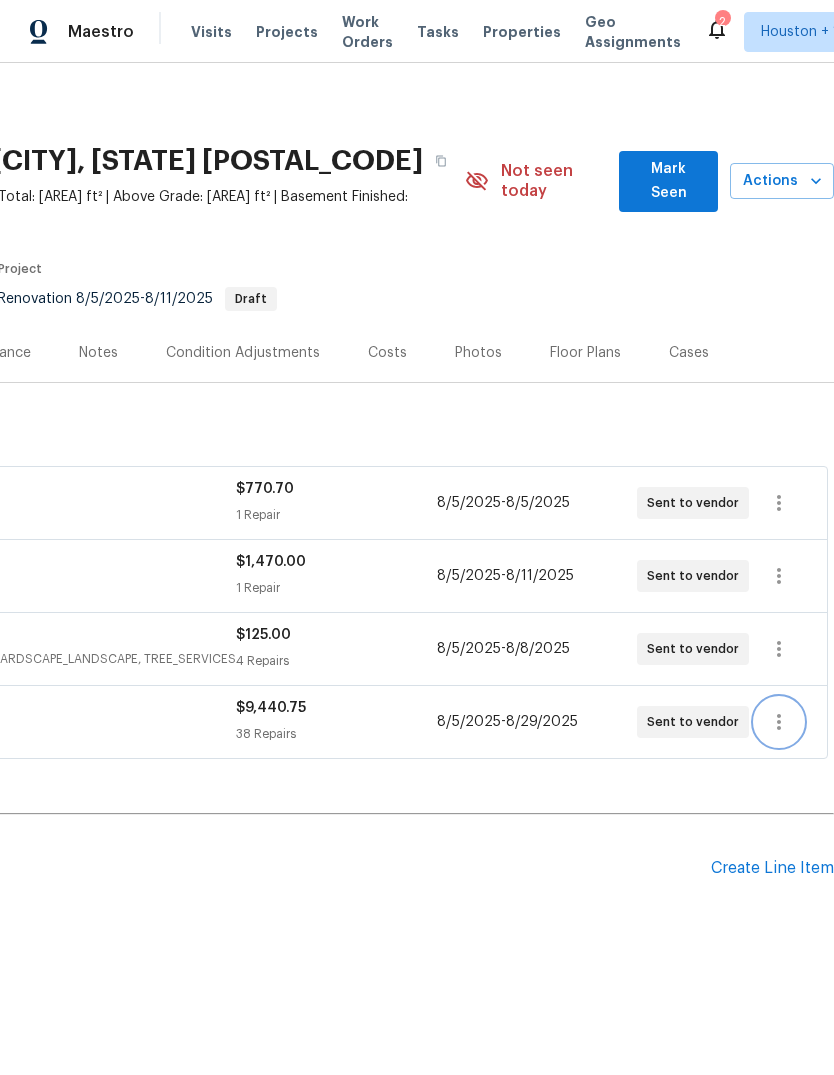 scroll, scrollTop: 0, scrollLeft: 296, axis: horizontal 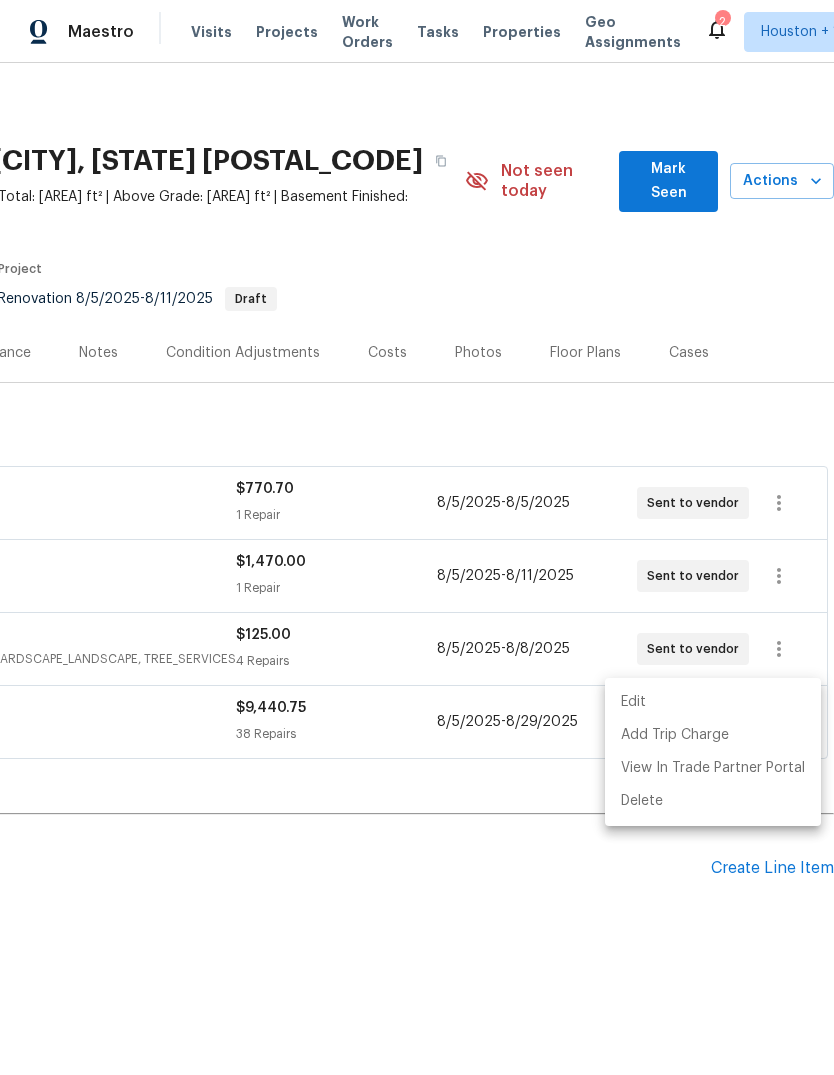 click on "Edit" at bounding box center [713, 702] 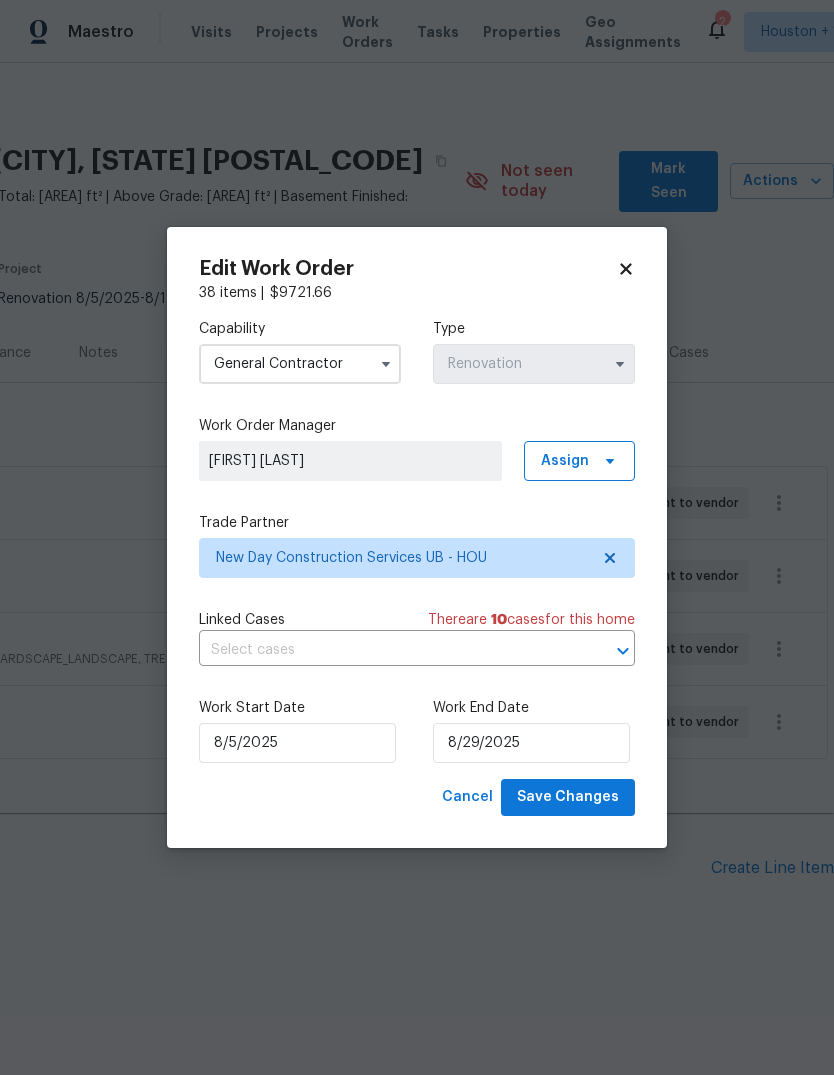 click 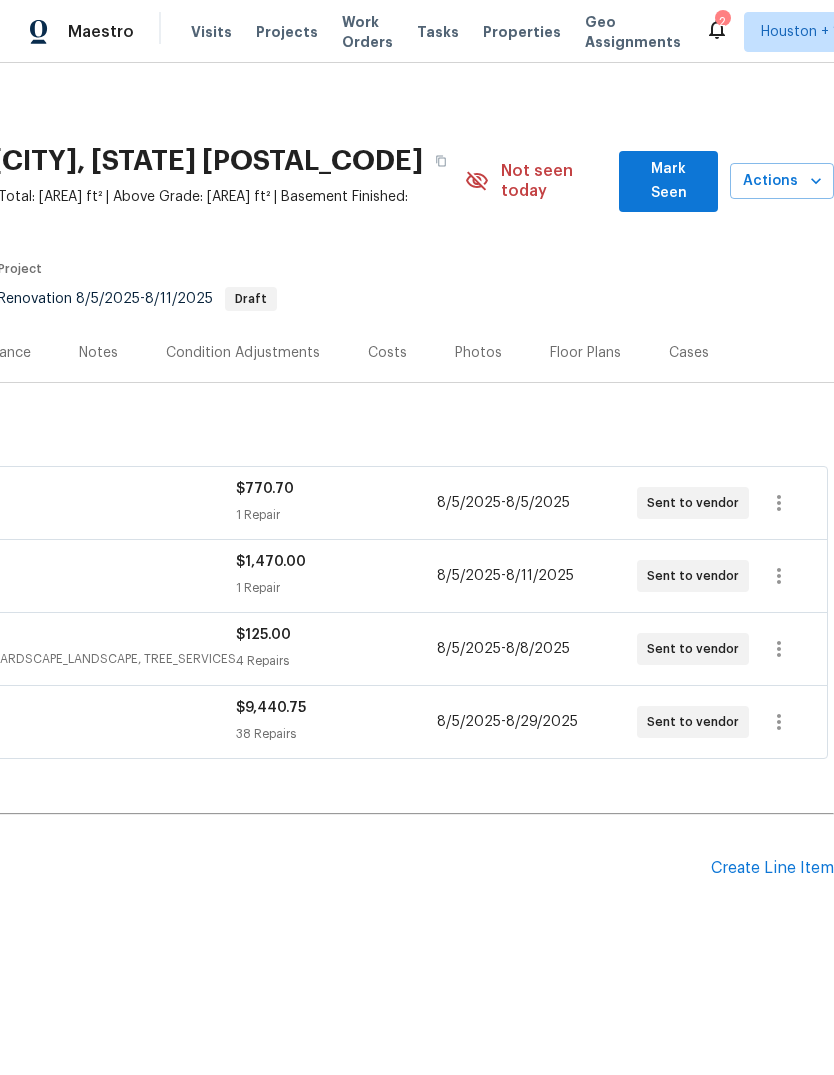 click on "14542 Circlewood Way, Houston, TX 77062 4 Beds | 2 1/2 Baths | Total: 2161 ft² | Above Grade: 2161 ft² | Basement Finished: N/A | 1987 Not seen today Mark Seen Actions Last Visit Date 8/1/2025  by  Steven Rosas   Project Renovation   8/5/2025  -  8/11/2025 Draft" at bounding box center (269, 229) 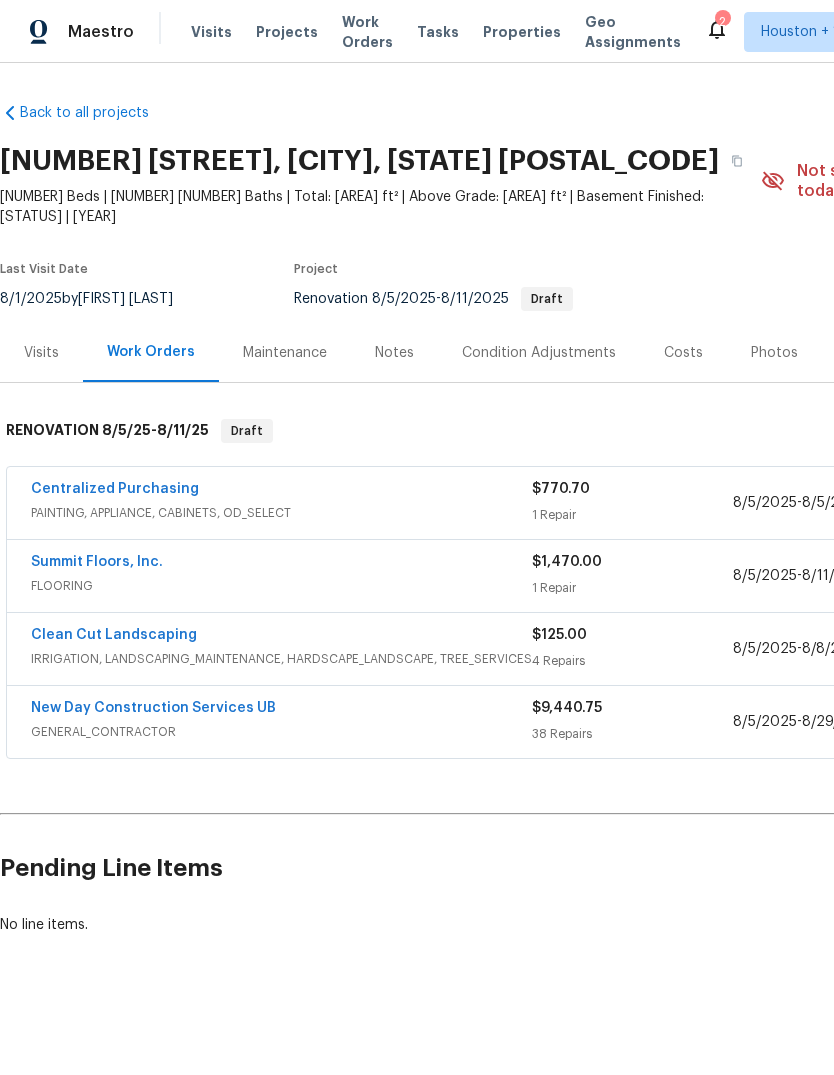 scroll, scrollTop: 0, scrollLeft: 0, axis: both 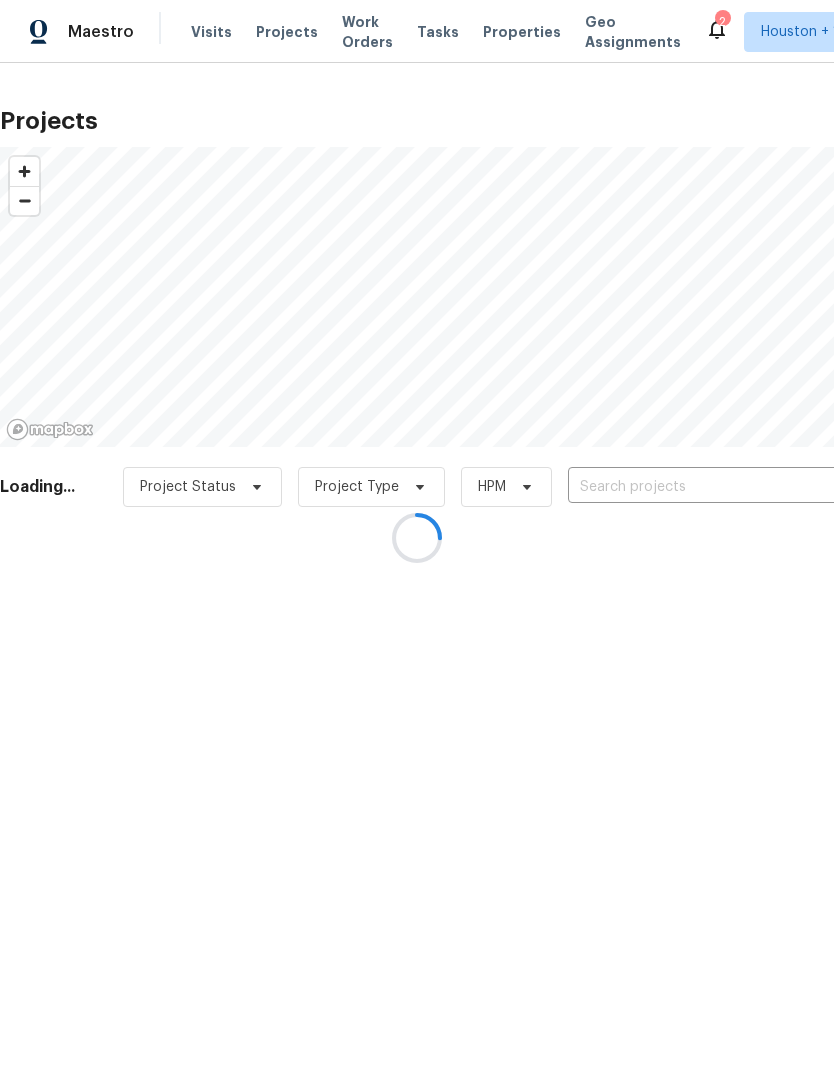 click at bounding box center (417, 537) 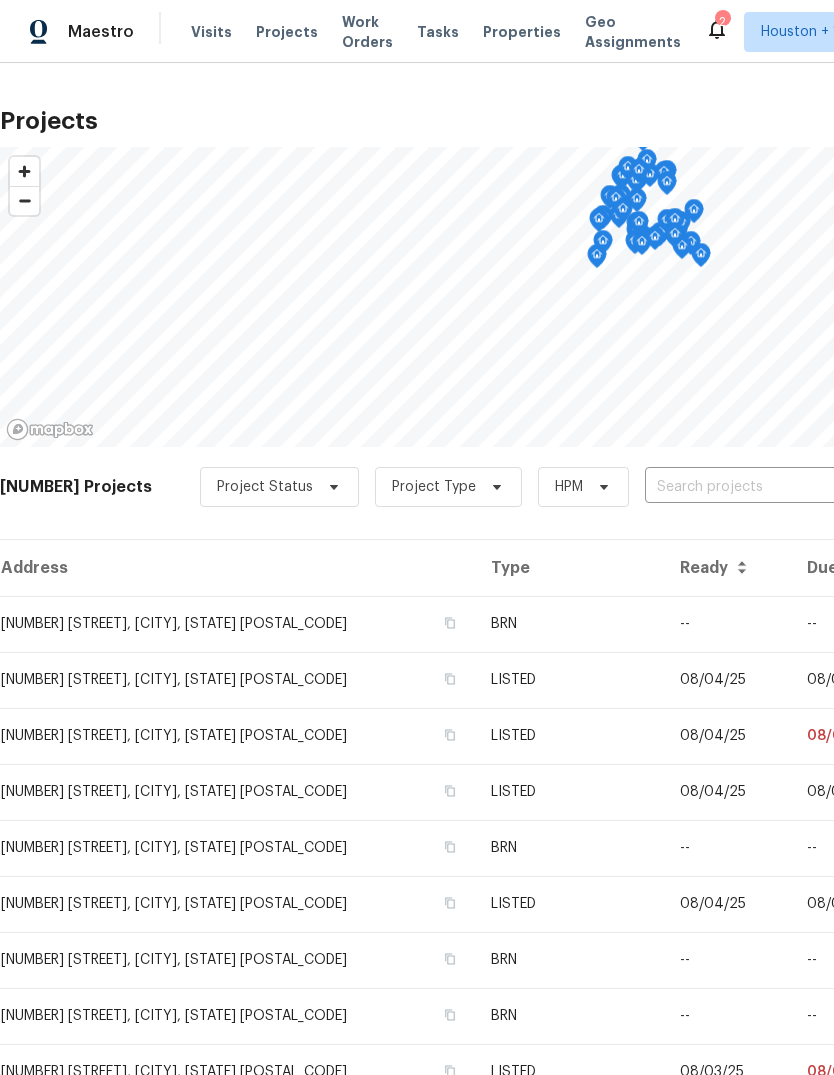 click at bounding box center [759, 487] 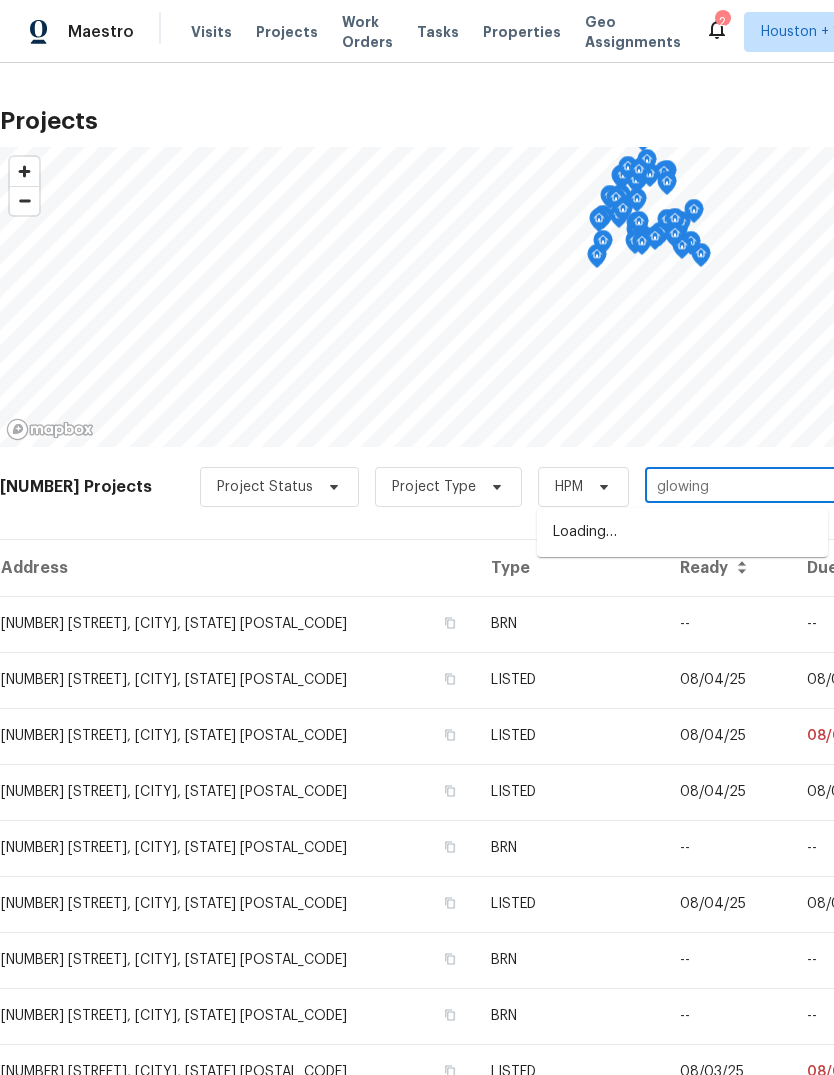 type on "glowing h" 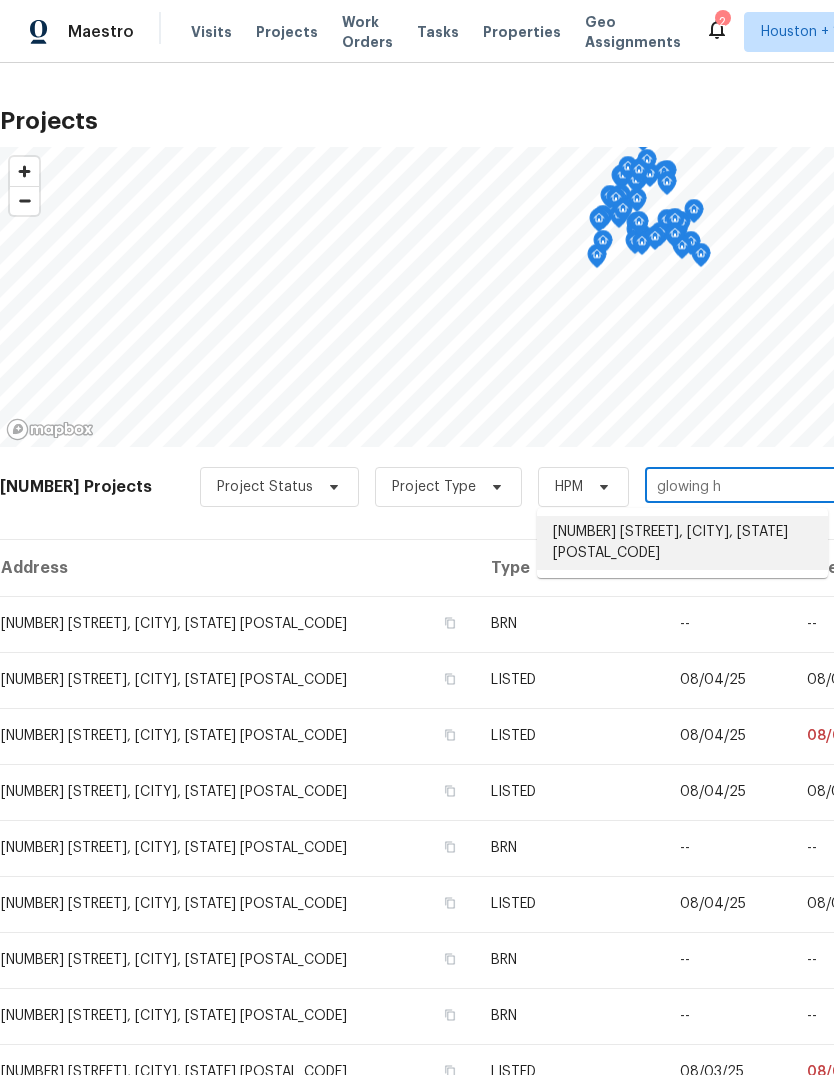 click on "[NUMBER] [STREET], [CITY], [STATE] [POSTAL_CODE]" at bounding box center (682, 543) 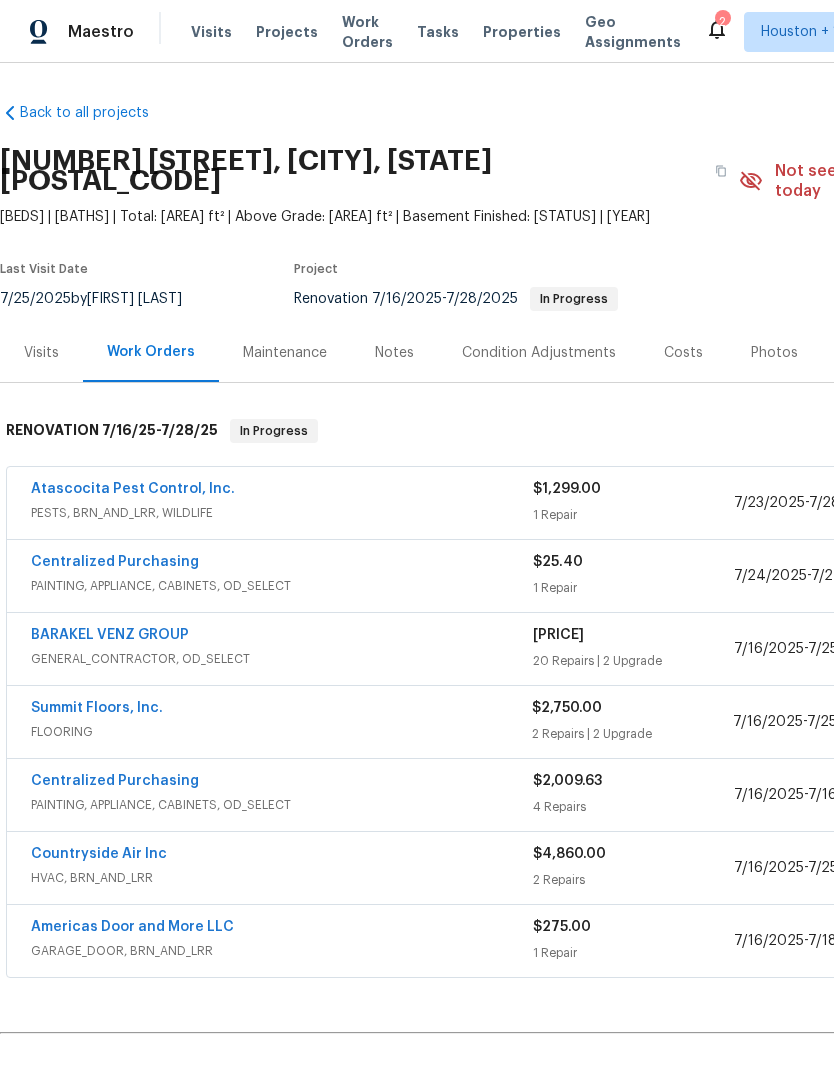 scroll, scrollTop: 0, scrollLeft: 0, axis: both 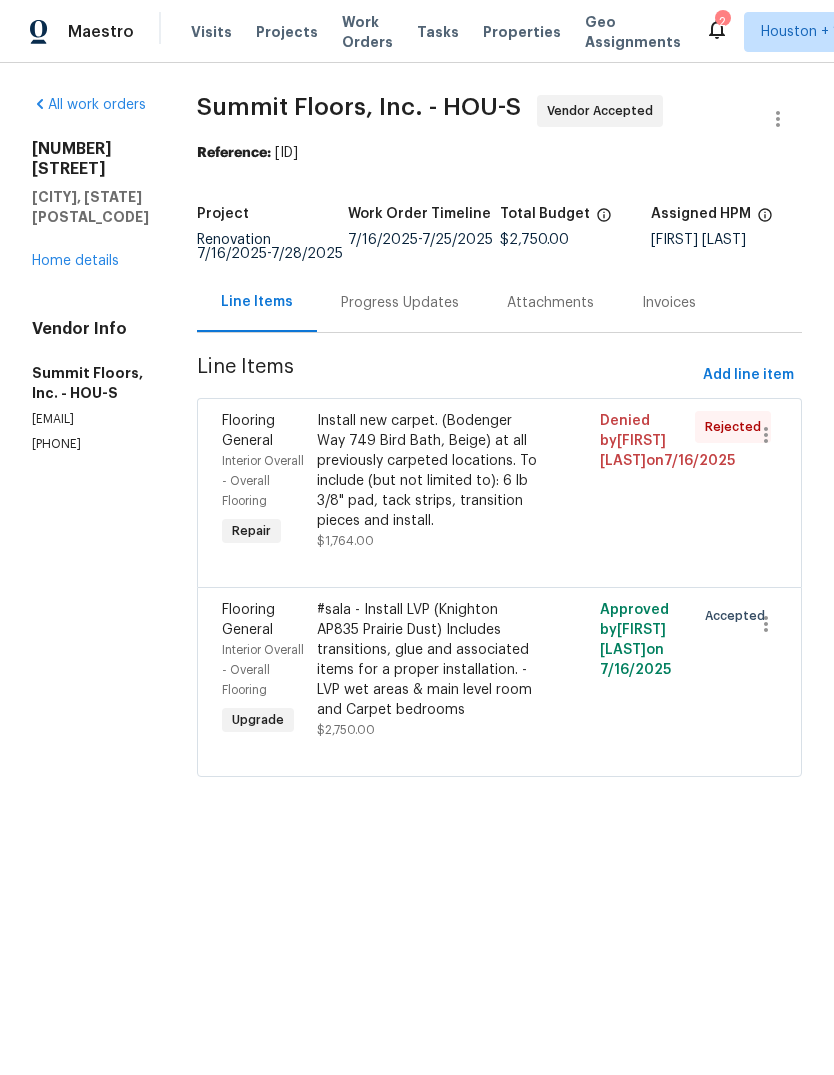 click on "Progress Updates" at bounding box center (400, 302) 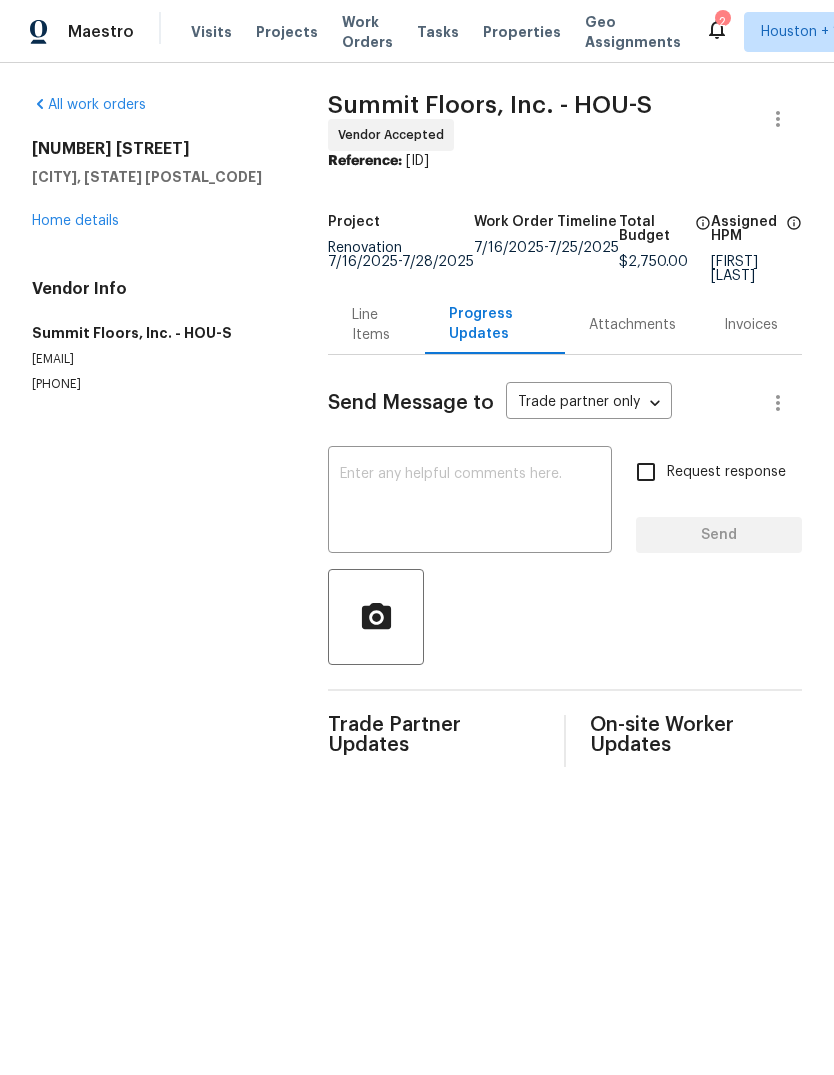 click on "Line Items" at bounding box center [376, 324] 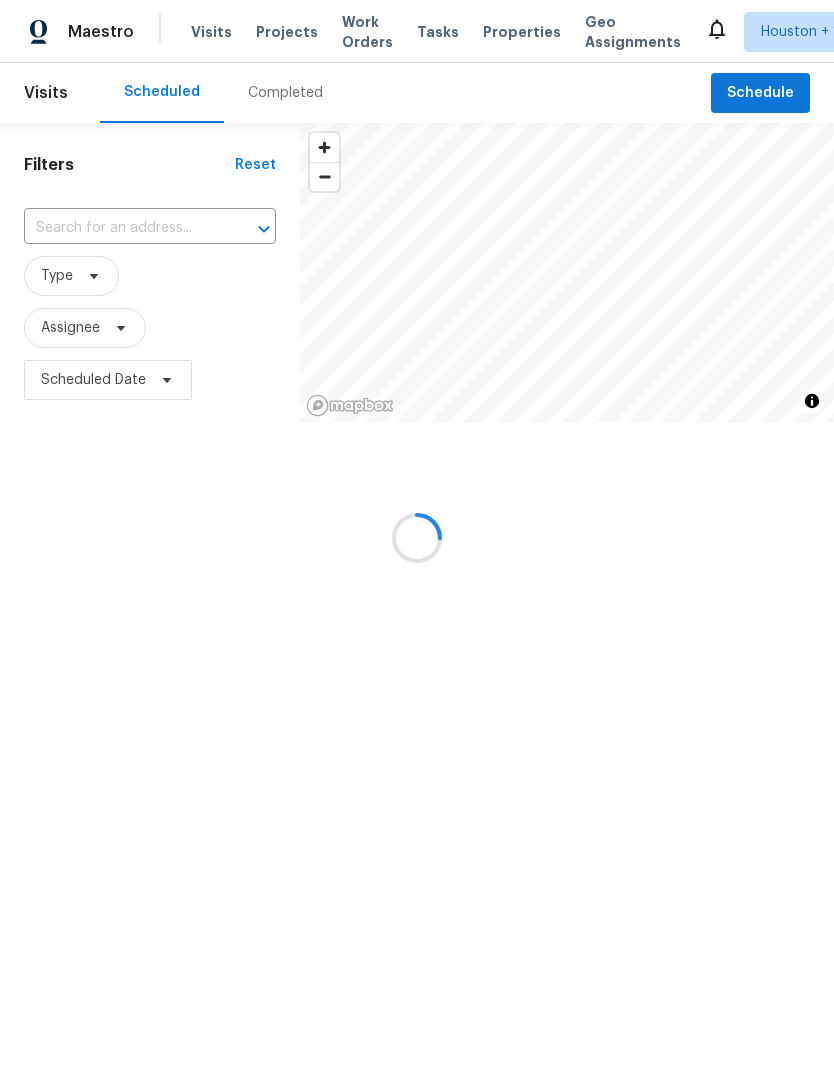 scroll, scrollTop: 0, scrollLeft: 0, axis: both 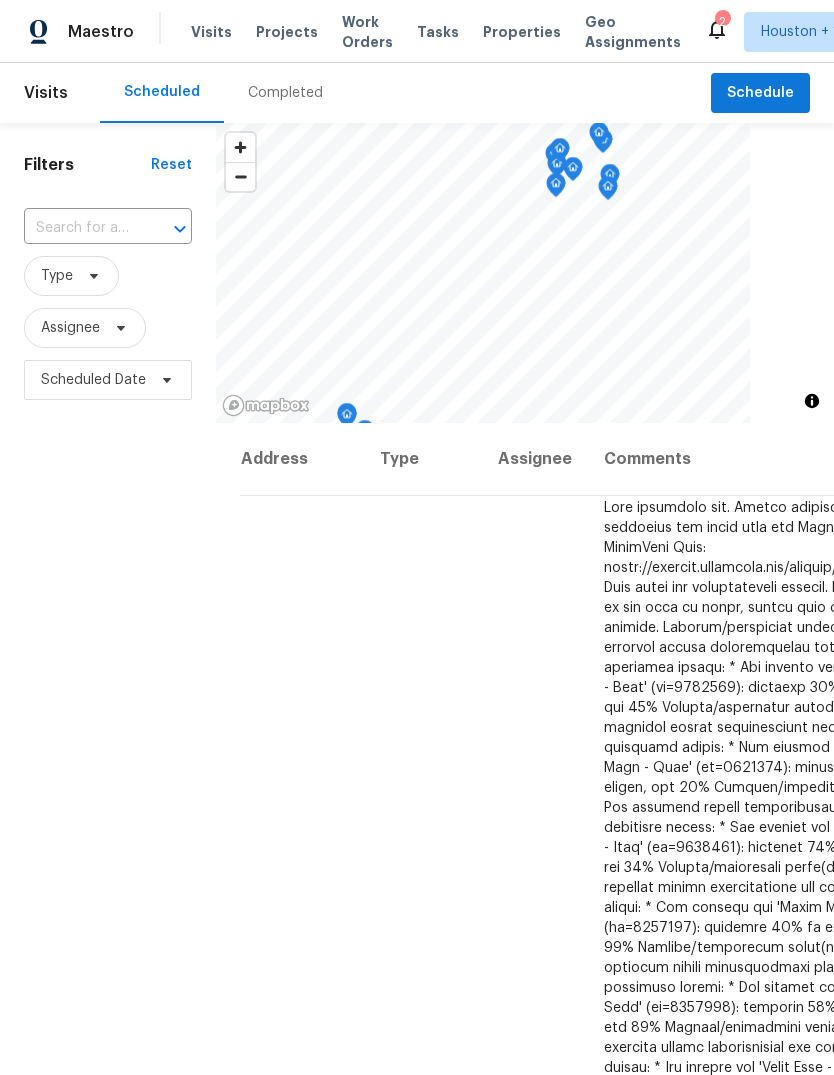 click on "Projects" at bounding box center [287, 32] 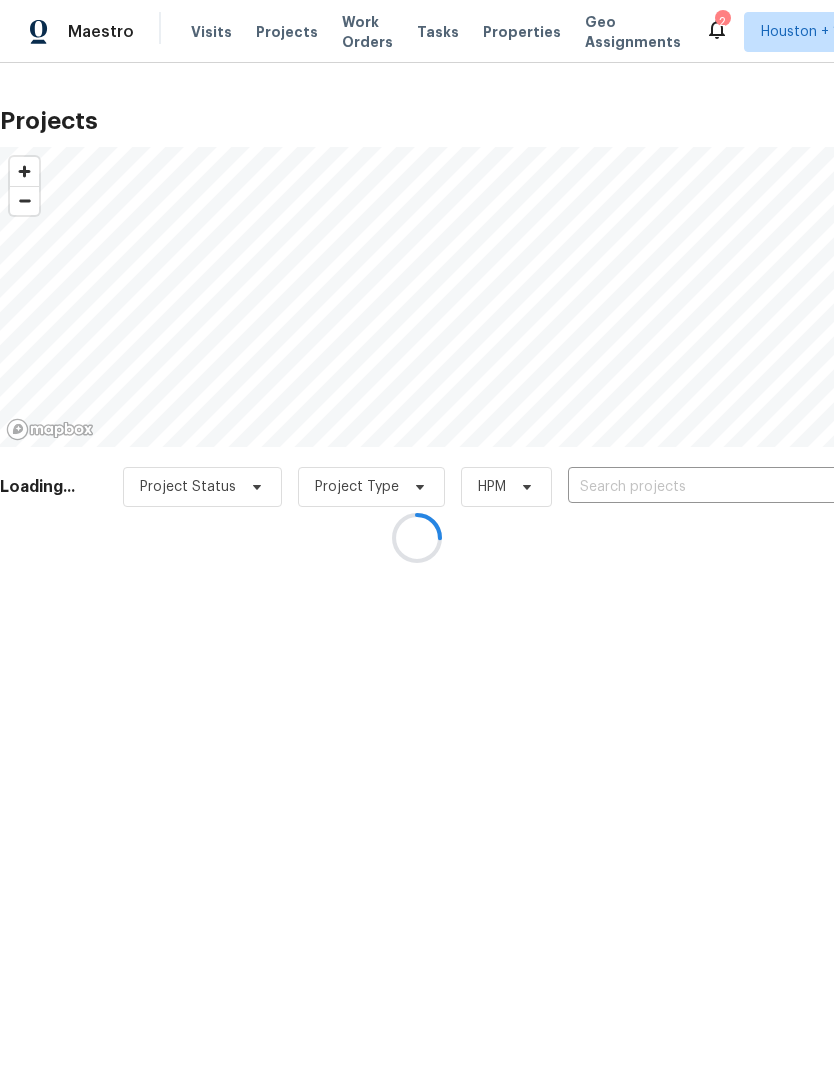 click at bounding box center (417, 537) 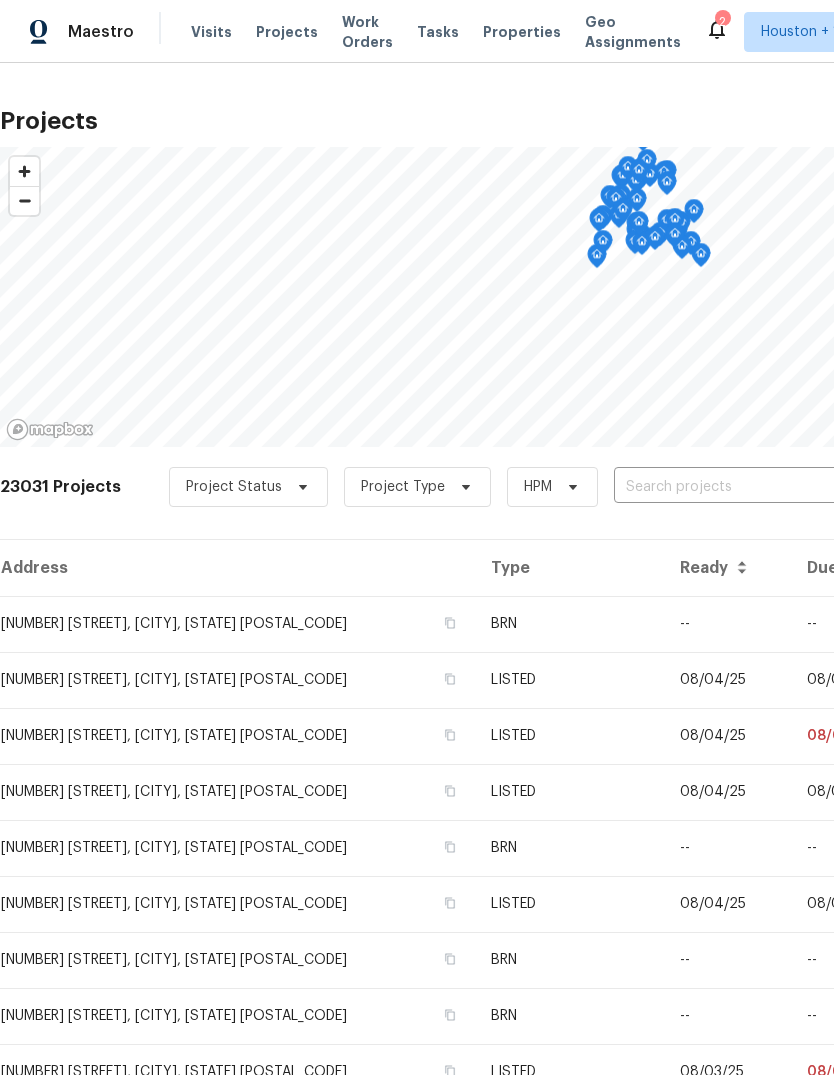 click at bounding box center (728, 487) 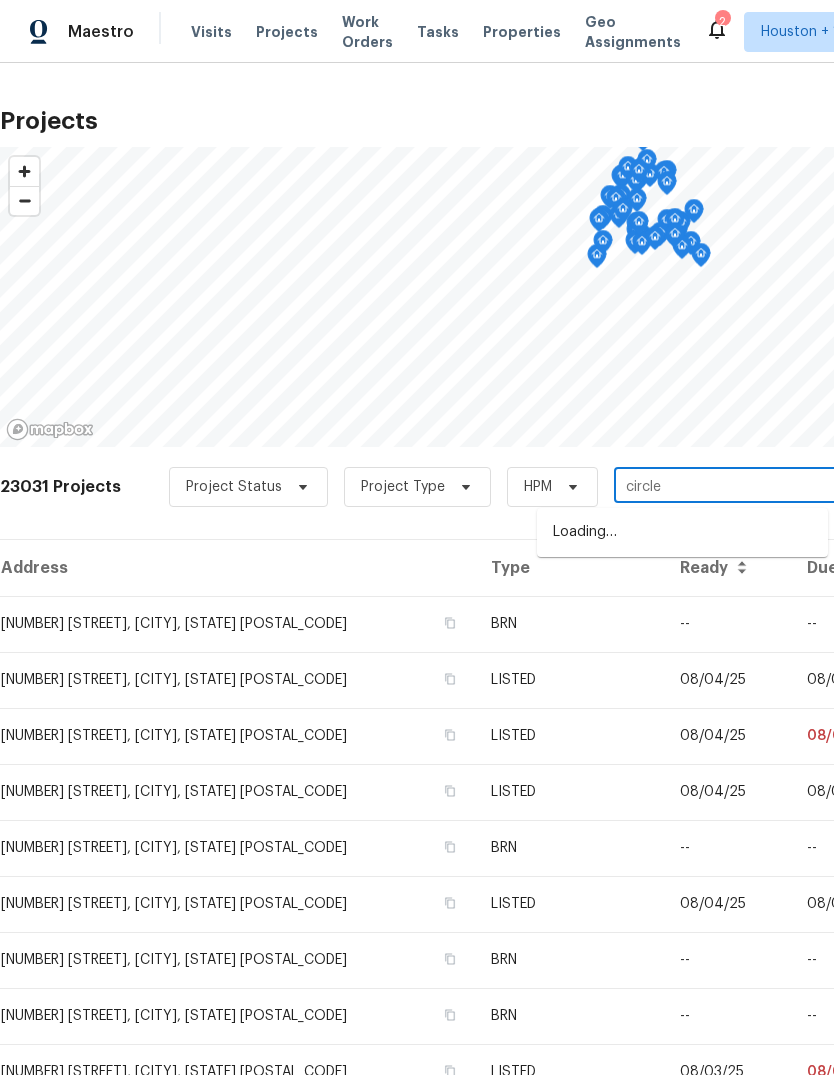 type on "circlew" 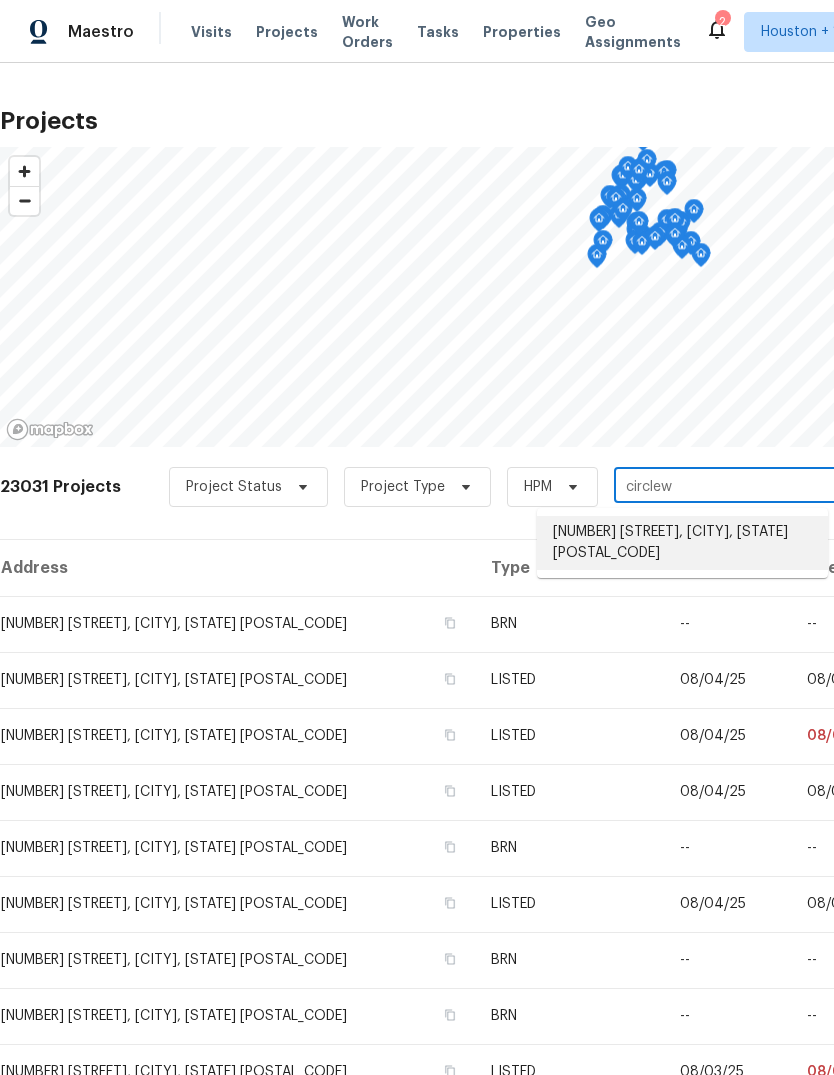 click on "[NUMBER] [STREET], [CITY], [STATE] [POSTAL_CODE]" at bounding box center [682, 543] 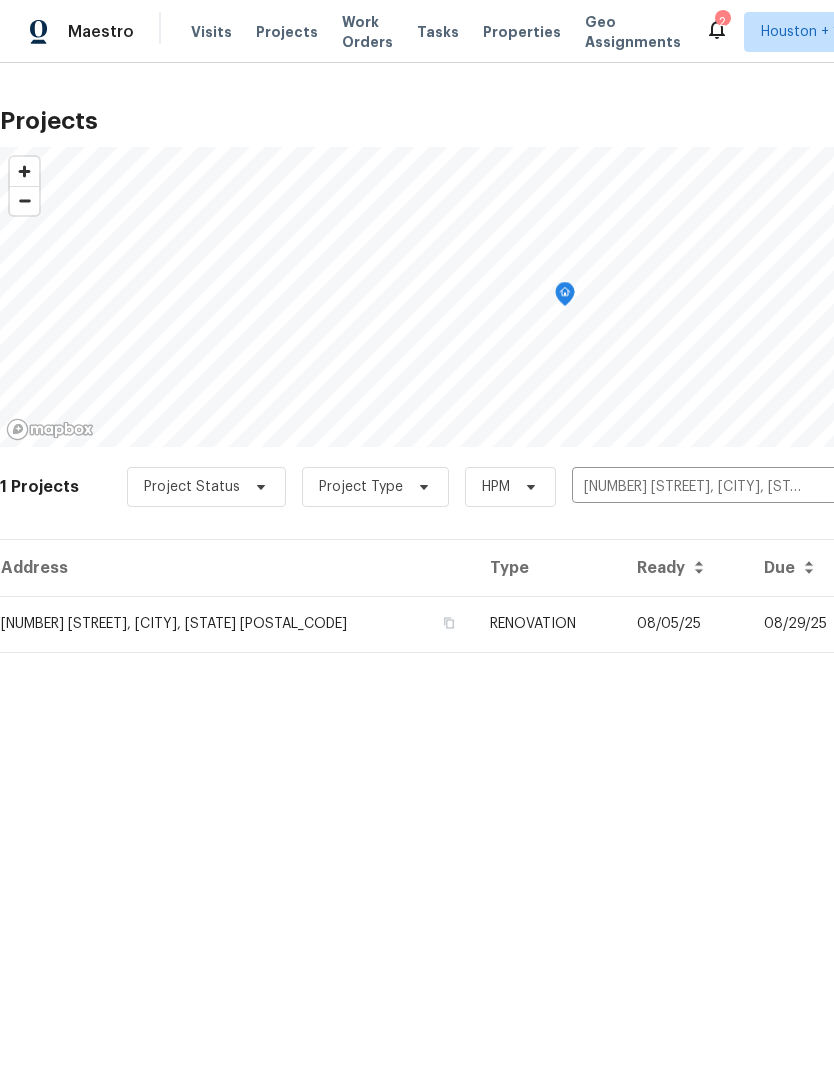 click on "[NUMBER] [STREET], [CITY], [STATE] [POSTAL_CODE]" at bounding box center [237, 624] 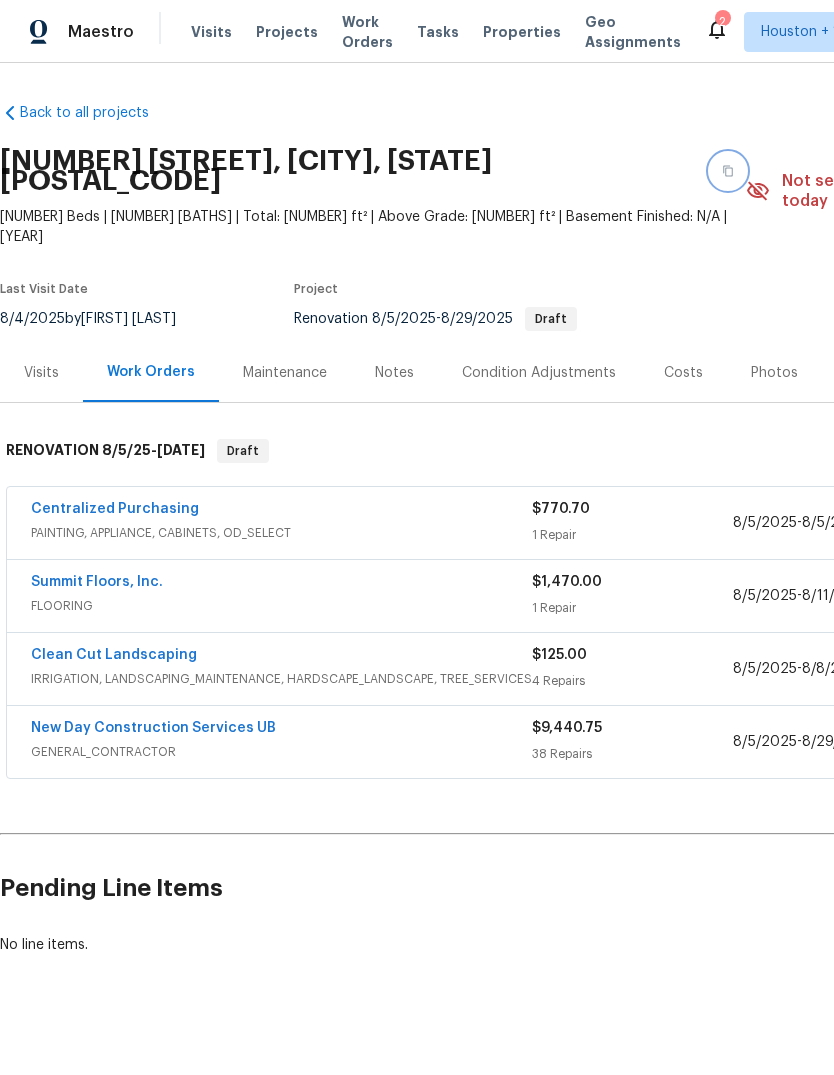 click 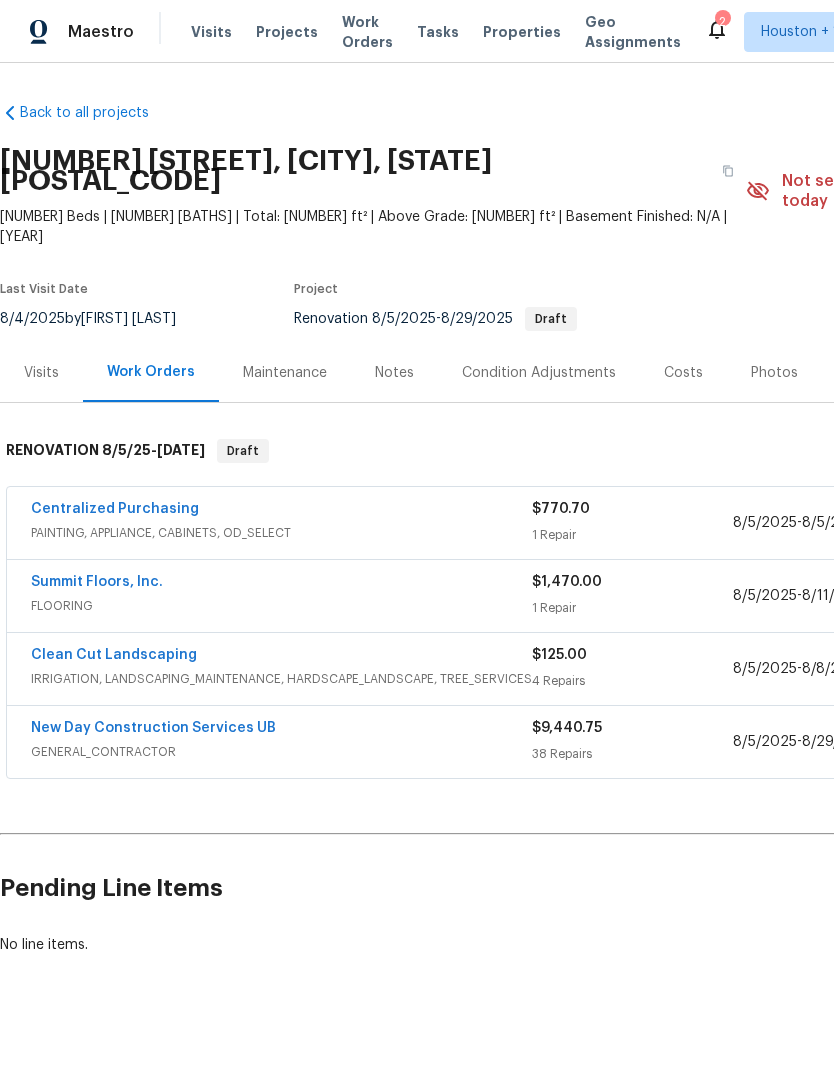 click on "Projects" at bounding box center [287, 32] 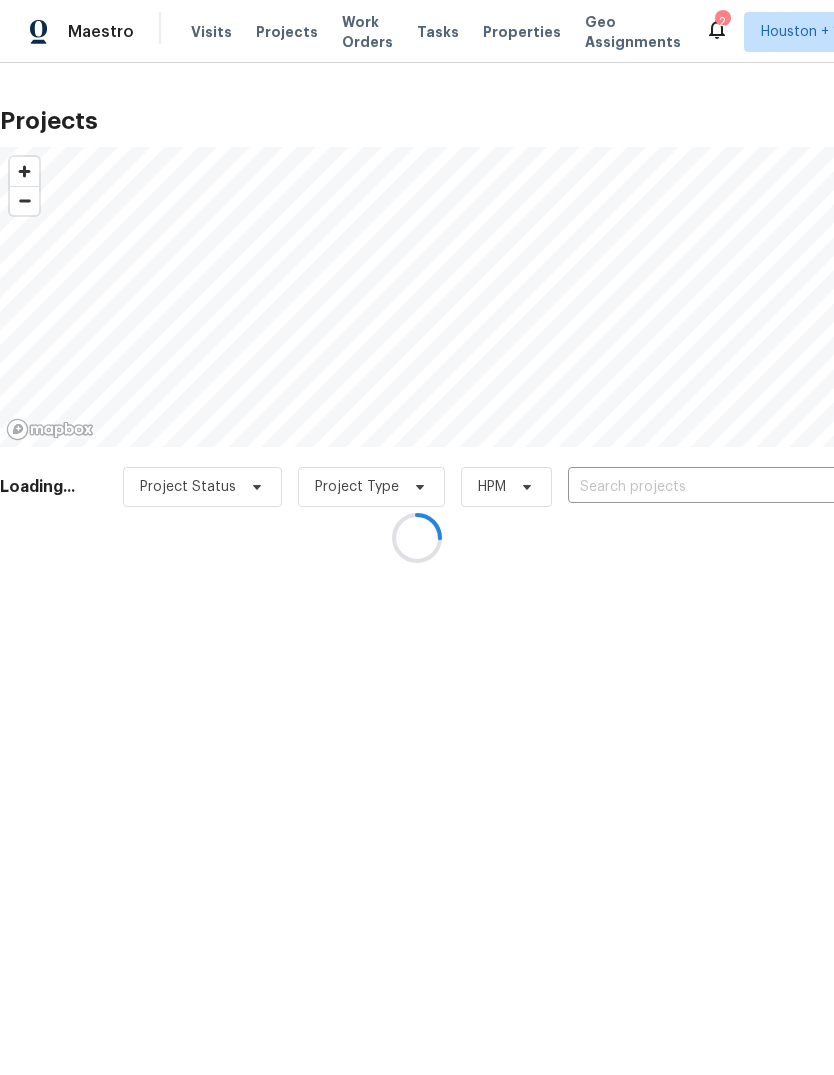 click at bounding box center [417, 537] 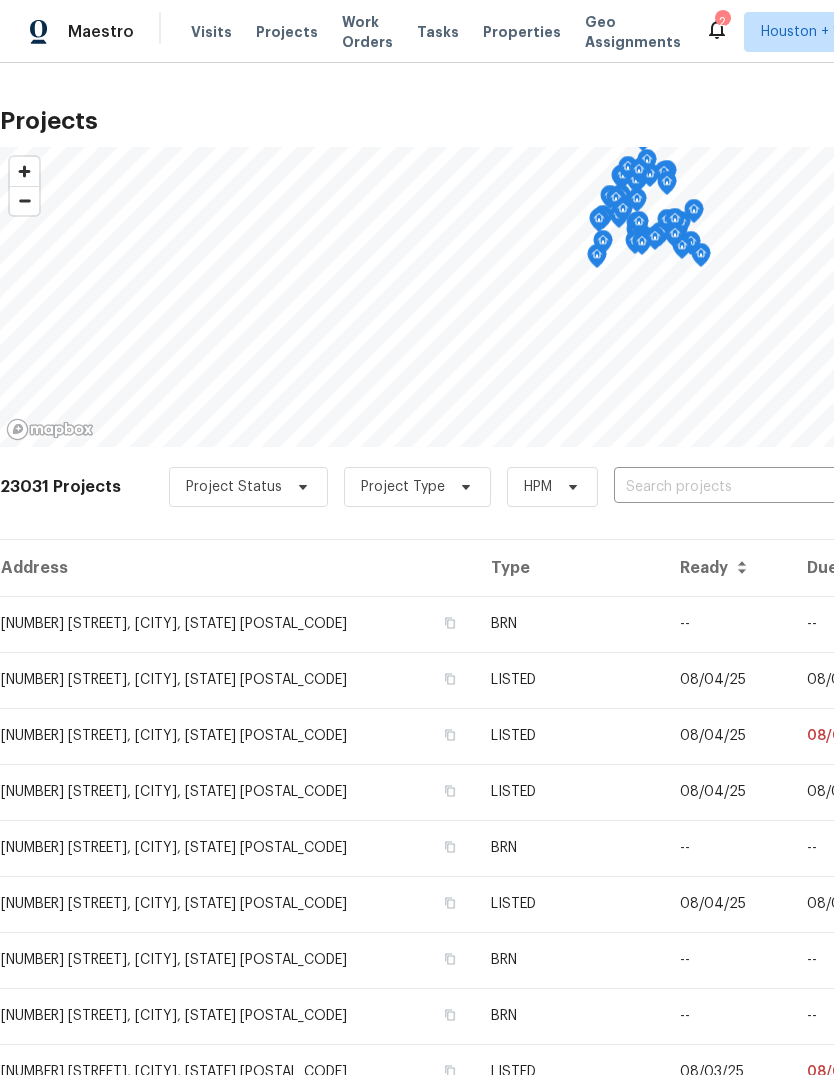 click at bounding box center (728, 487) 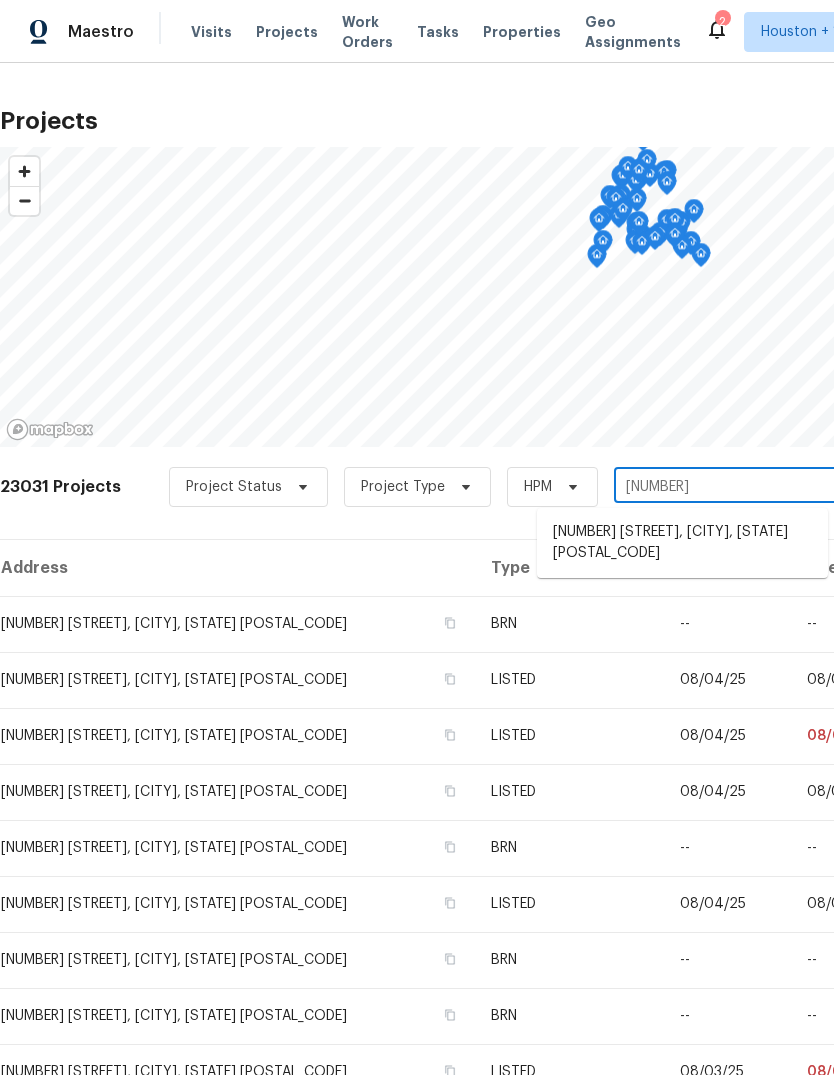 type on "[NUMBER] [STREET]" 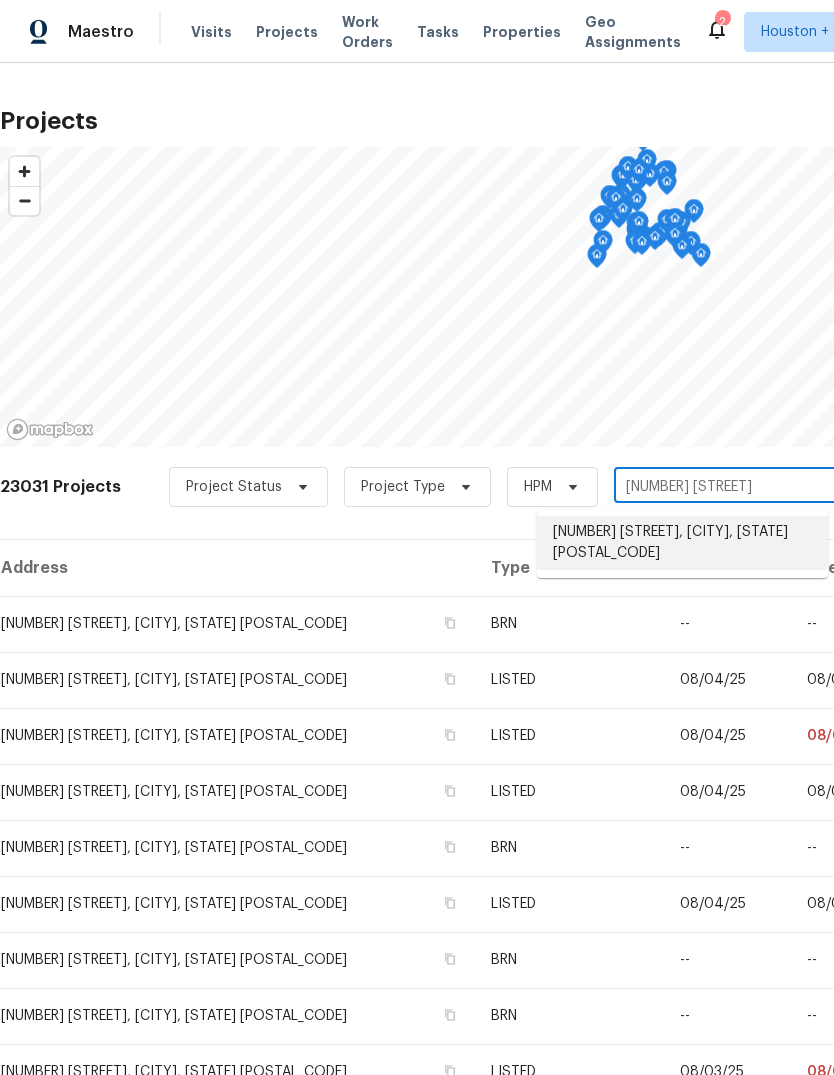 click on "[NUMBER] [STREET], [CITY], [STATE] [POSTAL_CODE]" at bounding box center [682, 543] 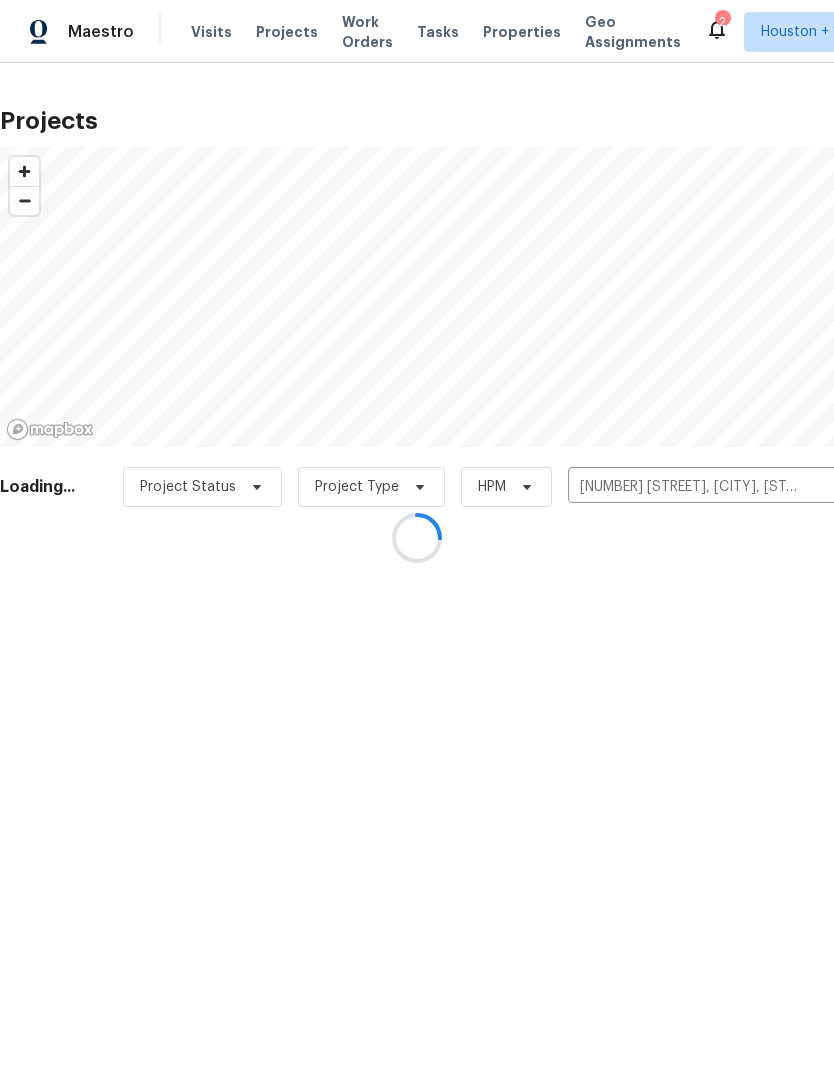 click at bounding box center [417, 537] 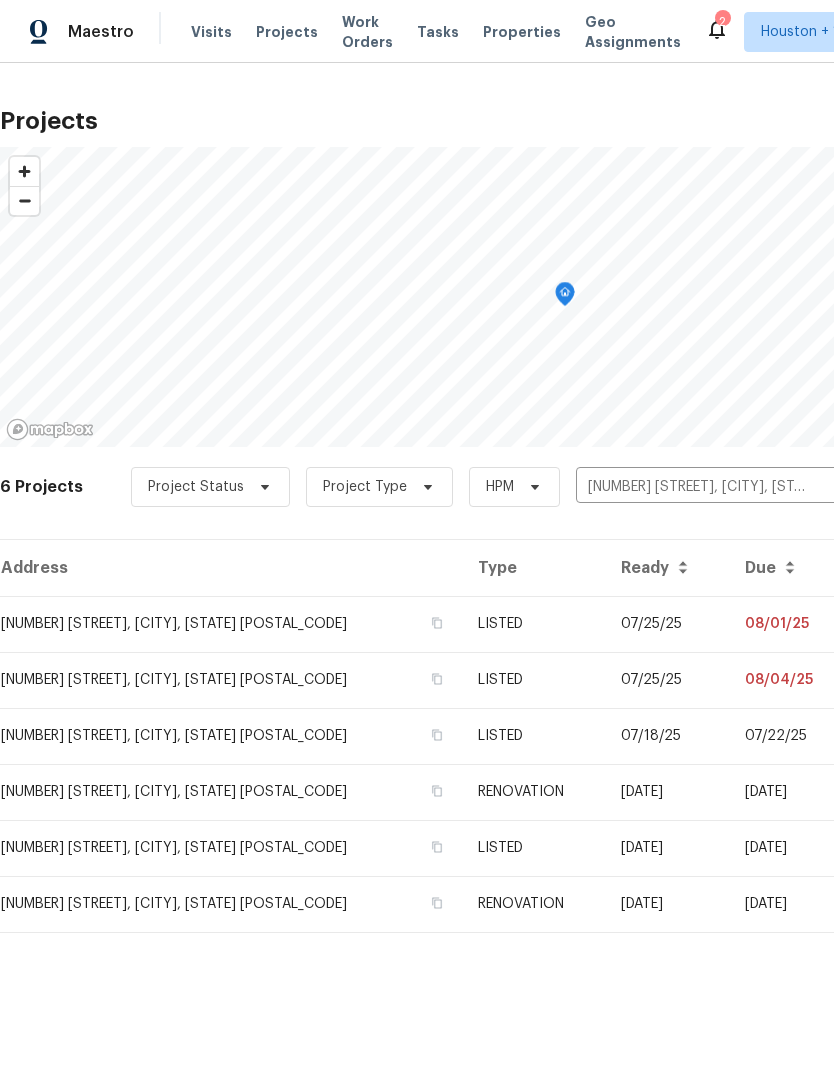 click on "[NUMBER] [STREET], [CITY], [STATE] [POSTAL_CODE]" at bounding box center (231, 624) 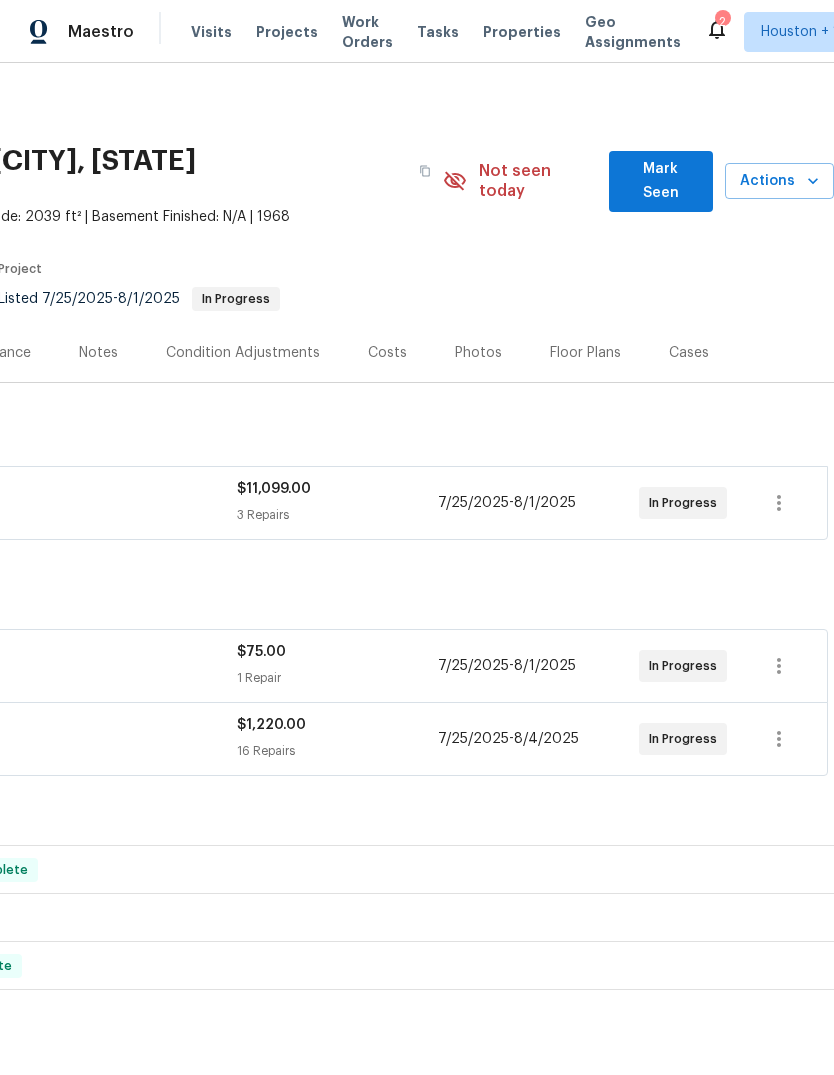 scroll, scrollTop: 0, scrollLeft: 296, axis: horizontal 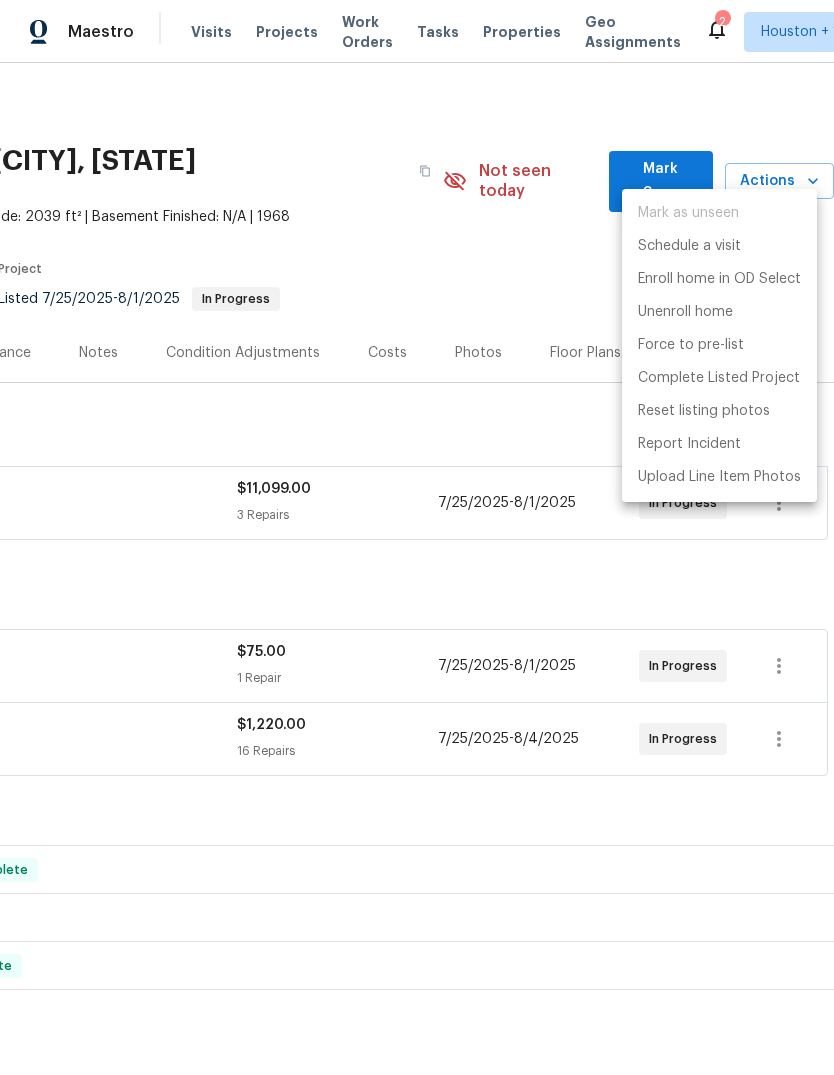 click at bounding box center (417, 537) 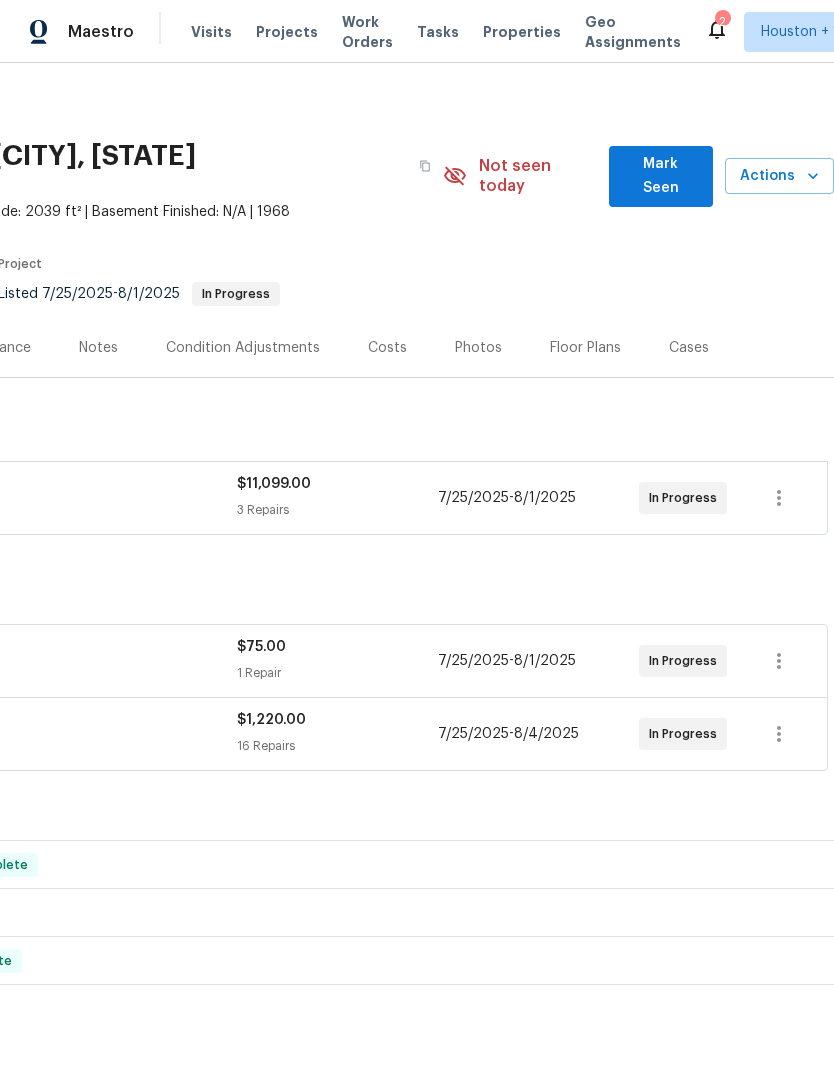 scroll, scrollTop: 3, scrollLeft: 296, axis: both 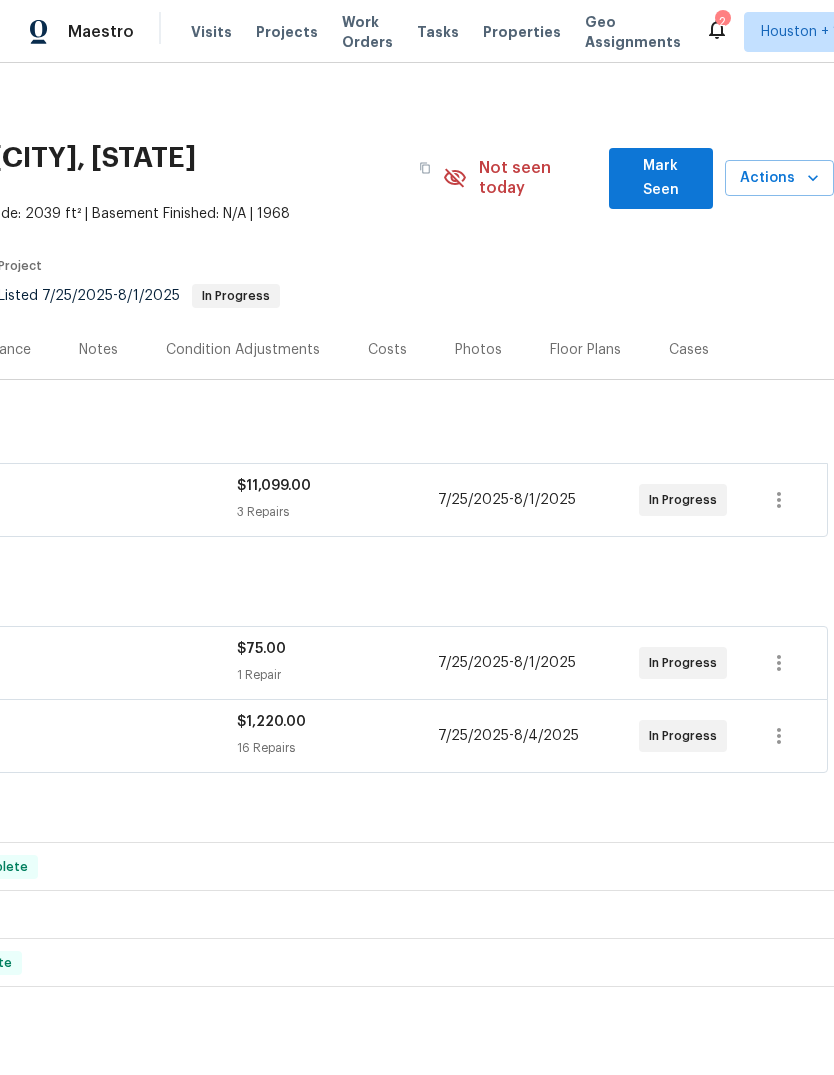 click on "Actions" at bounding box center (779, 178) 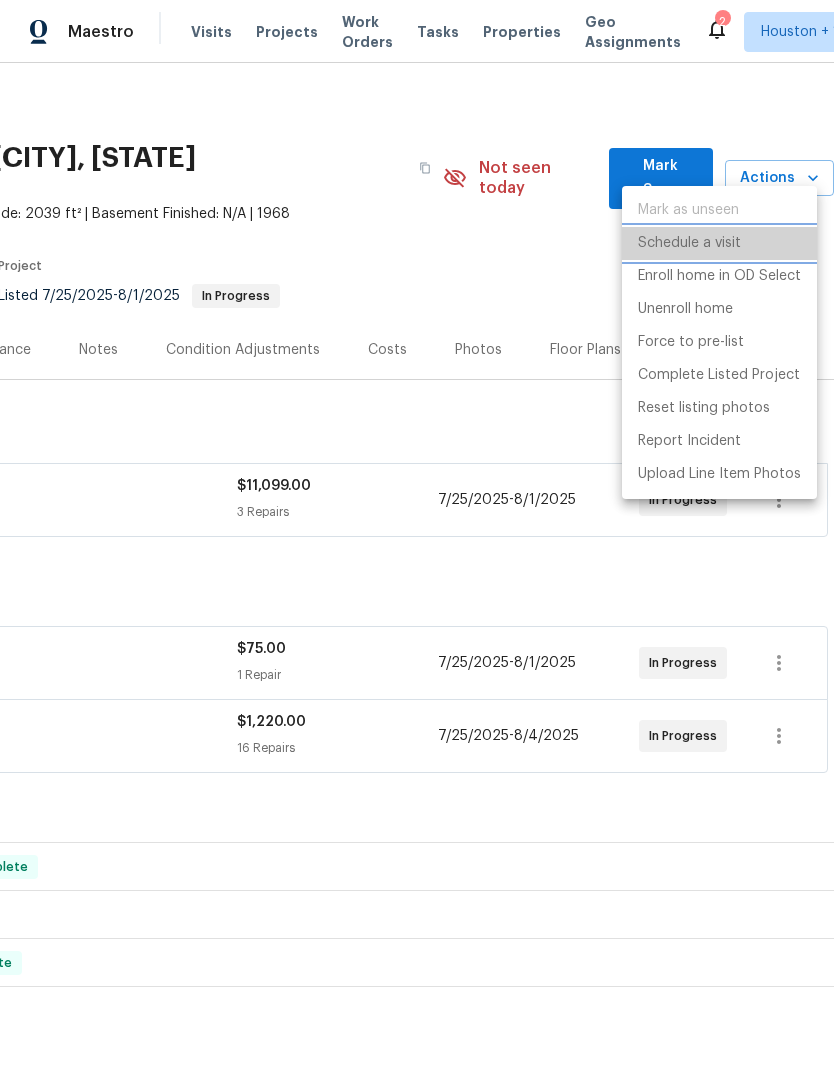 click on "Schedule a visit" at bounding box center (689, 243) 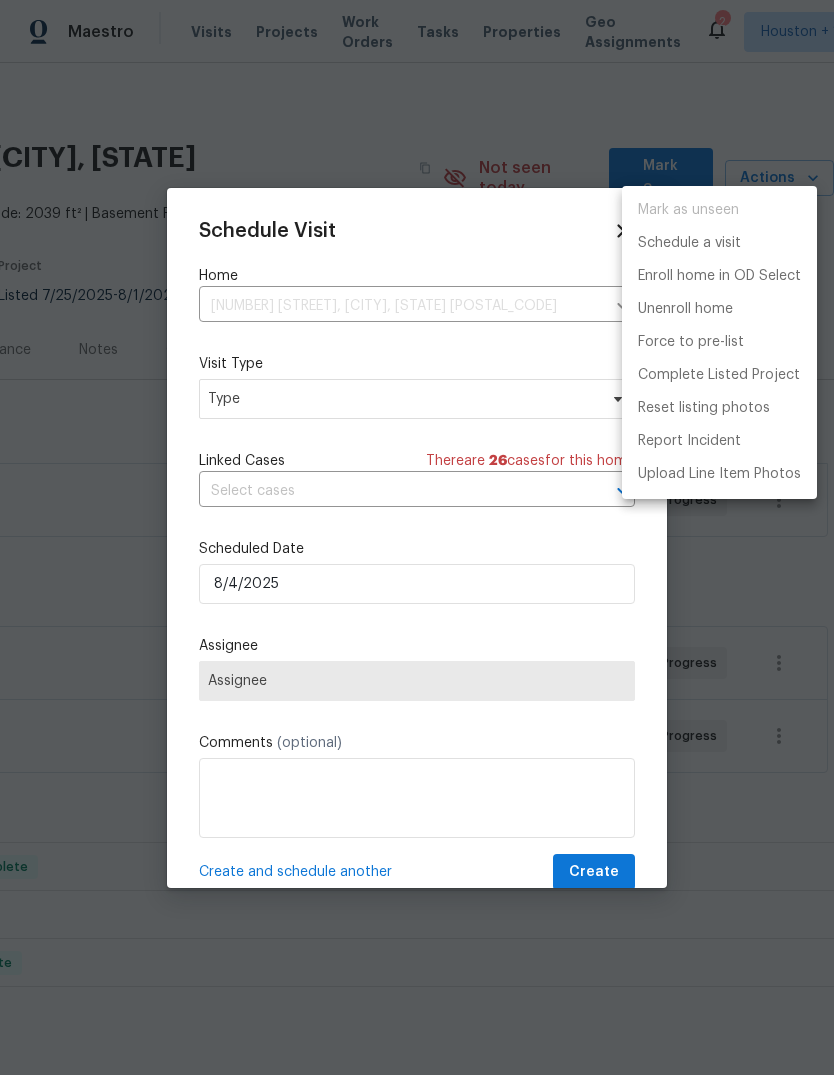 click at bounding box center [417, 537] 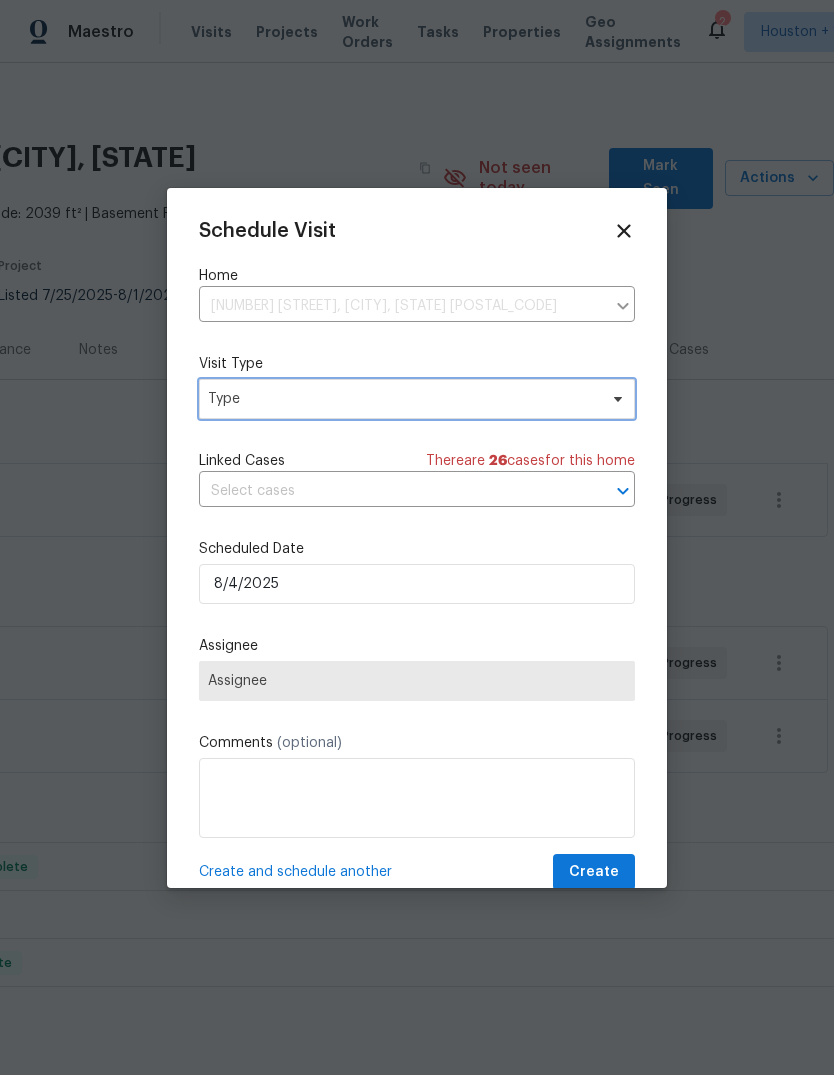 click on "Type" at bounding box center [402, 399] 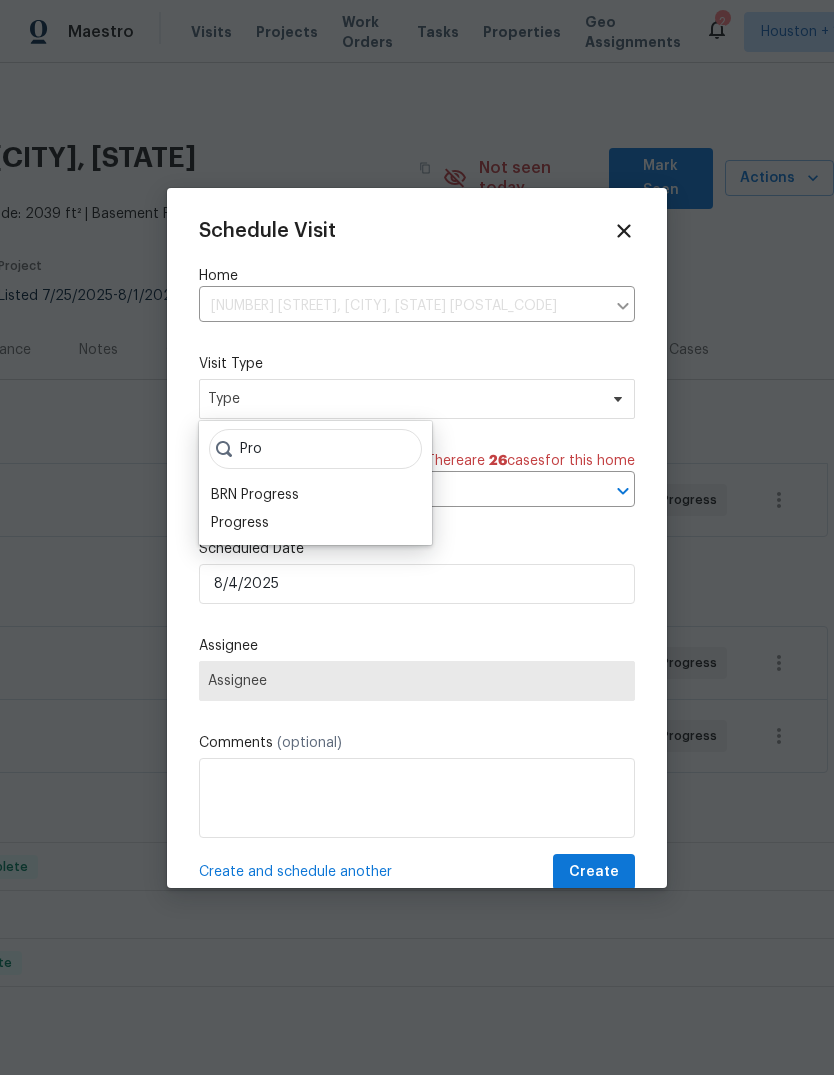 type on "Pro" 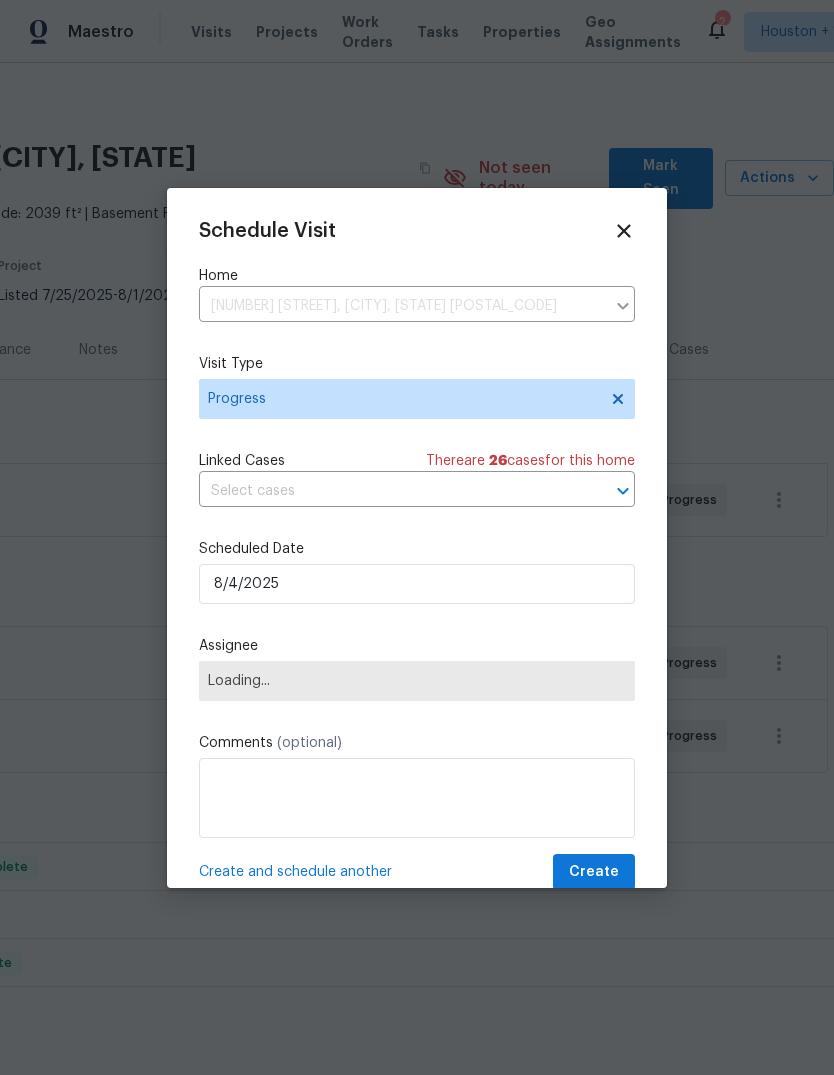 click on "Assignee" at bounding box center [417, 646] 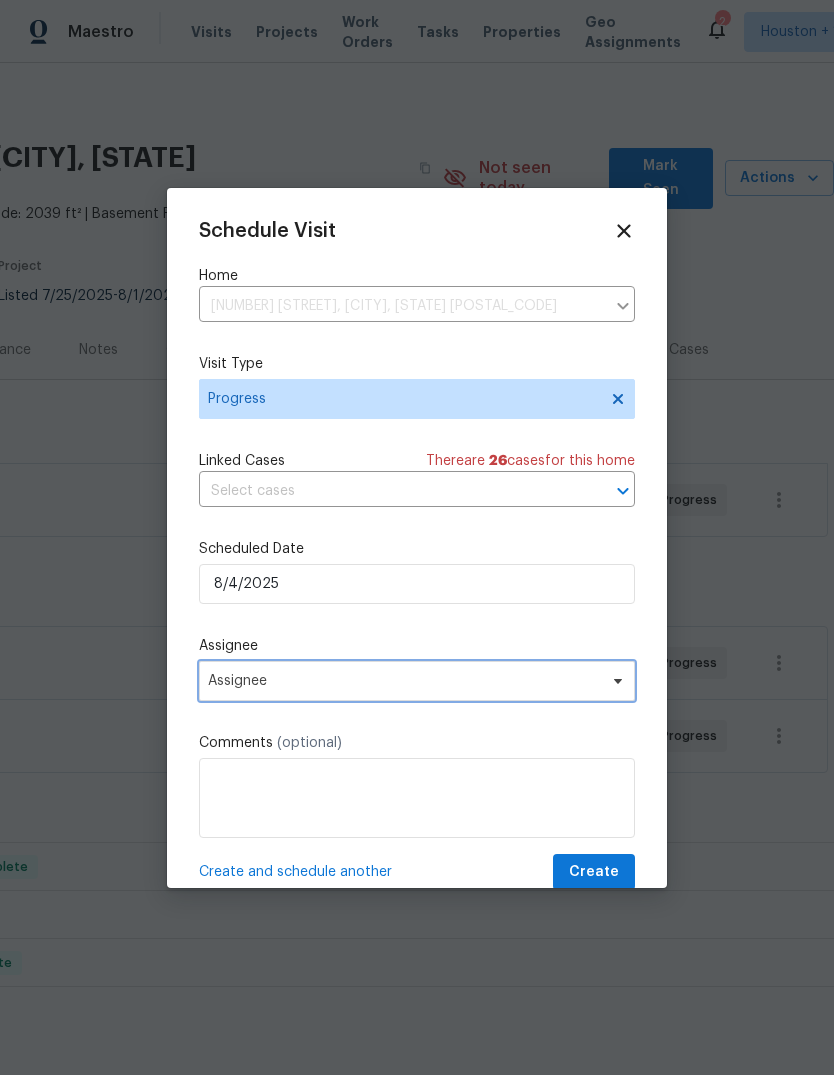 click on "Assignee" at bounding box center (417, 681) 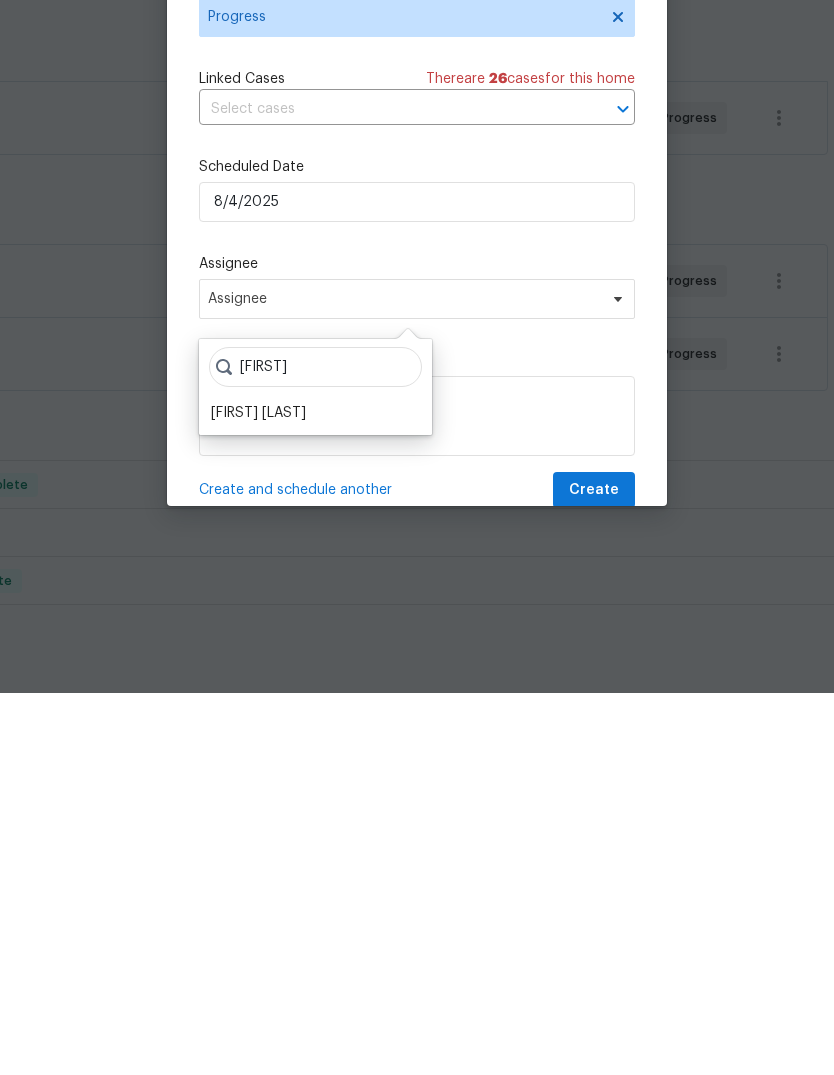 scroll, scrollTop: 30, scrollLeft: 0, axis: vertical 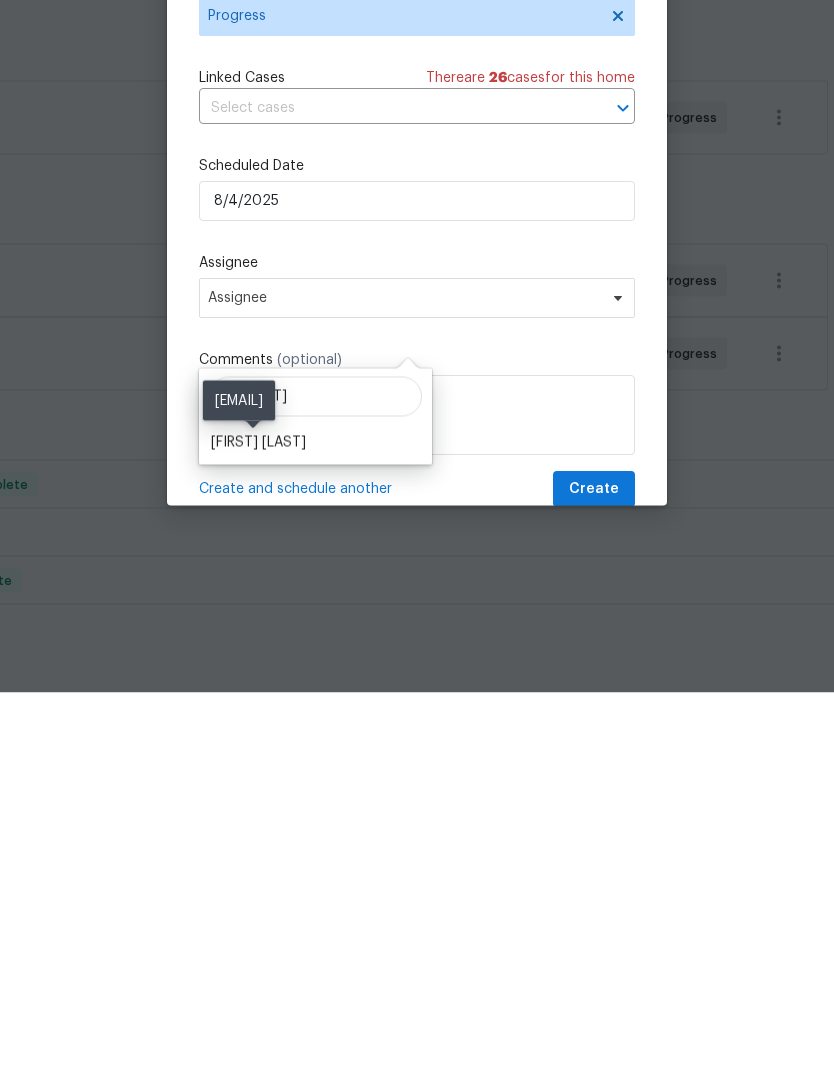 type on "[FIRST]" 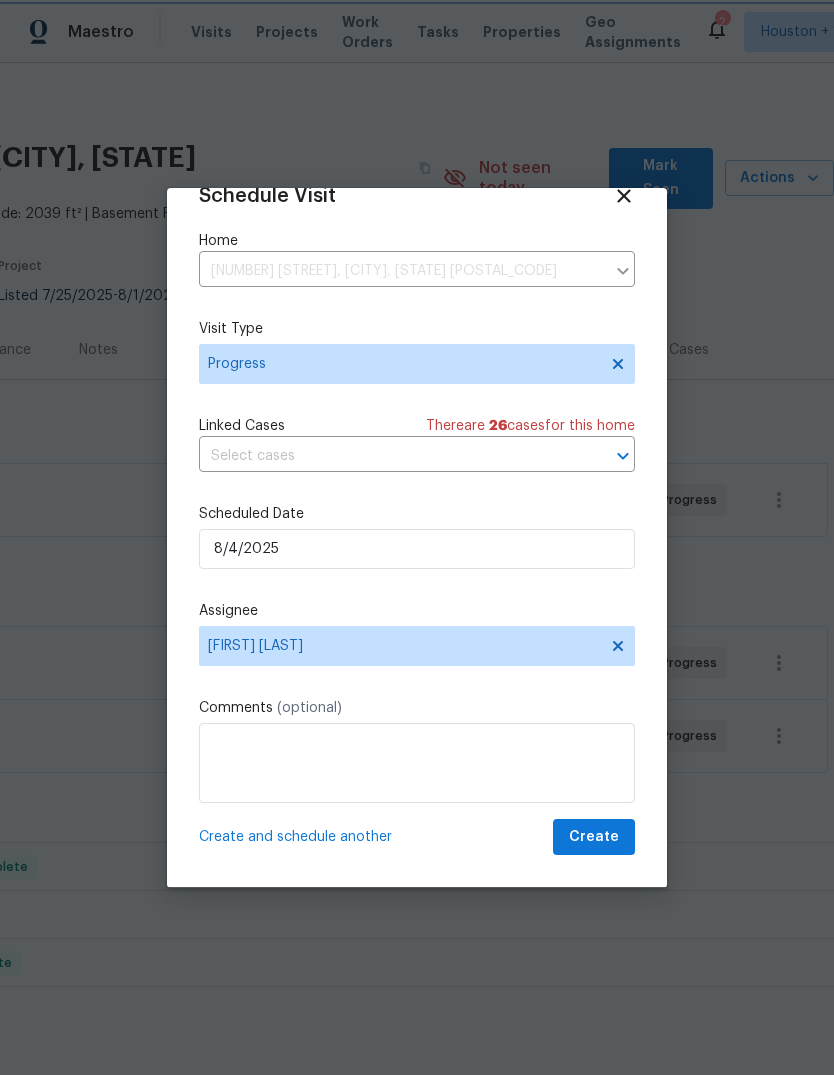 scroll, scrollTop: 39, scrollLeft: 0, axis: vertical 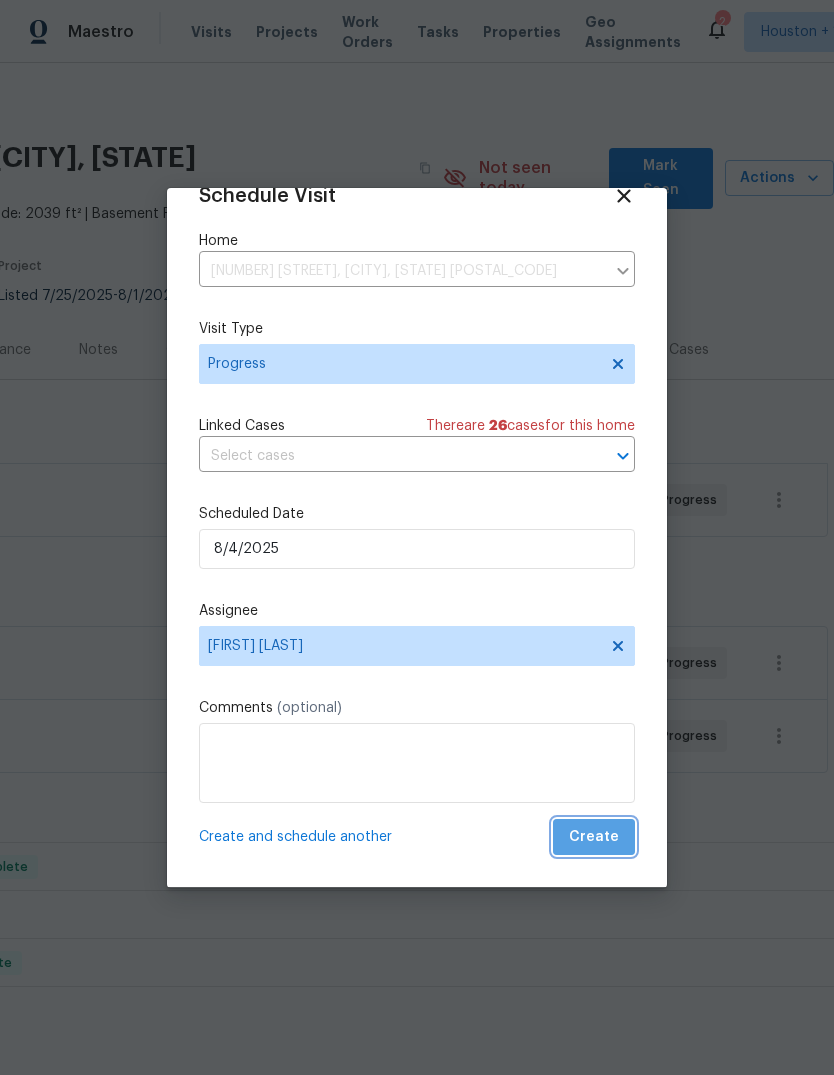 click on "Create" at bounding box center (594, 837) 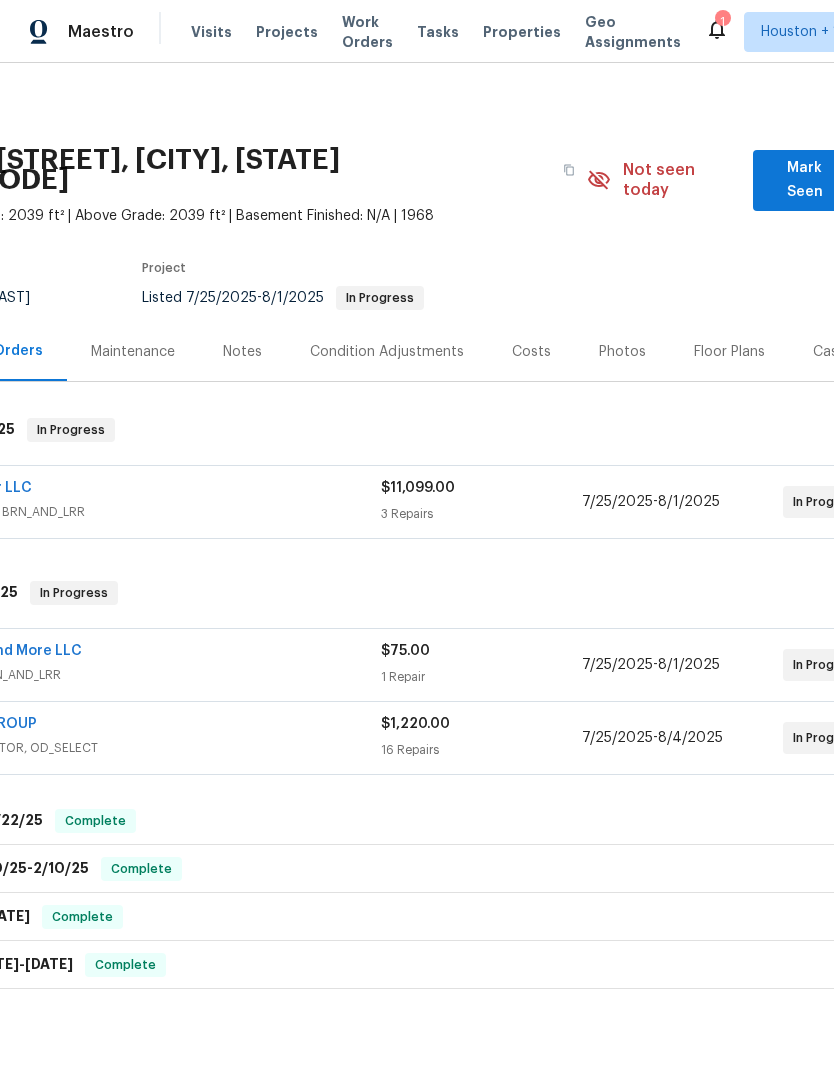 scroll, scrollTop: 0, scrollLeft: 282, axis: horizontal 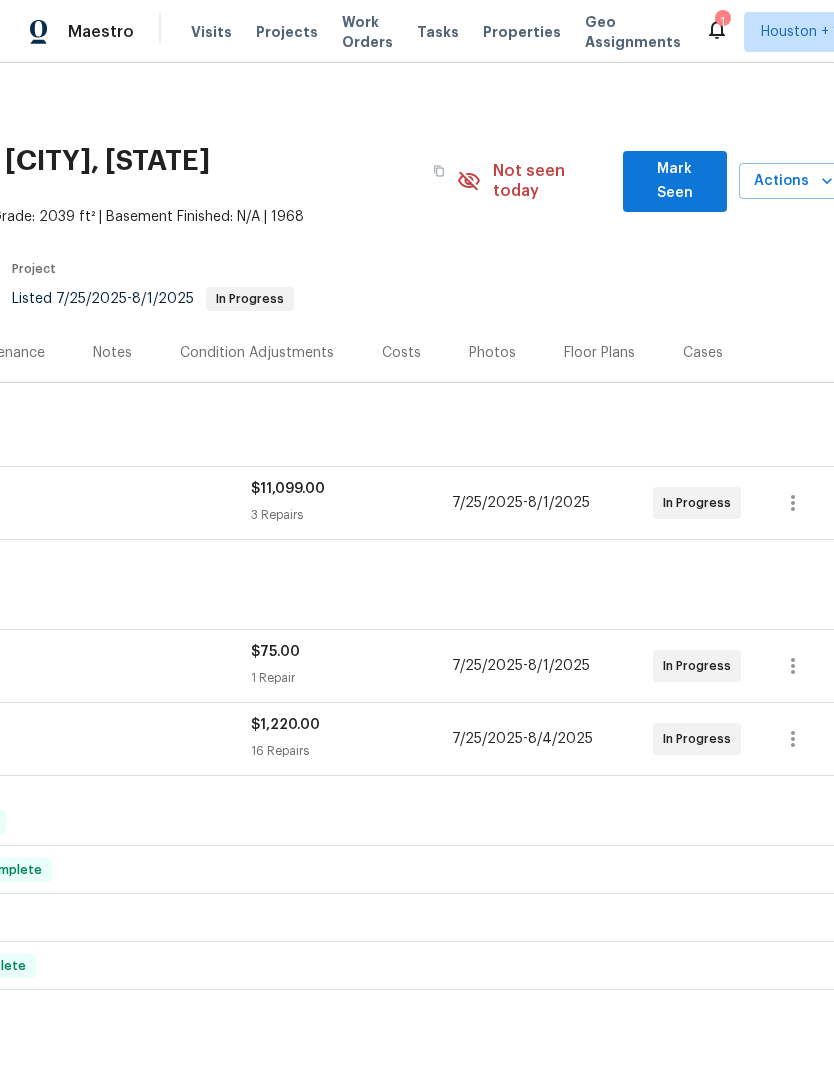click on "Actions" at bounding box center (793, 181) 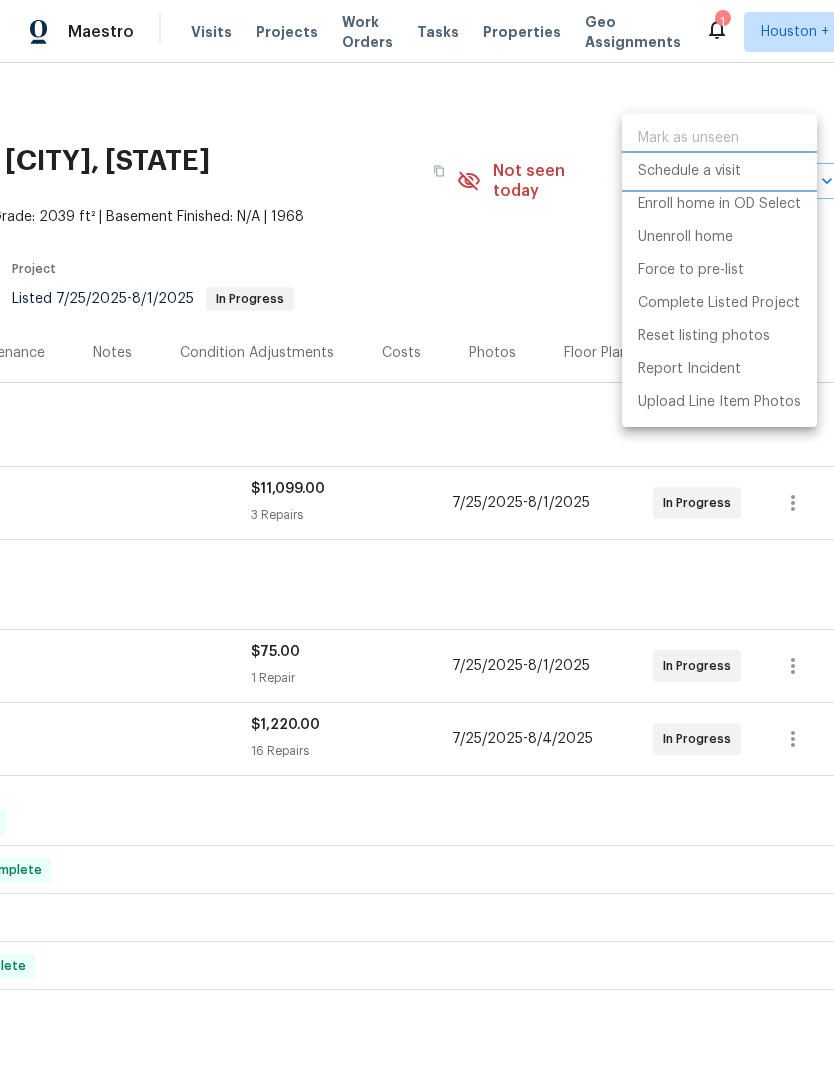 click on "Schedule a visit" at bounding box center (689, 171) 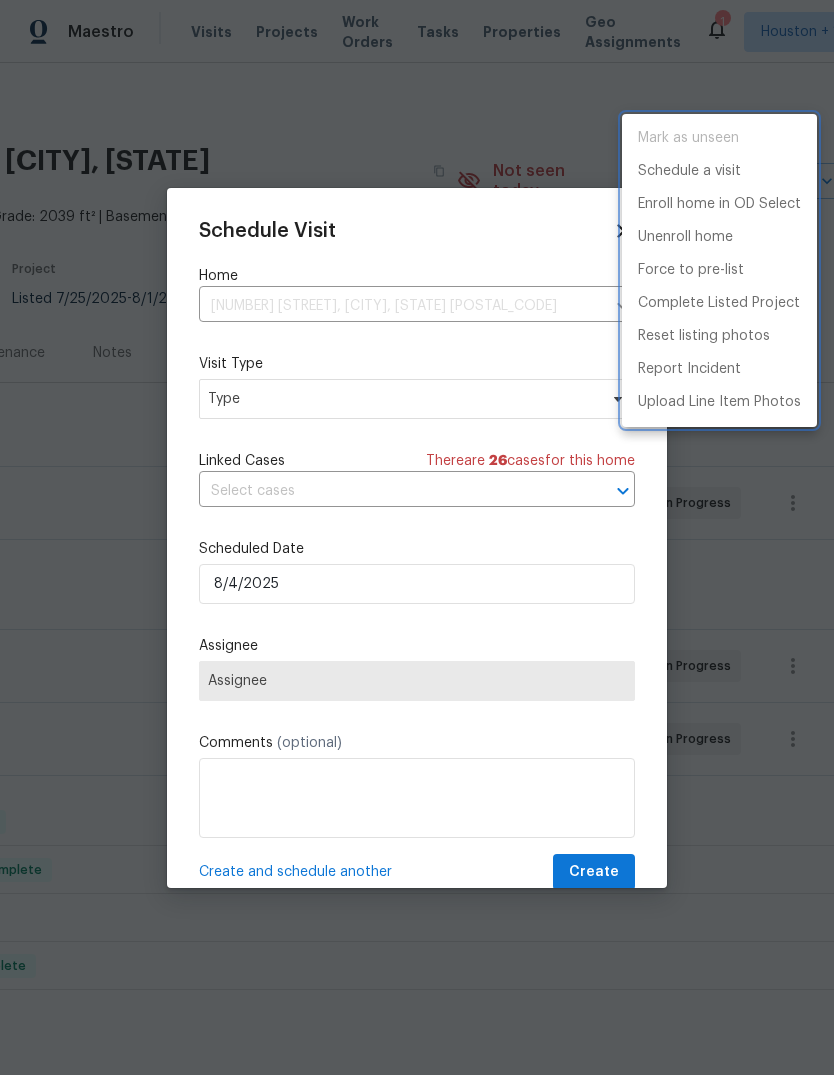 click at bounding box center [417, 537] 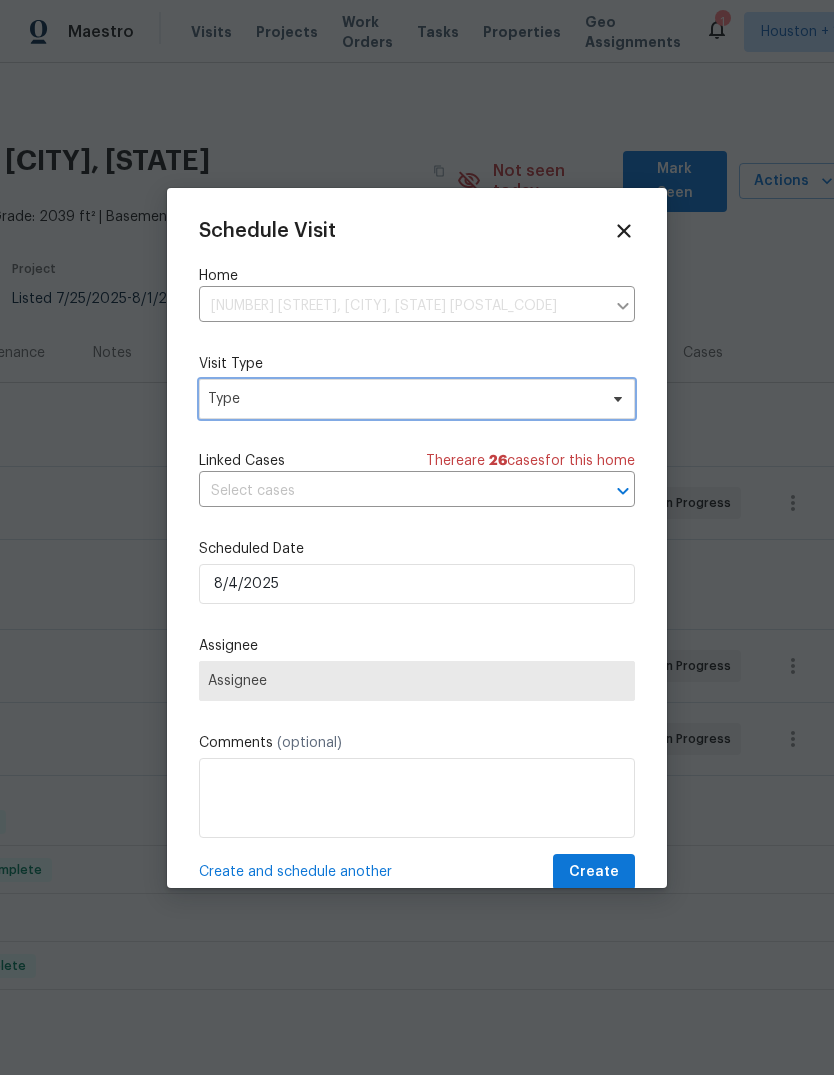 click on "Type" at bounding box center [402, 399] 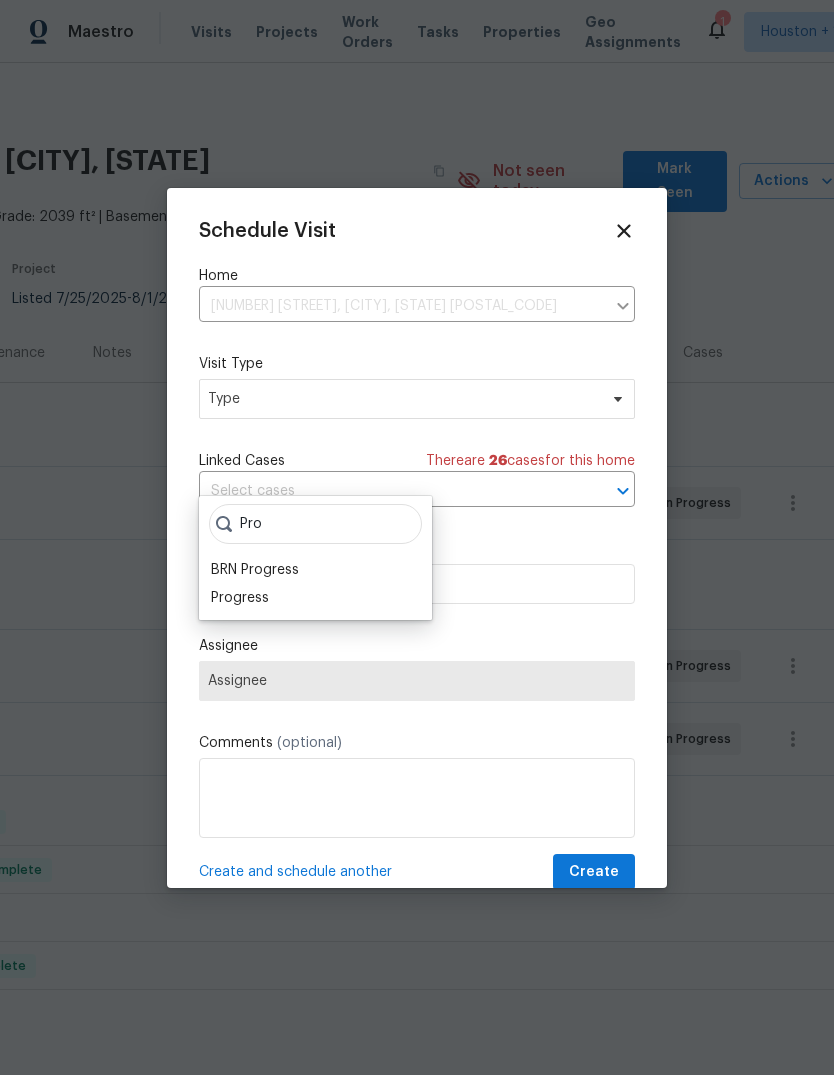 type on "Pro" 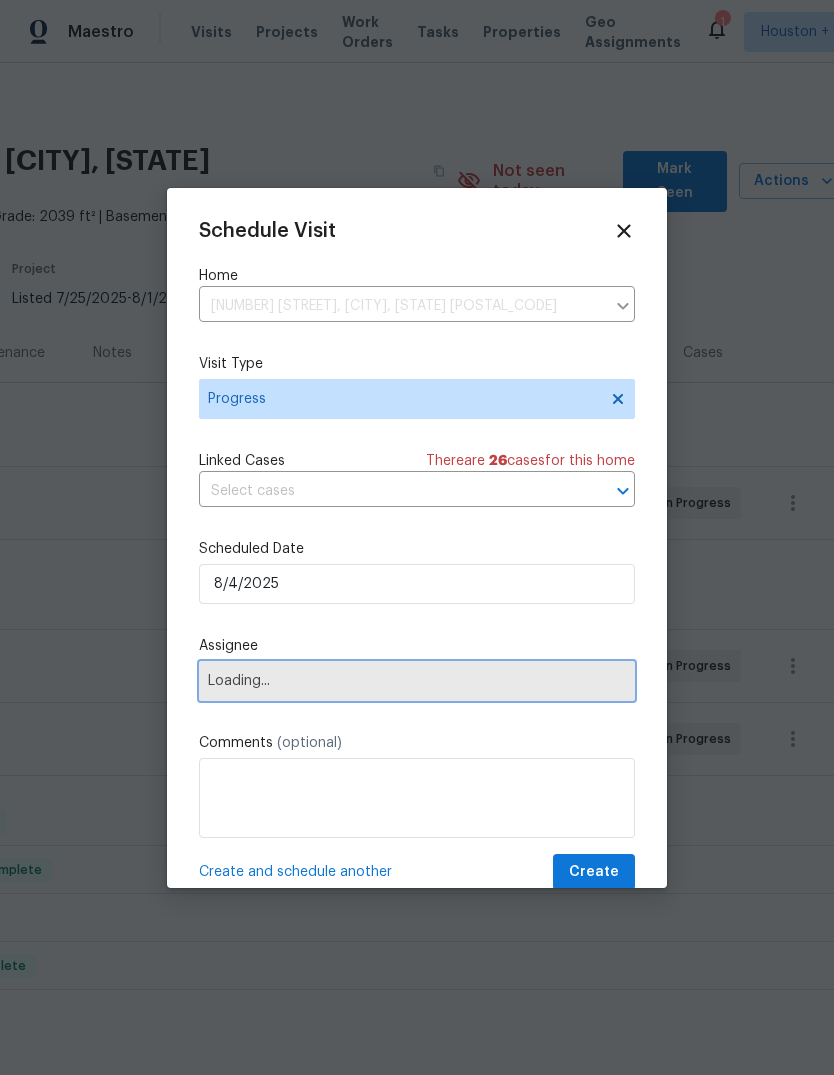 click on "Loading..." at bounding box center [417, 681] 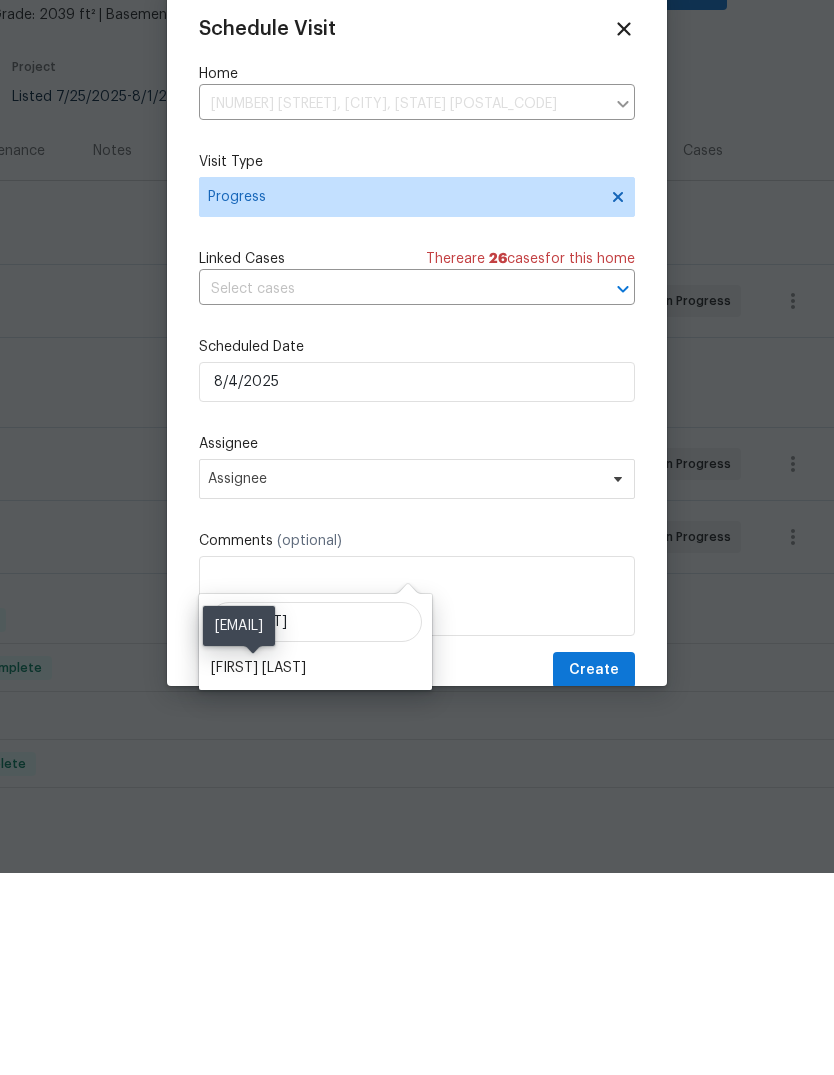 type on "[FIRST]" 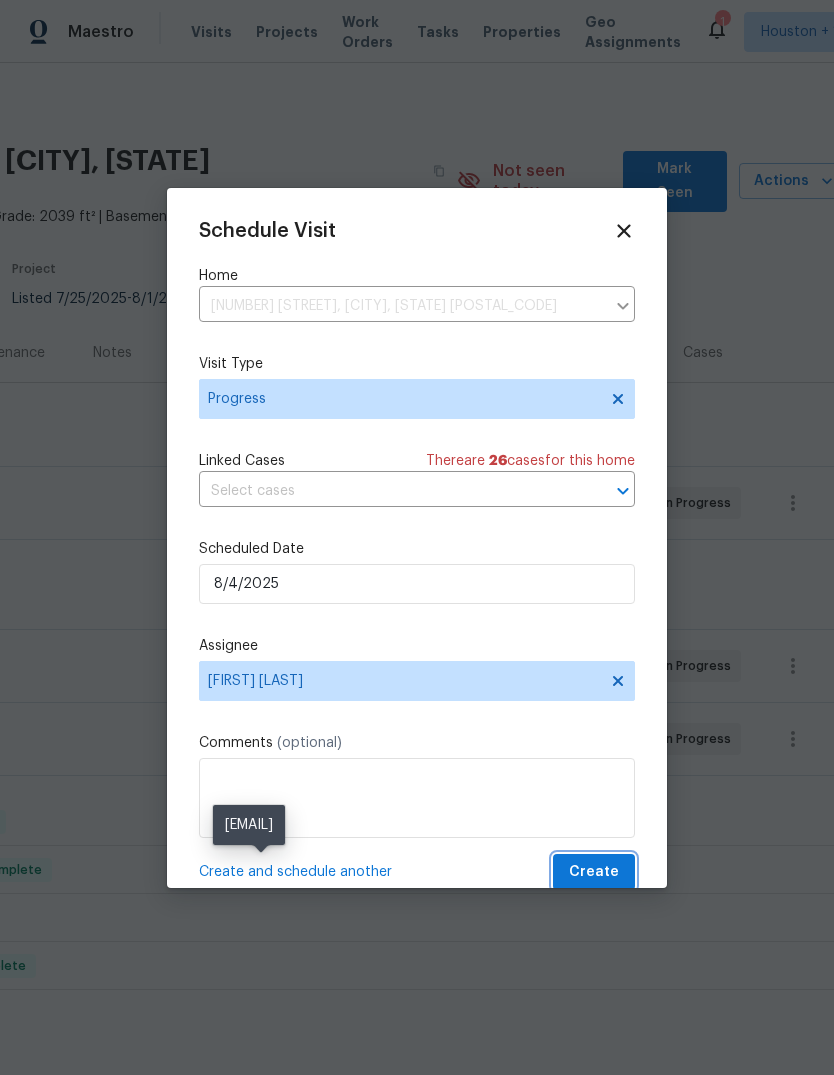 click on "Create" at bounding box center [594, 872] 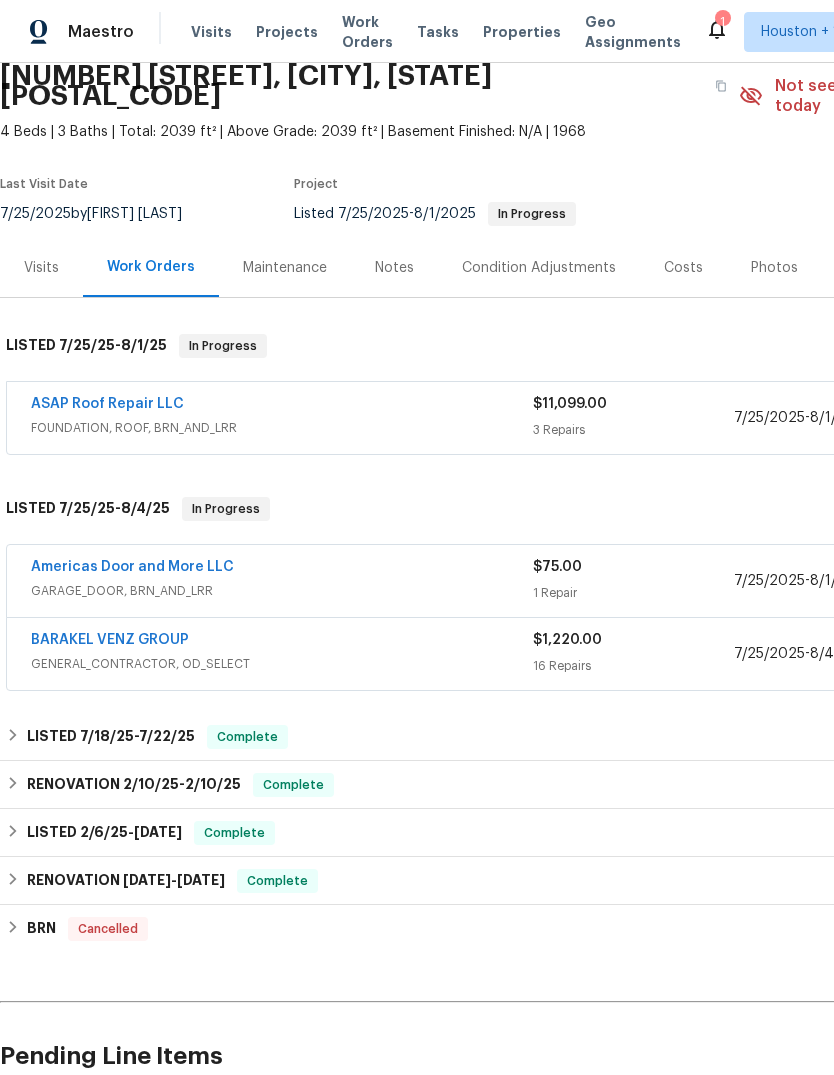 scroll, scrollTop: 85, scrollLeft: 0, axis: vertical 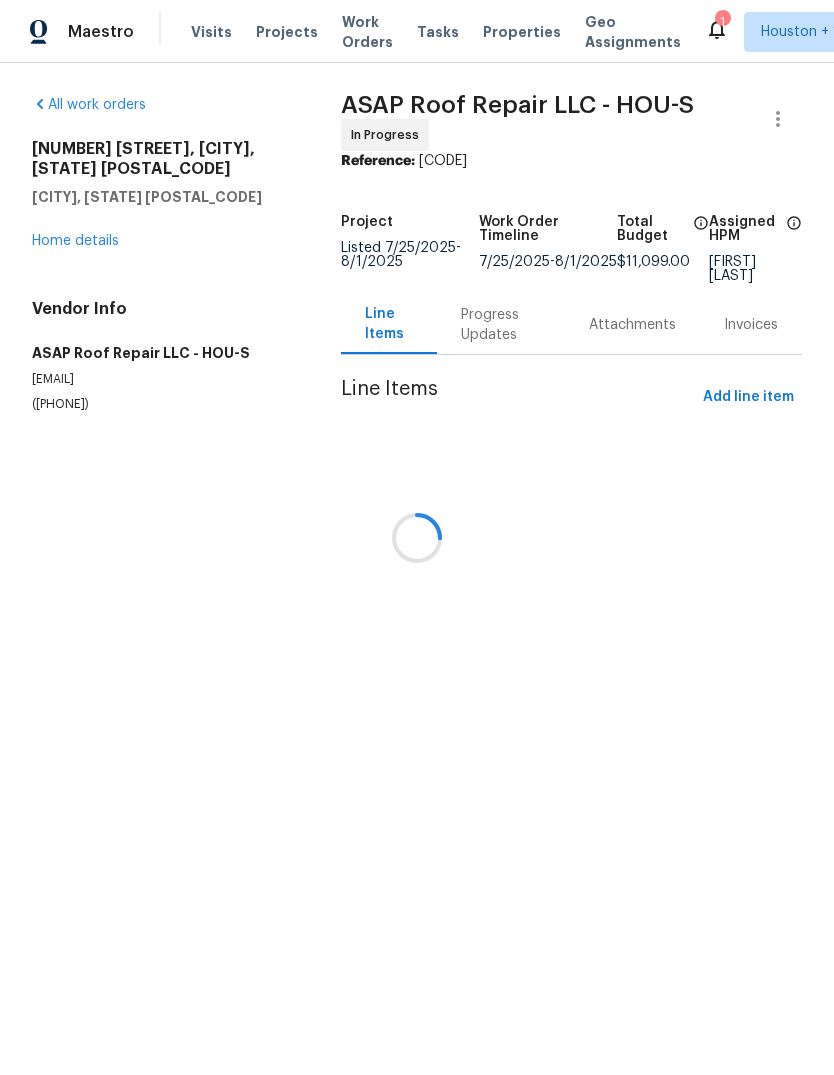 click at bounding box center (417, 537) 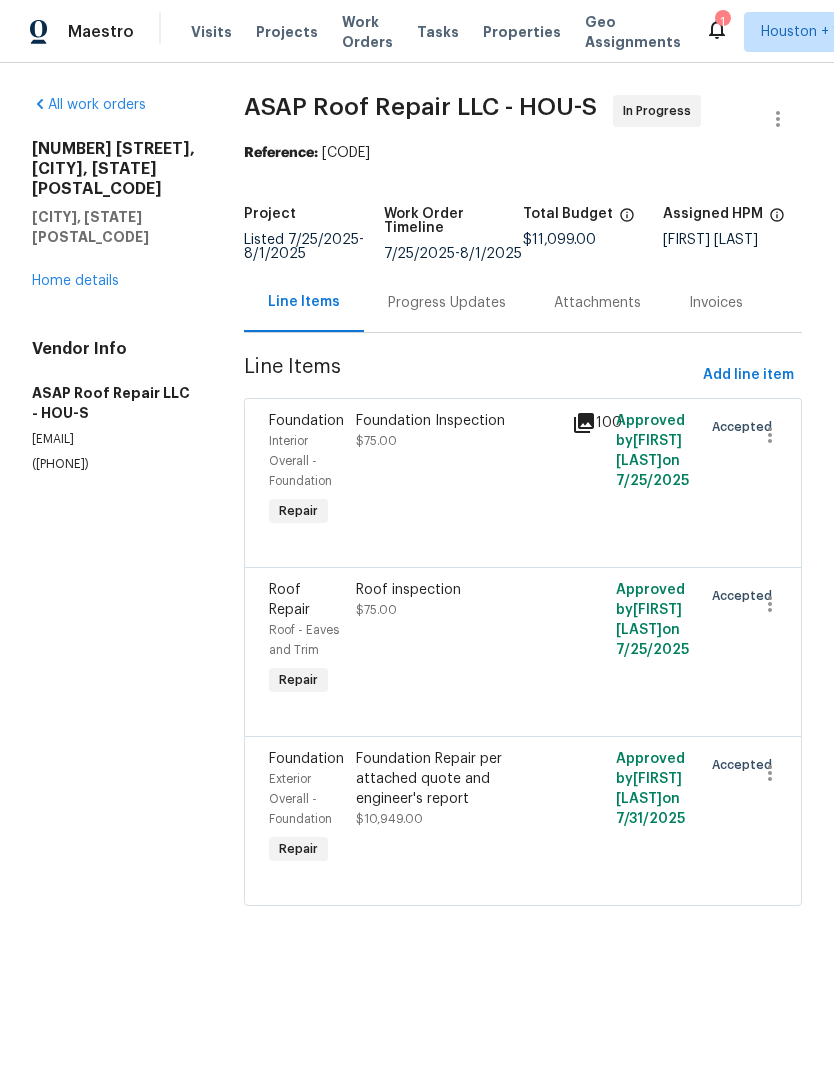 click on "Progress Updates" at bounding box center [447, 302] 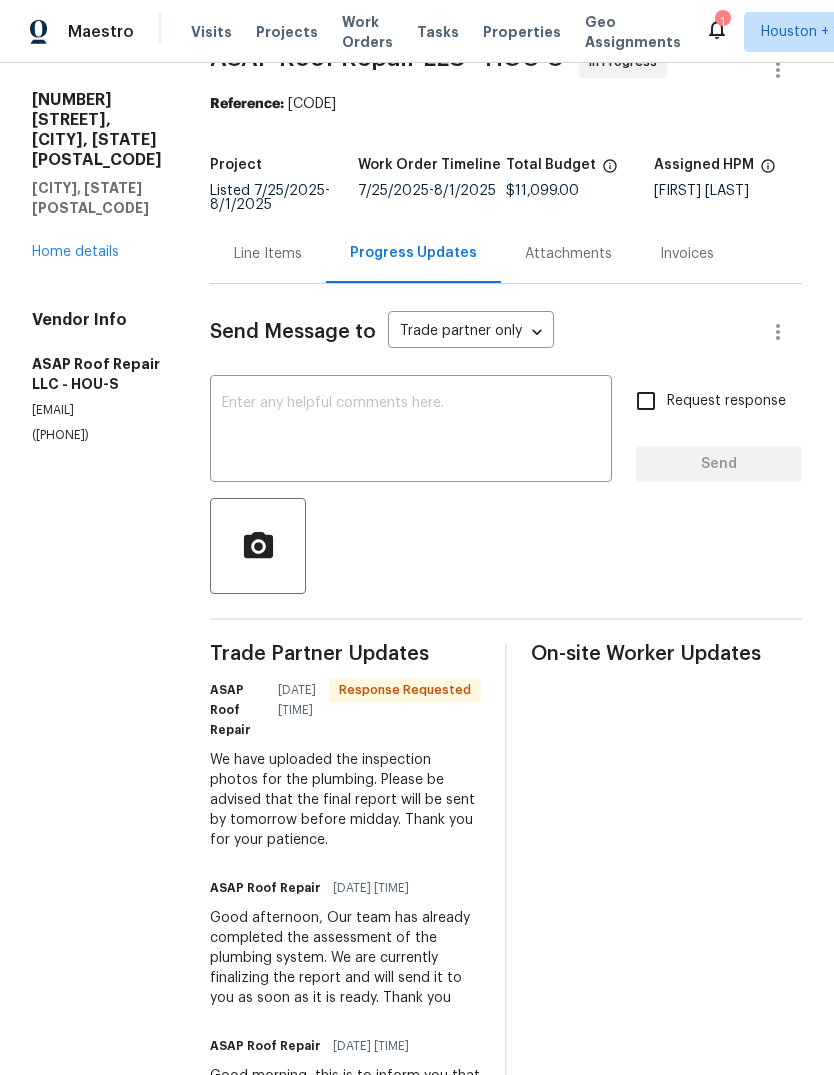 scroll, scrollTop: 58, scrollLeft: 0, axis: vertical 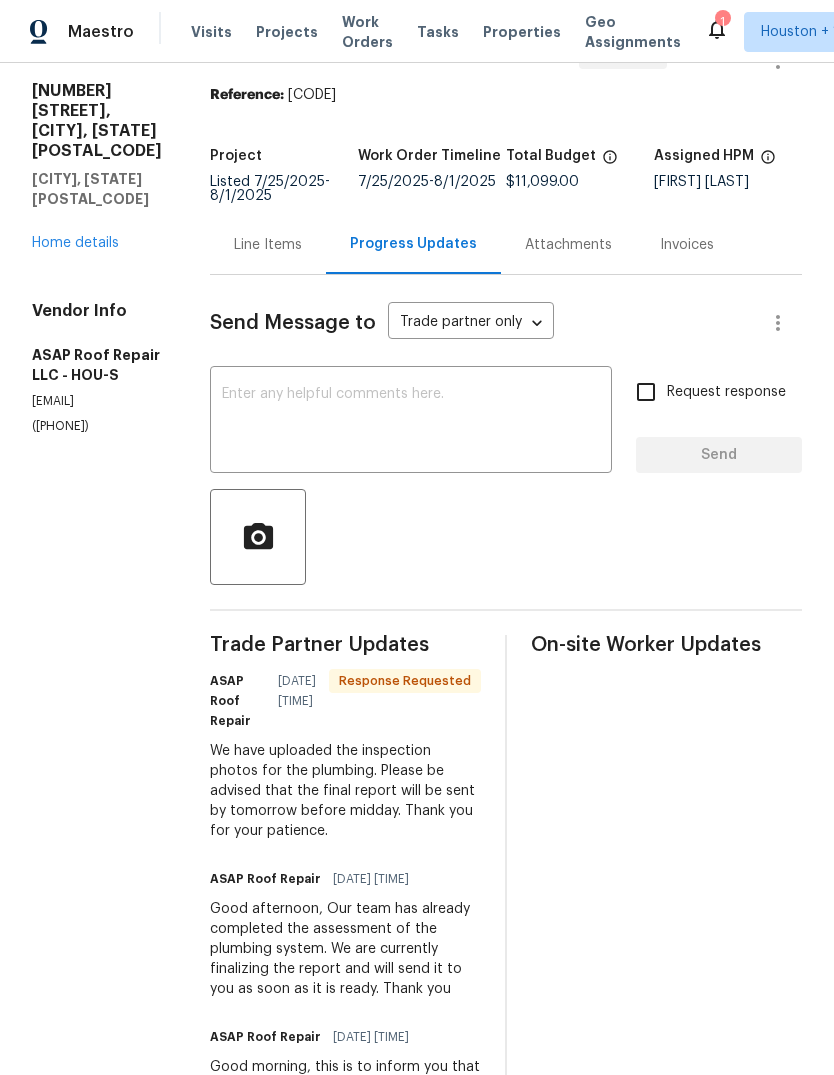 click on "Line Items" at bounding box center [268, 245] 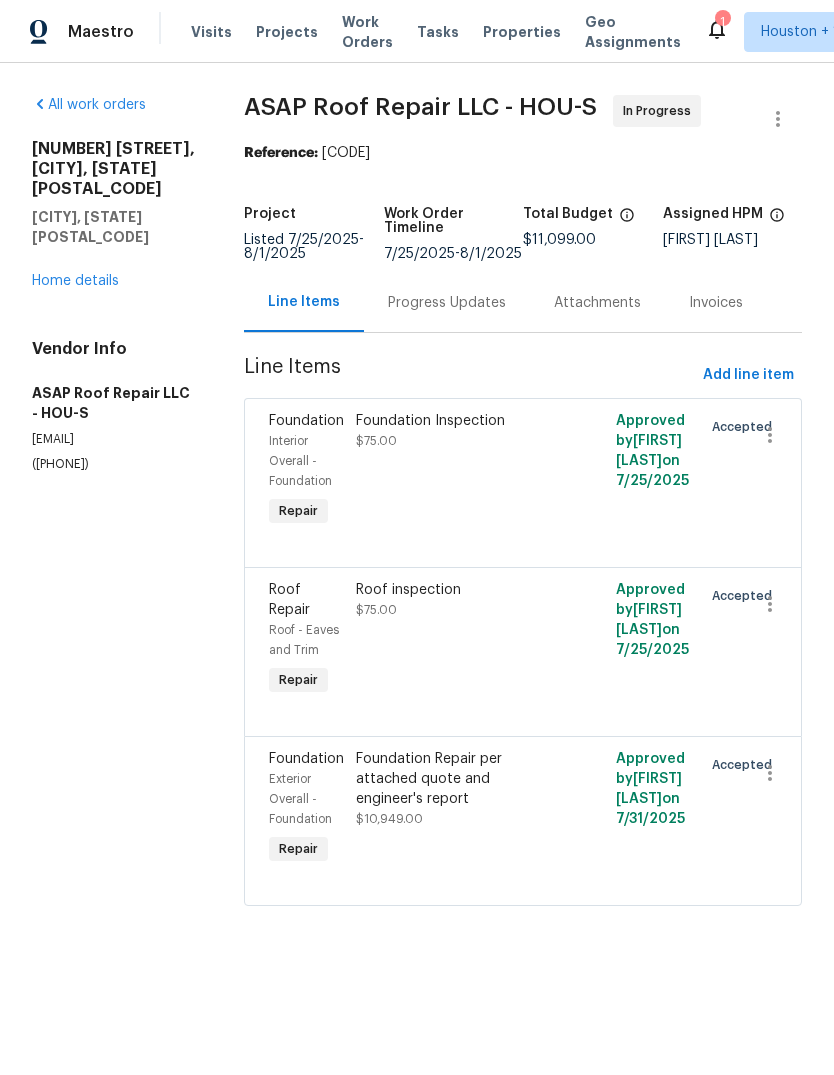 scroll, scrollTop: 0, scrollLeft: 0, axis: both 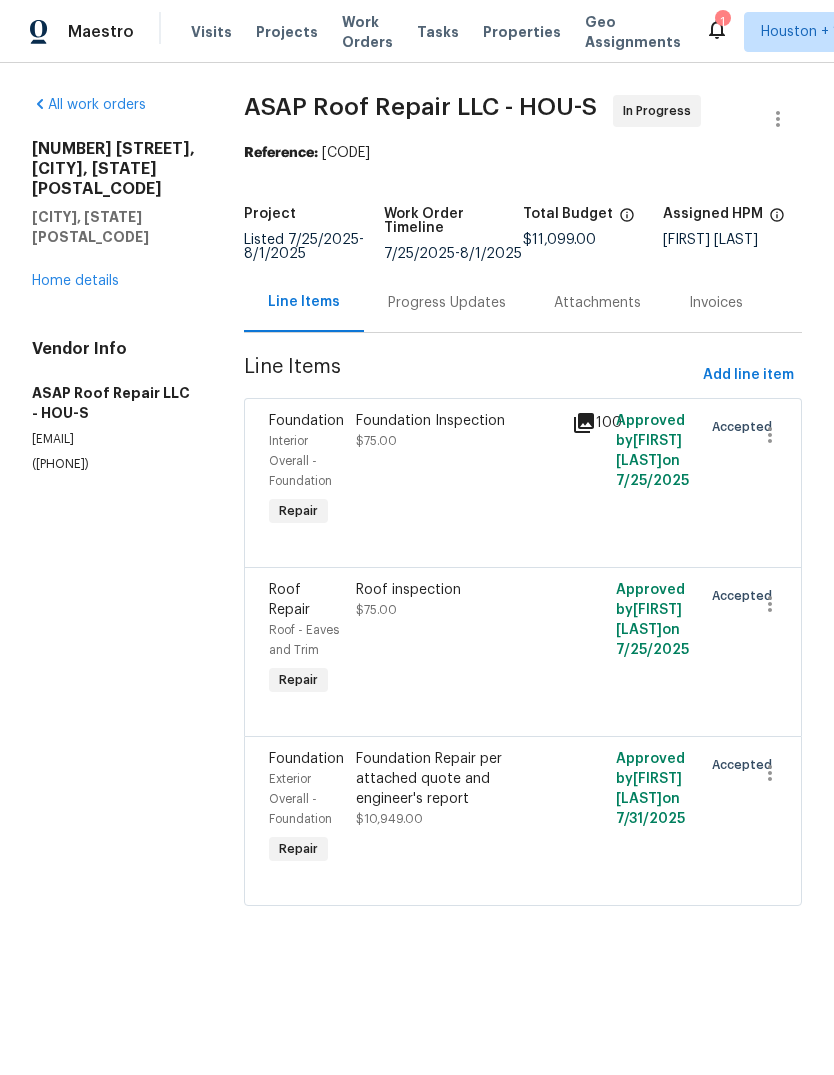 click on "Home details" at bounding box center (75, 281) 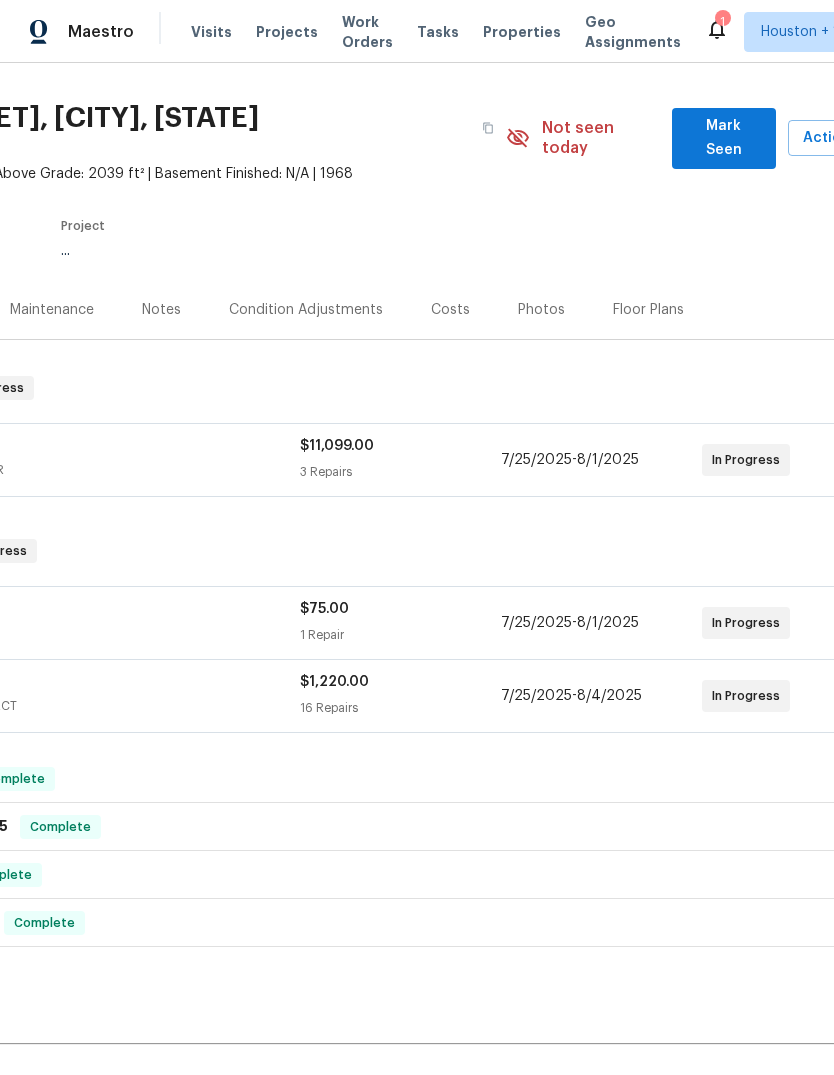 scroll, scrollTop: 91, scrollLeft: 296, axis: both 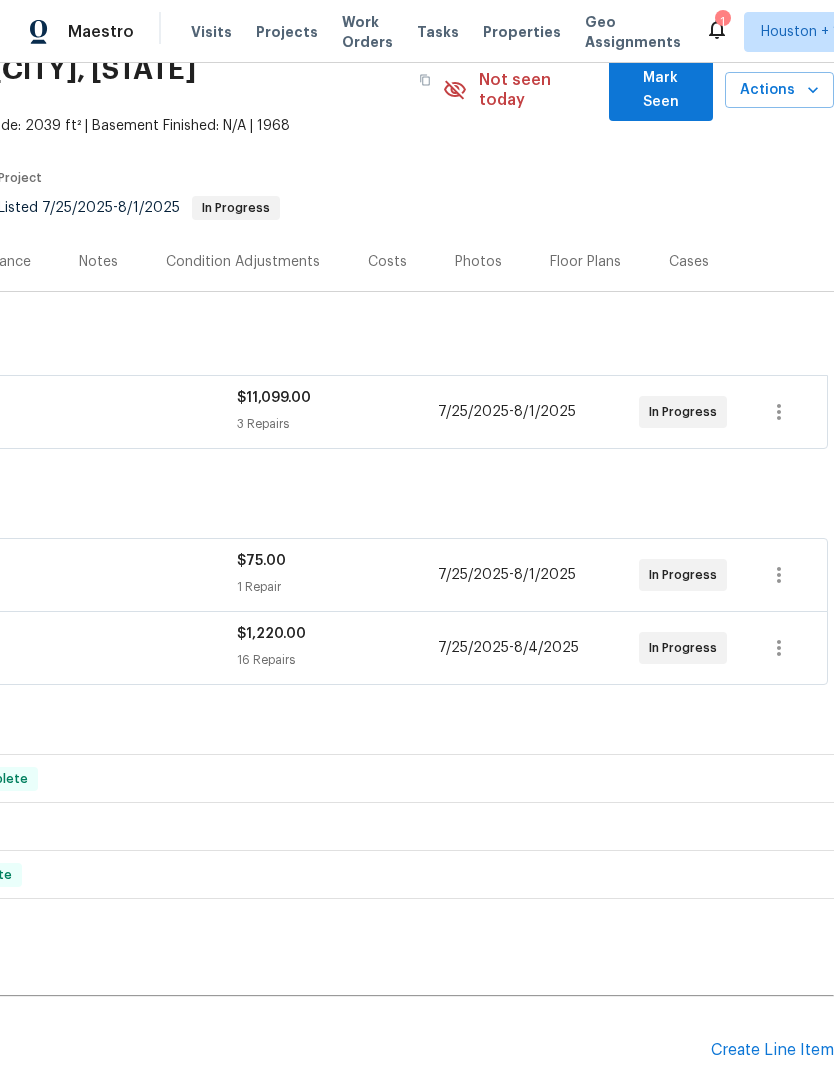click on "Create Line Item" at bounding box center (772, 1050) 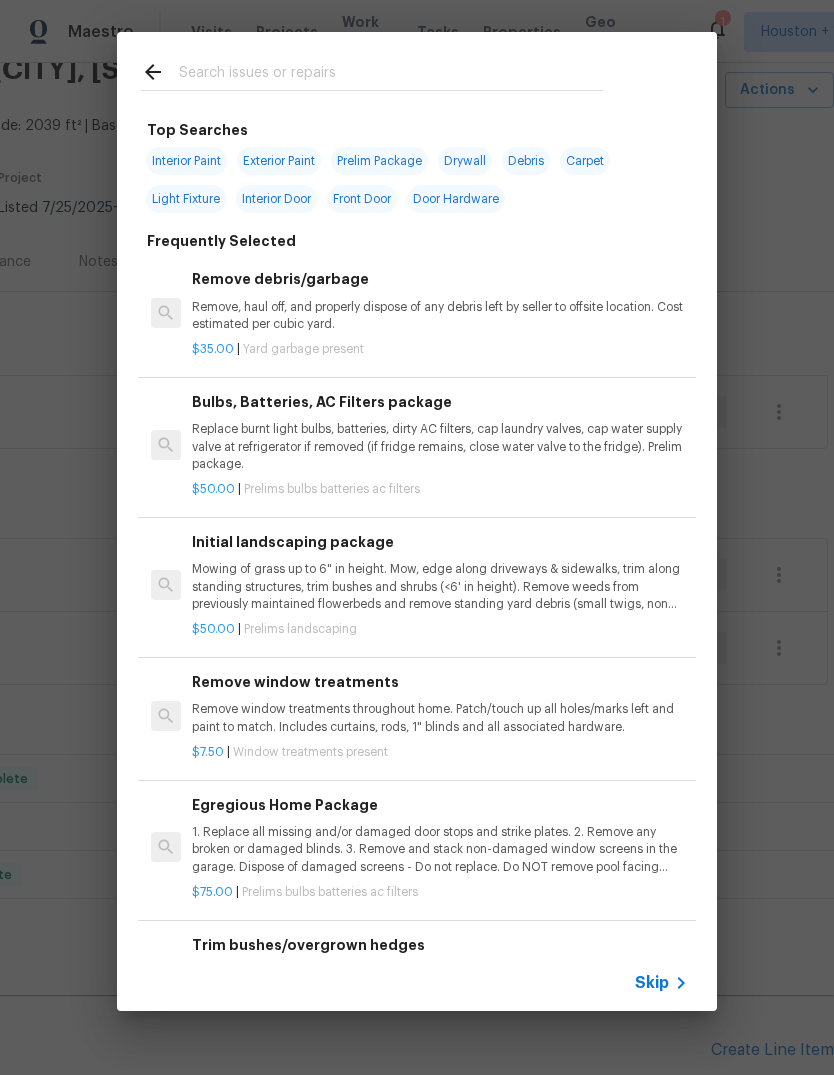 click on "Skip" at bounding box center [652, 983] 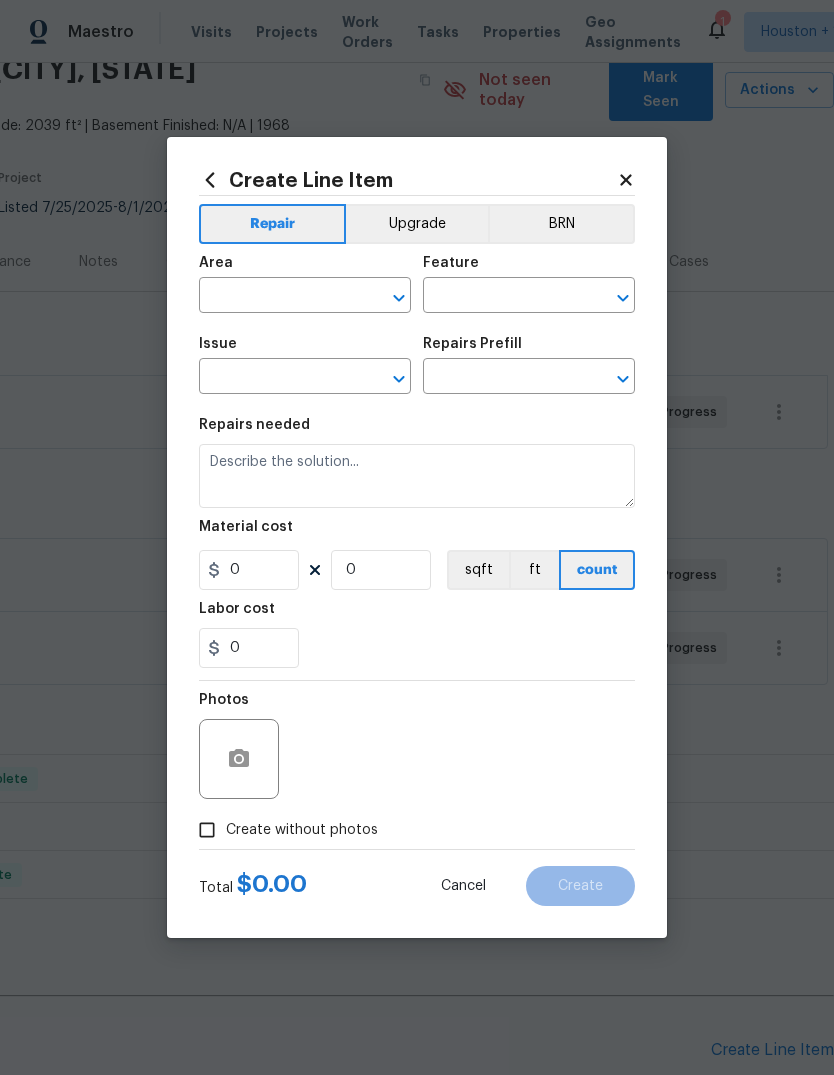 click at bounding box center [277, 297] 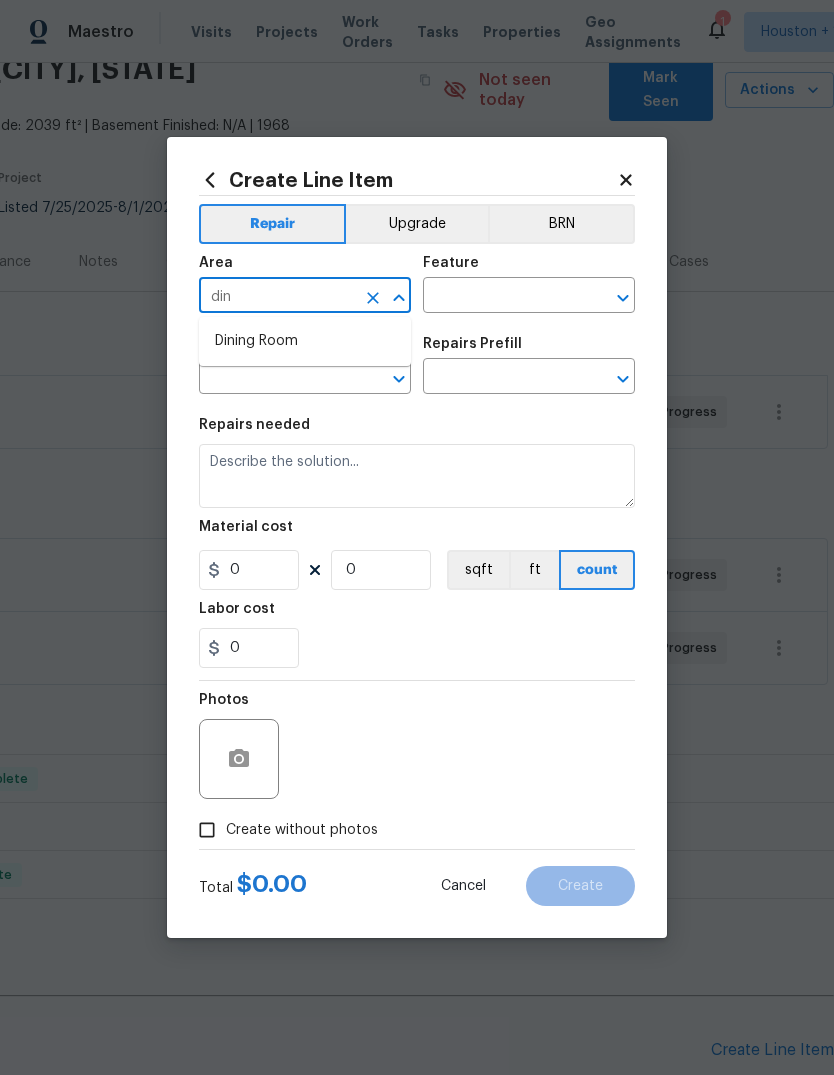click on "Dining Room" at bounding box center (305, 341) 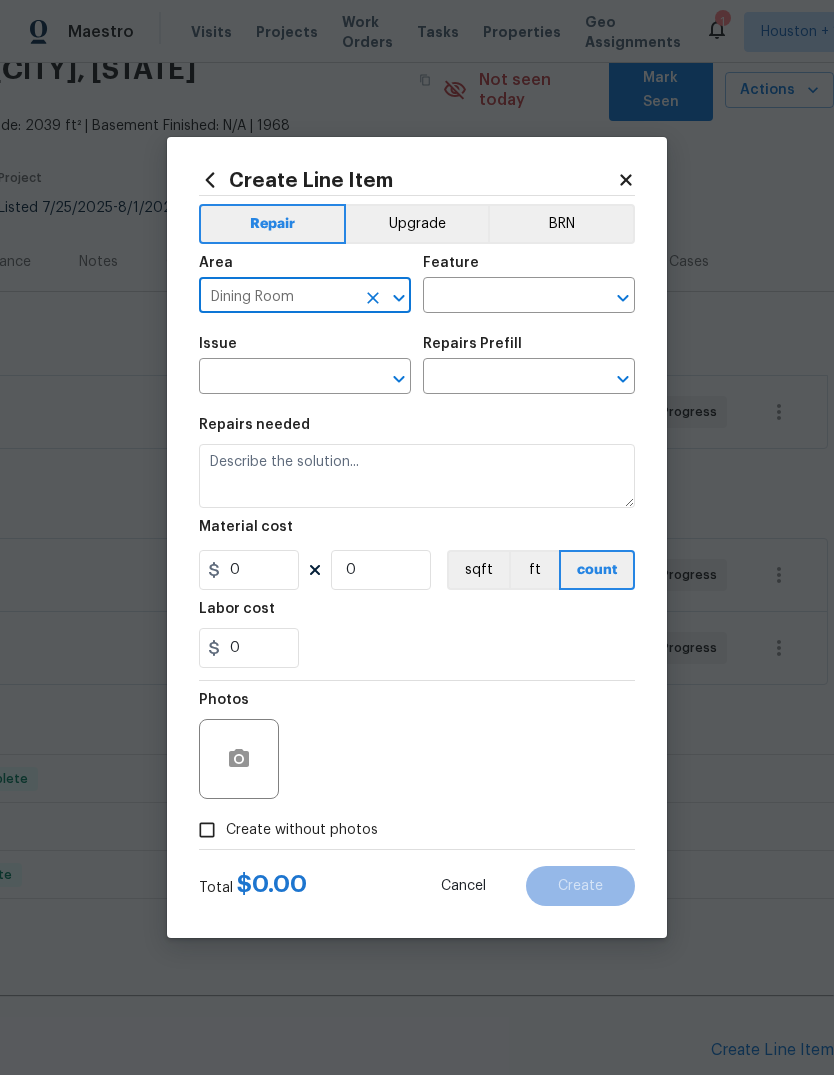 click at bounding box center (501, 297) 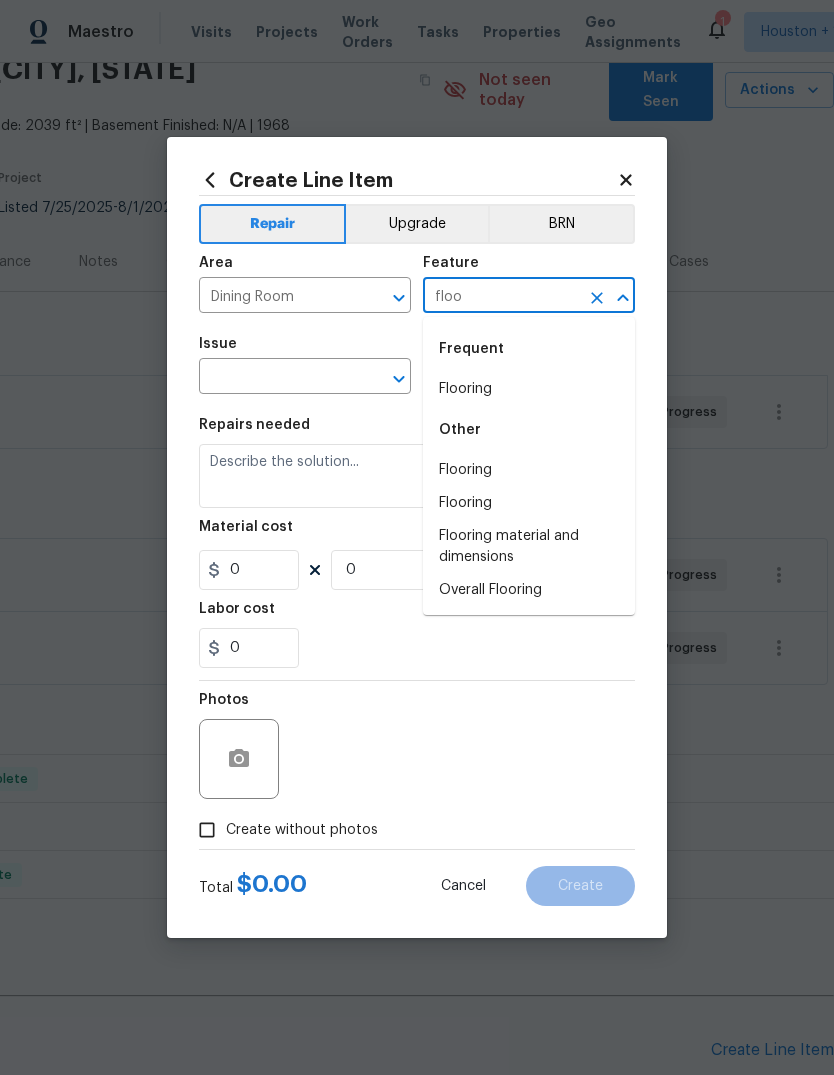type on "floo" 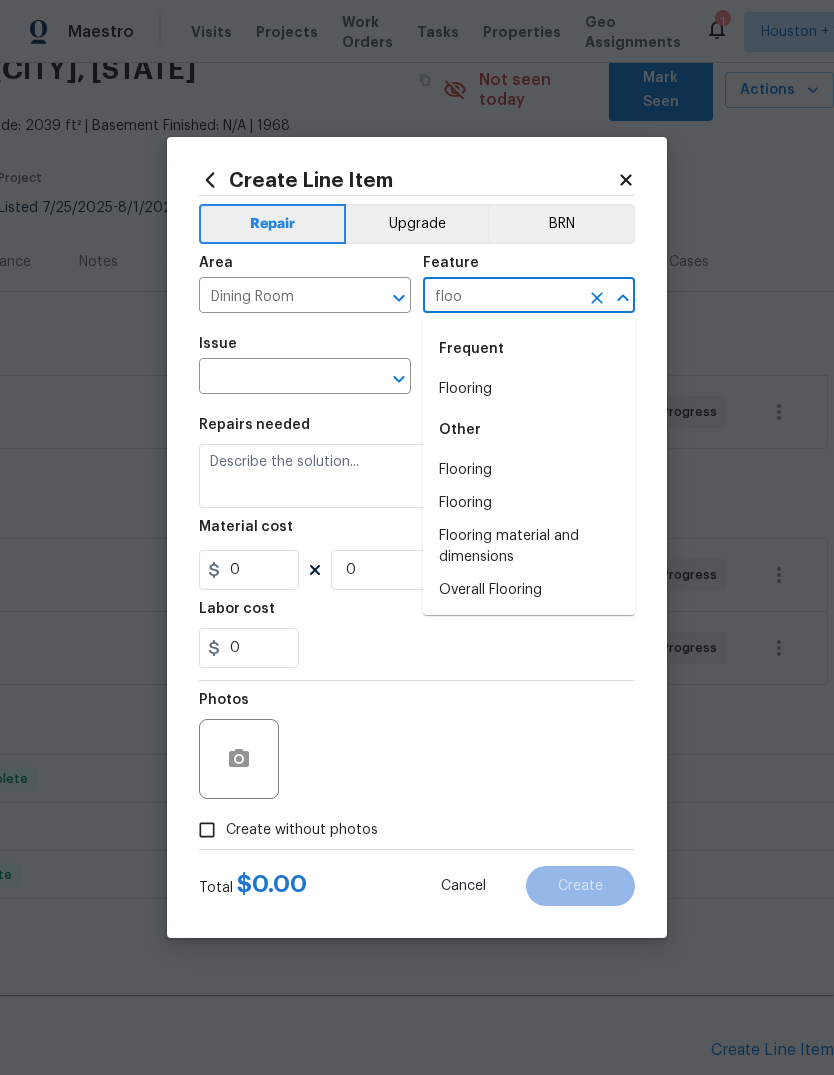 click on "Dining Room" at bounding box center (277, 297) 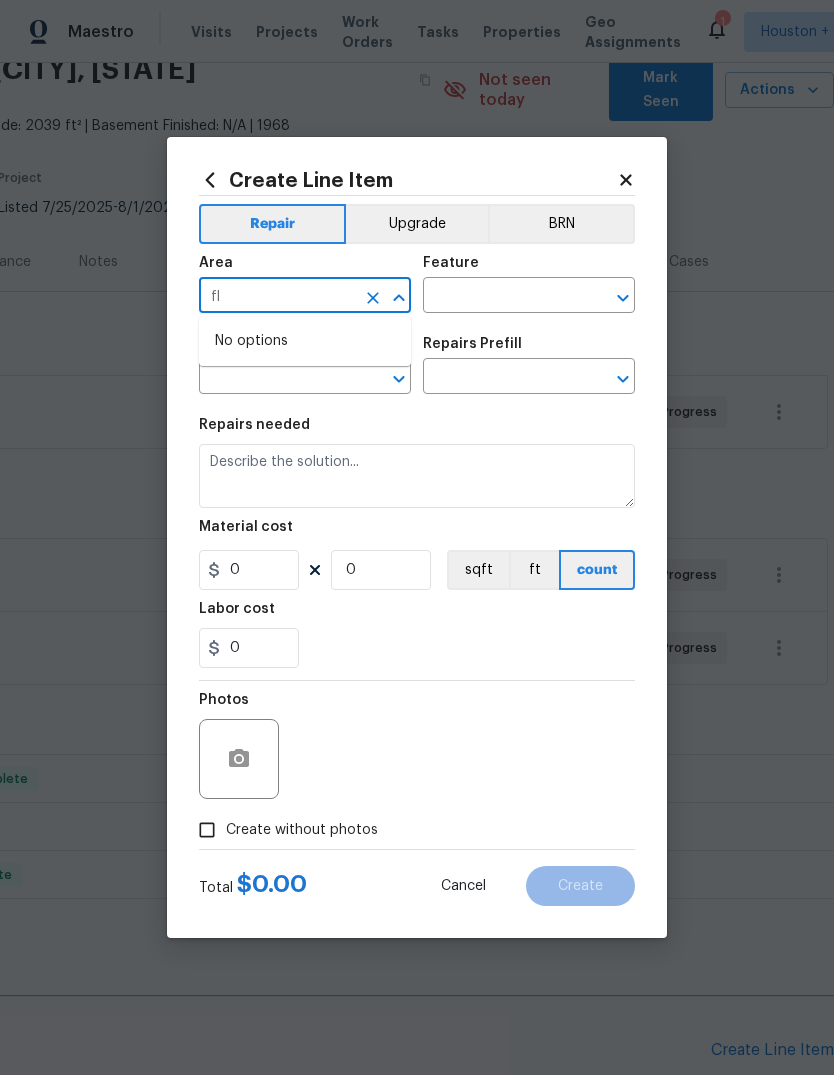 type on "f" 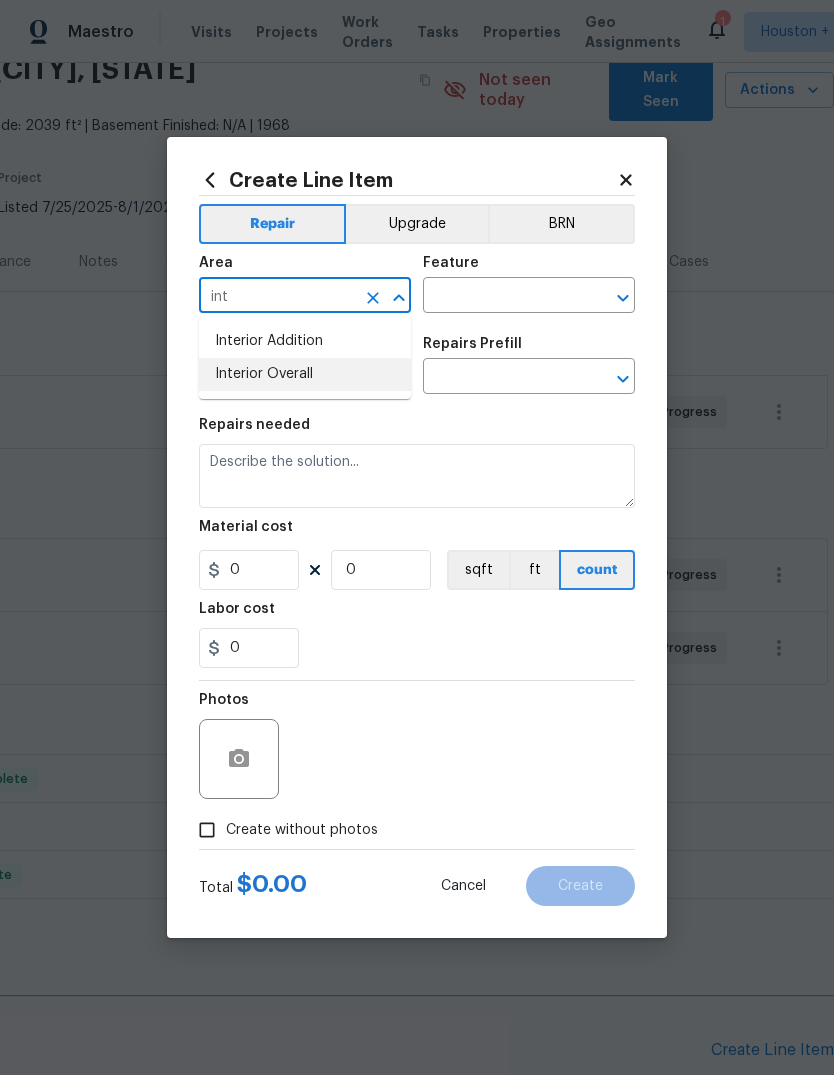 click on "Interior Overall" at bounding box center (305, 374) 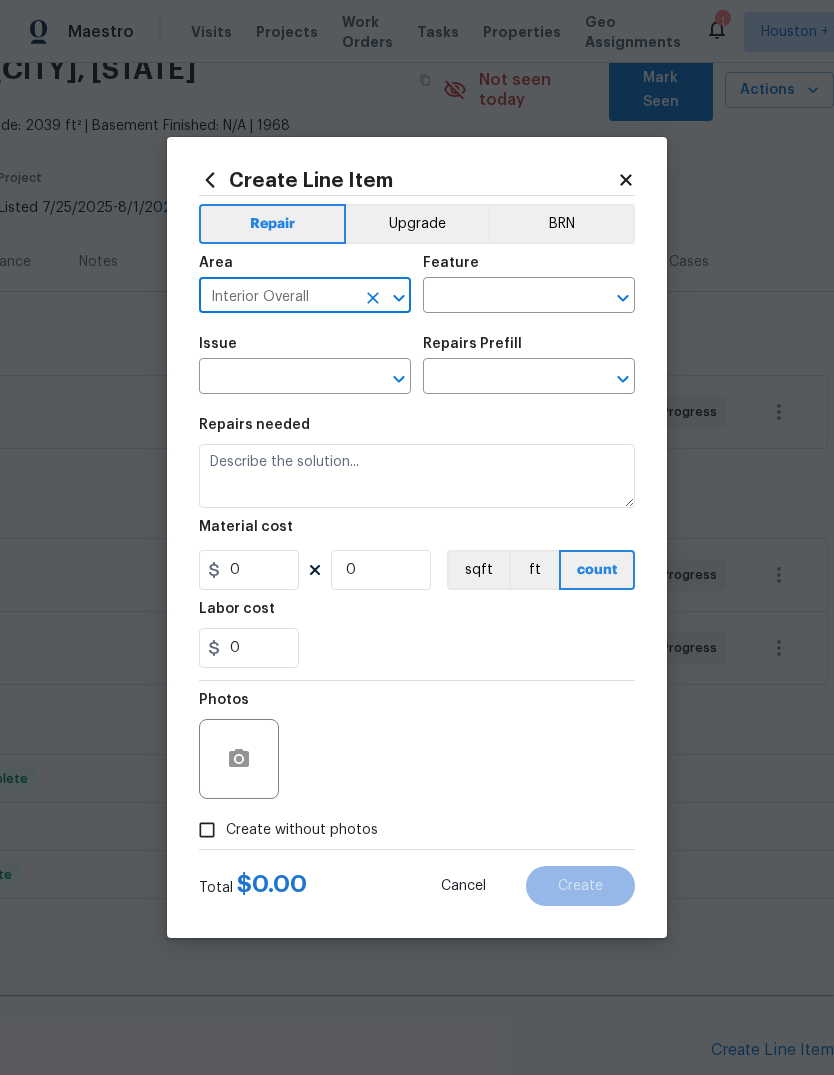 click at bounding box center [501, 297] 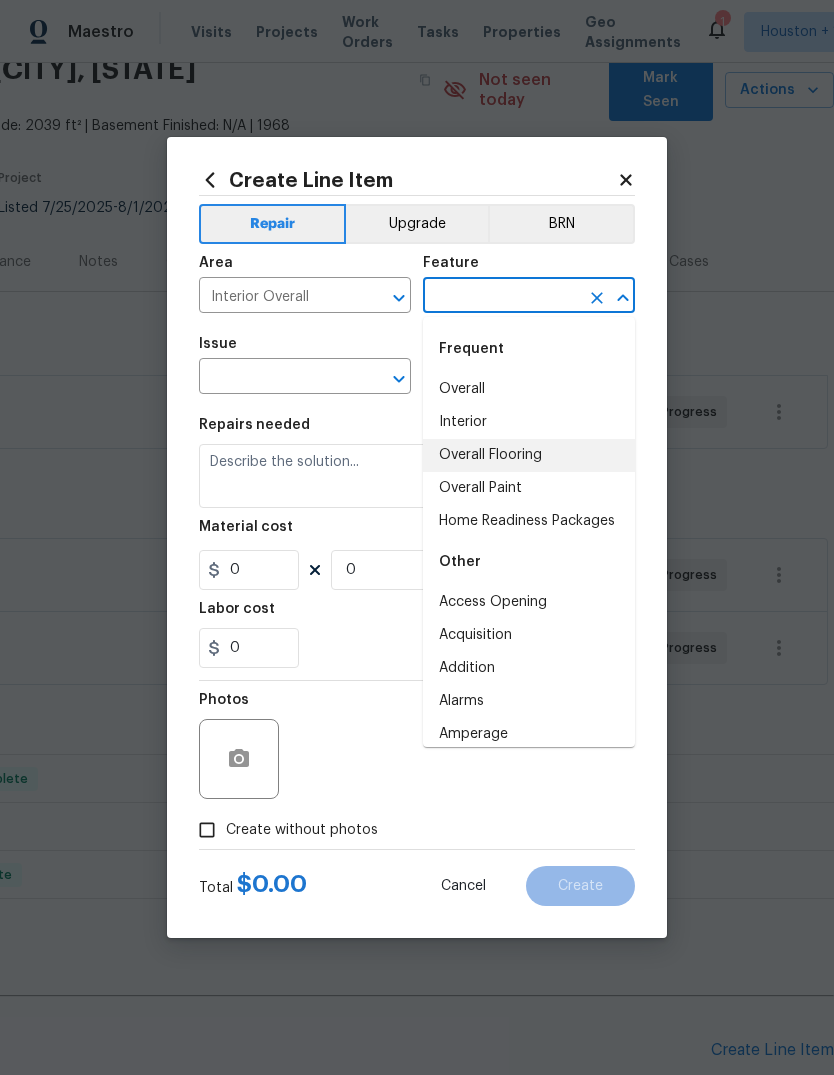 click on "Overall Flooring" at bounding box center (529, 455) 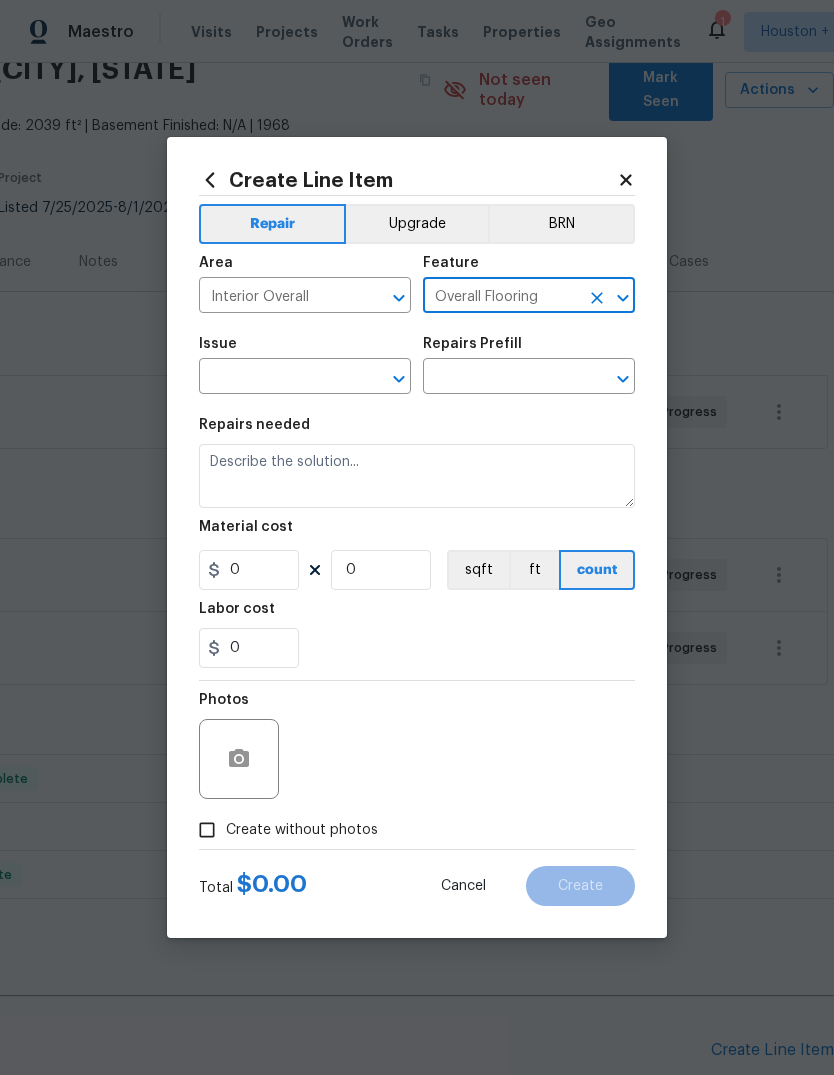 click on "Issue" at bounding box center [305, 350] 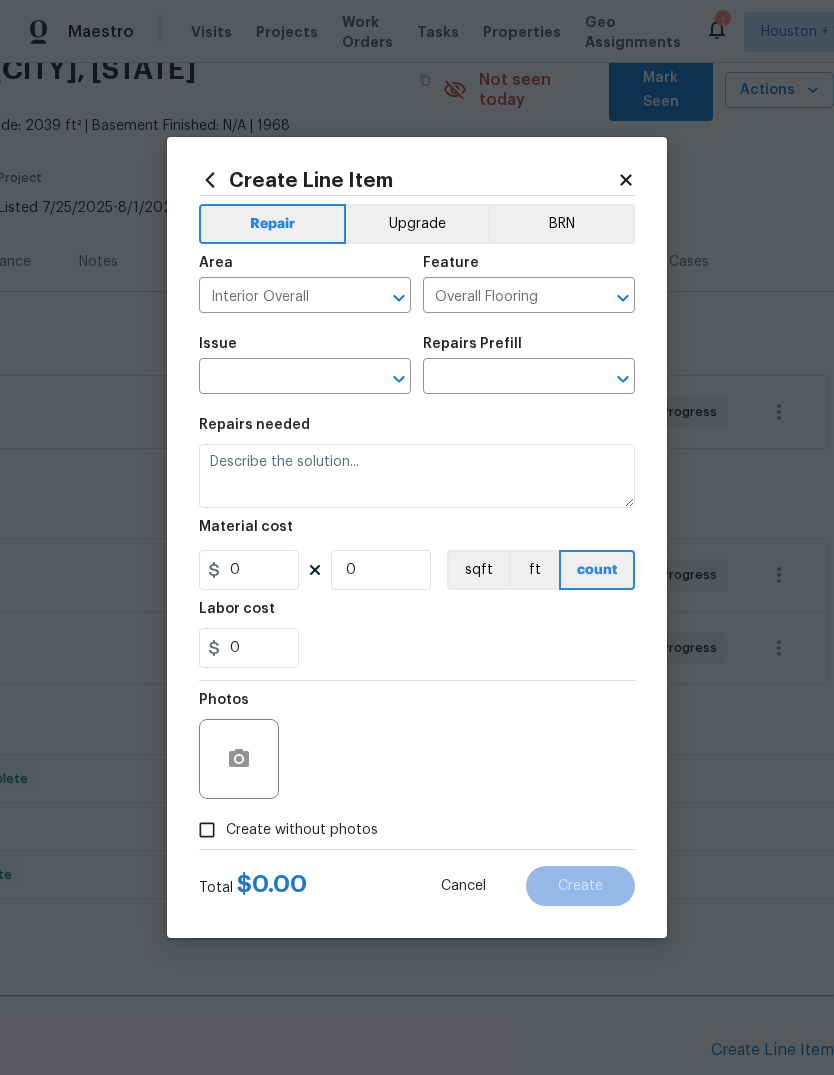 click on "Overall Flooring" at bounding box center [501, 297] 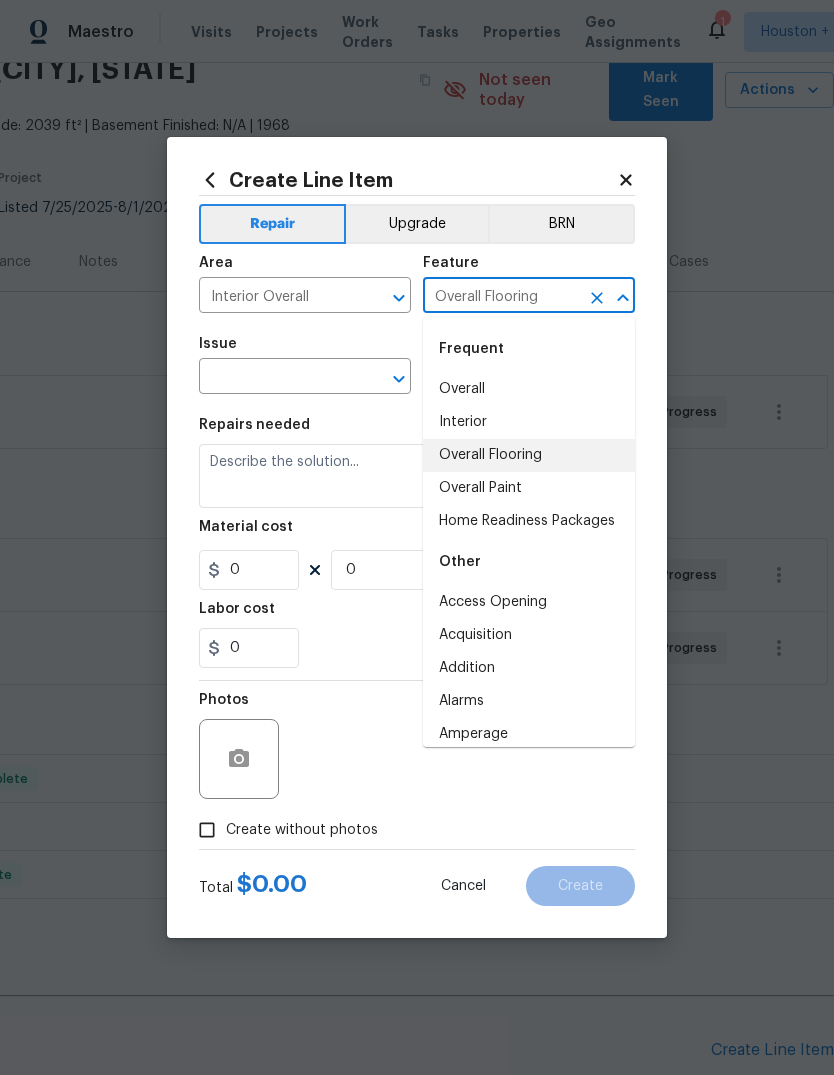 click 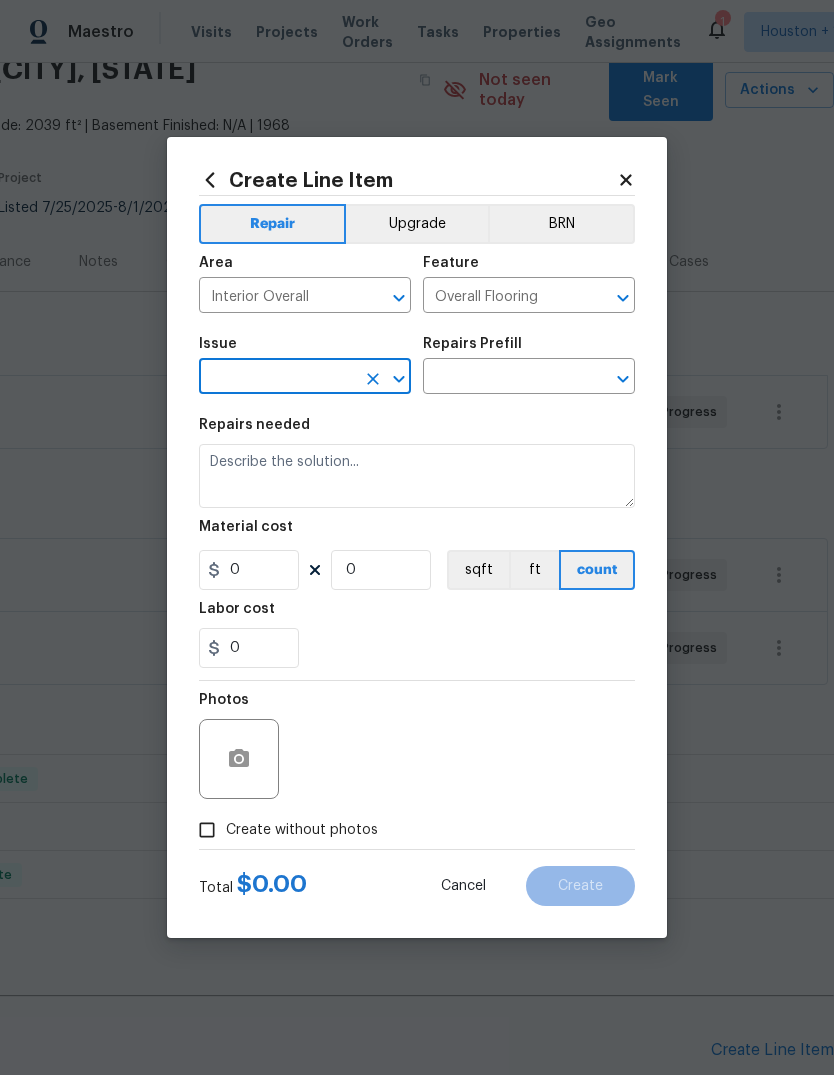 click 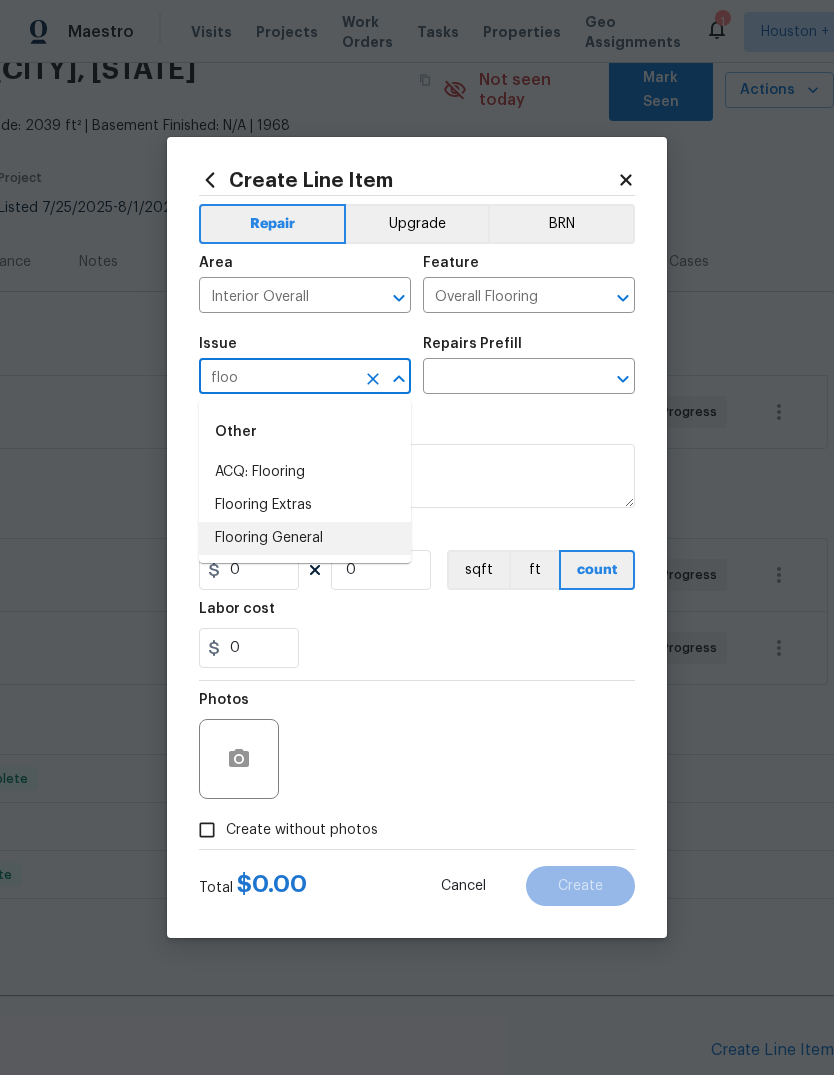 click on "Flooring General" at bounding box center [305, 538] 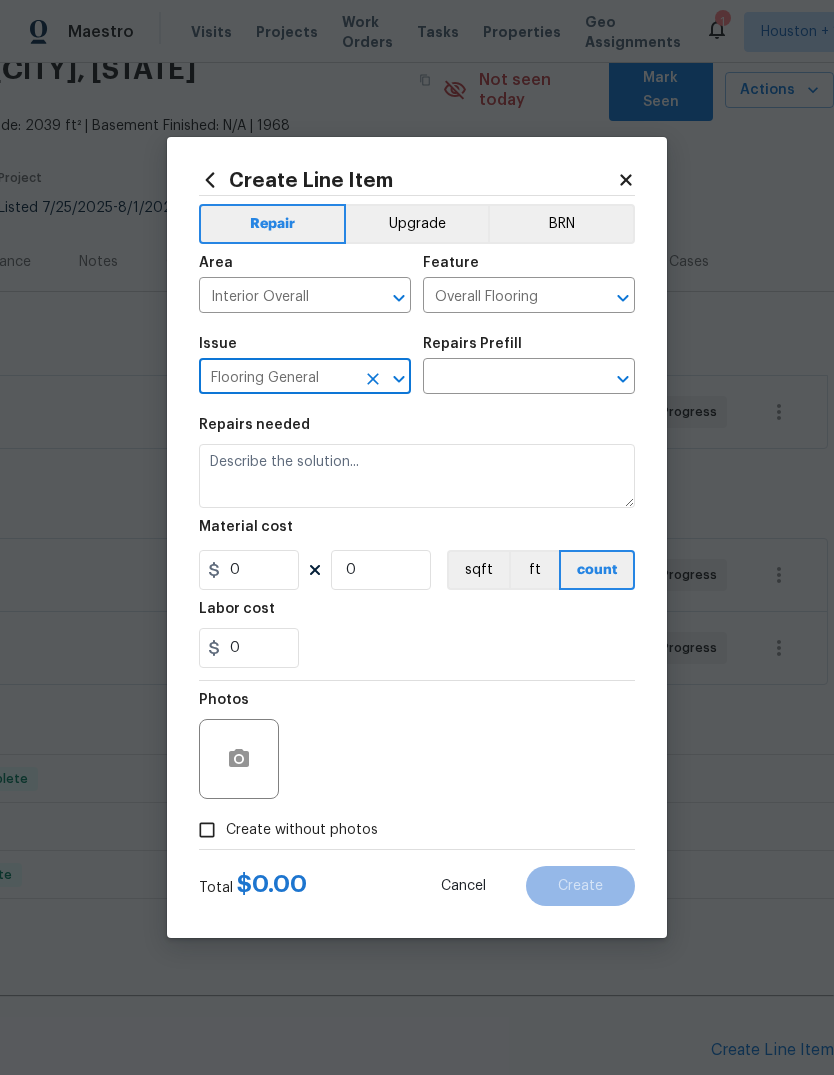 click at bounding box center [501, 378] 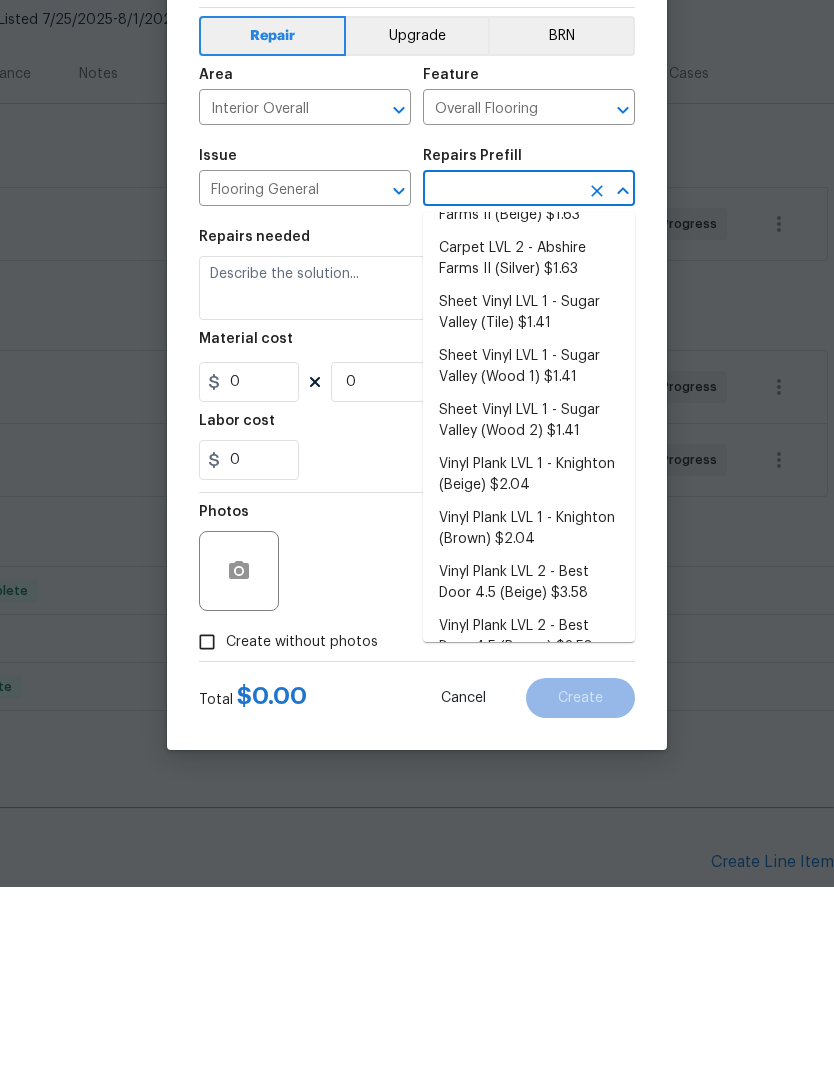 scroll, scrollTop: 150, scrollLeft: 0, axis: vertical 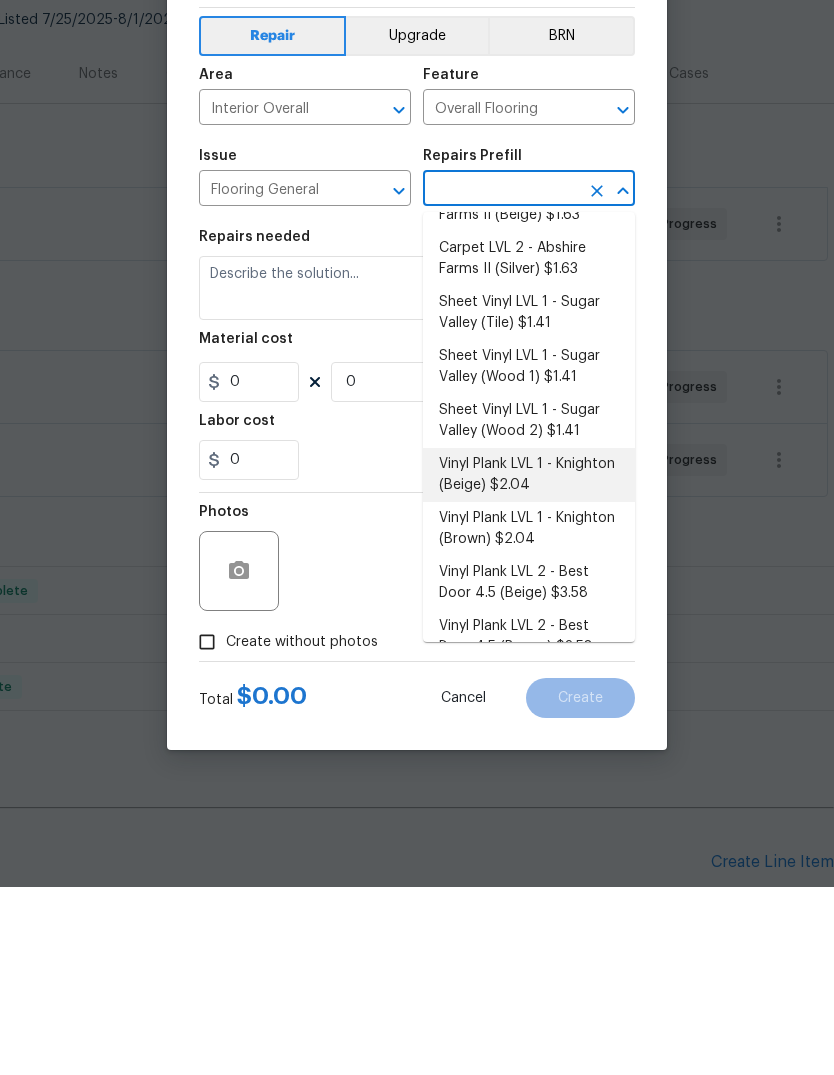 click on "Vinyl Plank LVL 1 - Knighton (Beige) $2.04" at bounding box center [529, 663] 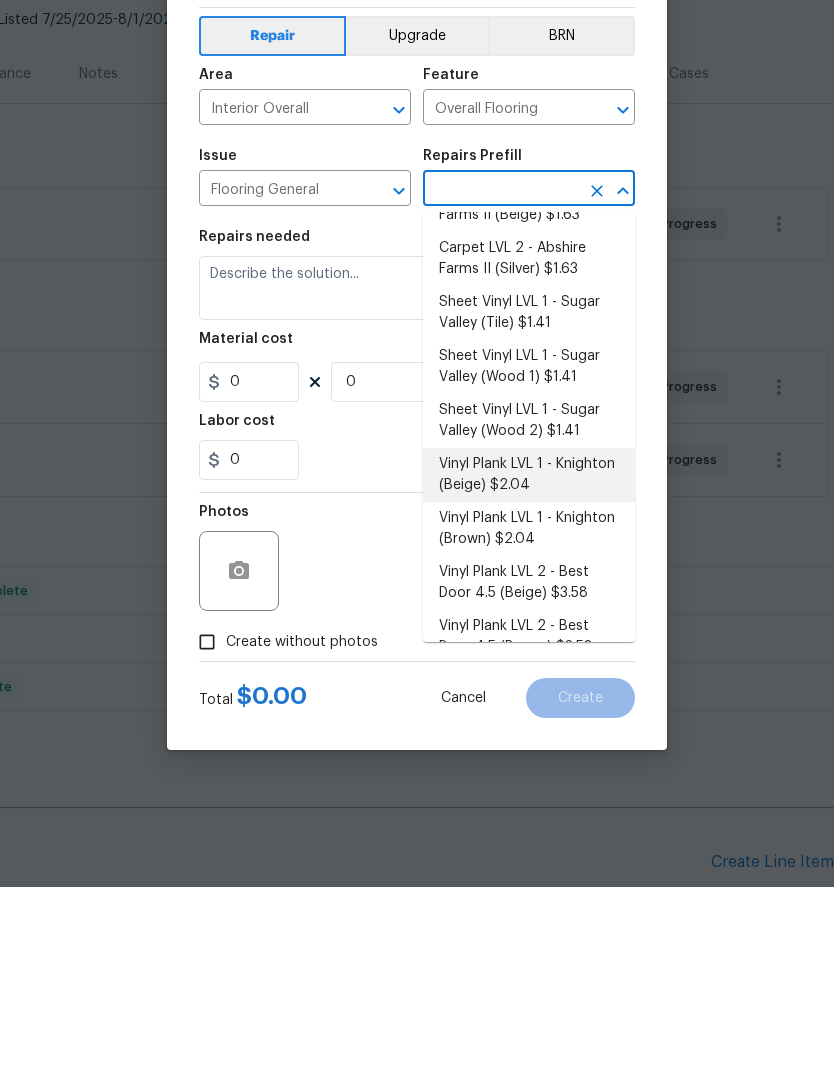 type 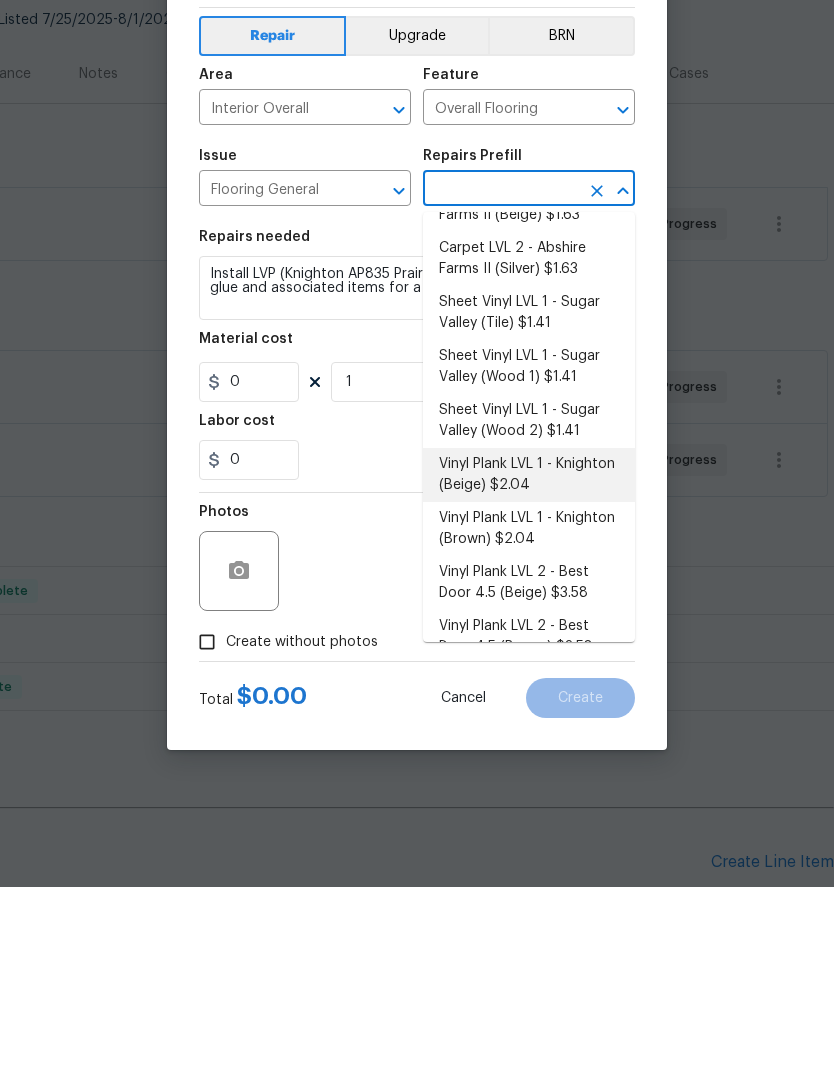 type on "Vinyl Plank LVL 1 - Knighton (Beige) $2.04" 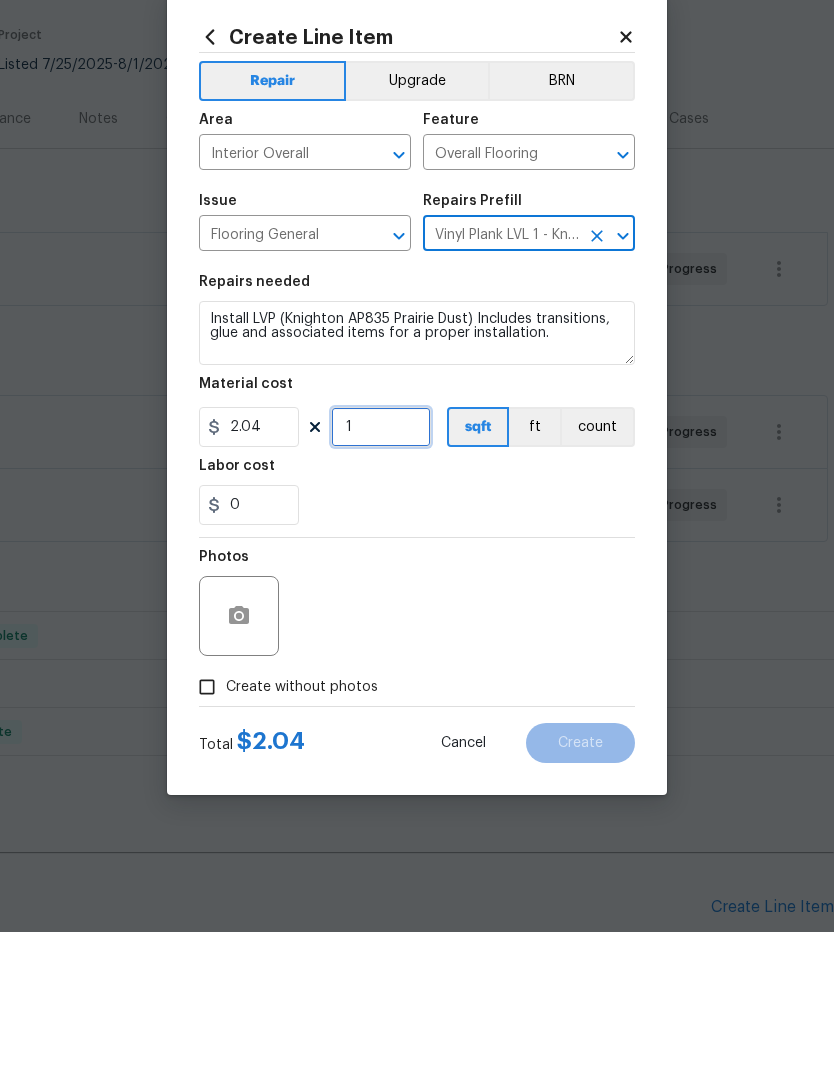 click on "1" at bounding box center (381, 570) 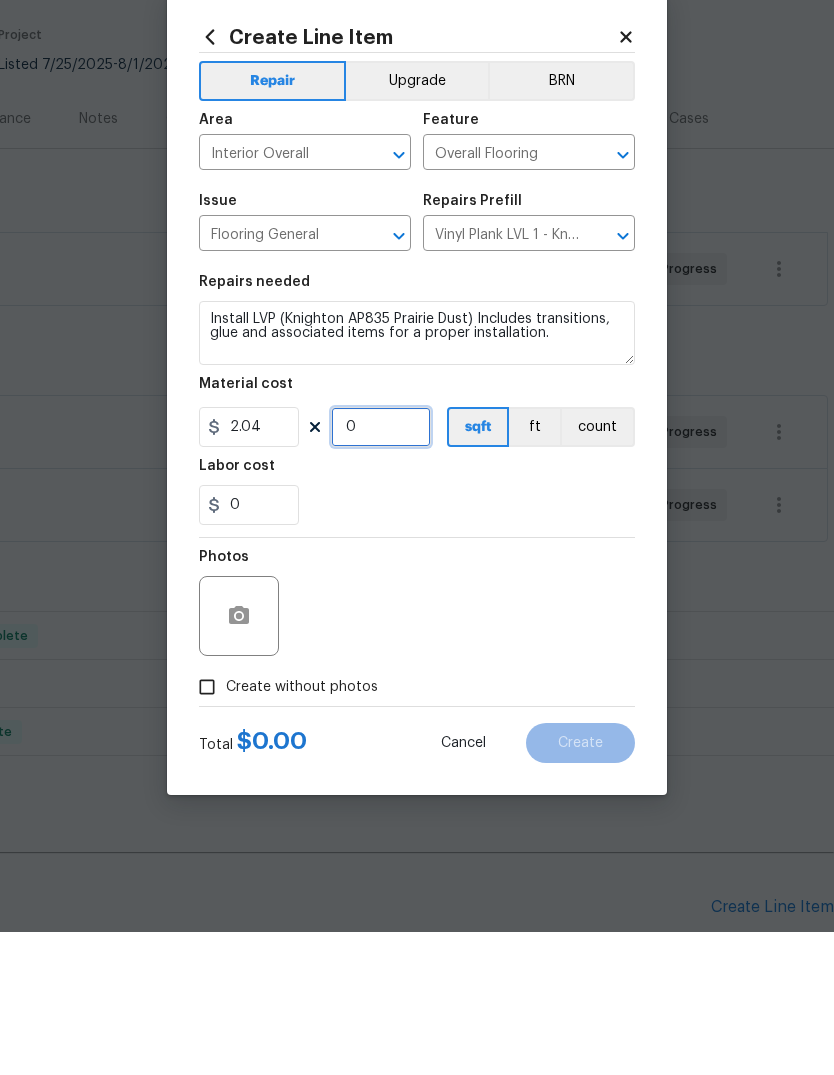scroll, scrollTop: 75, scrollLeft: 0, axis: vertical 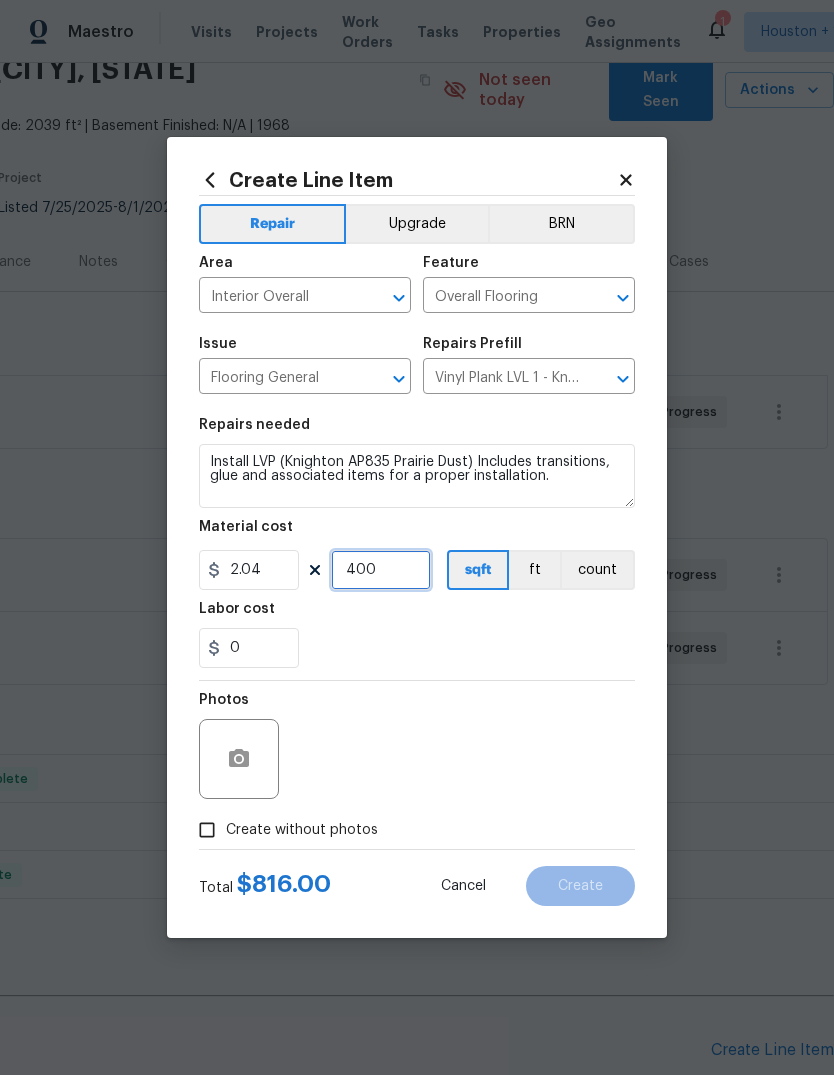 type on "400" 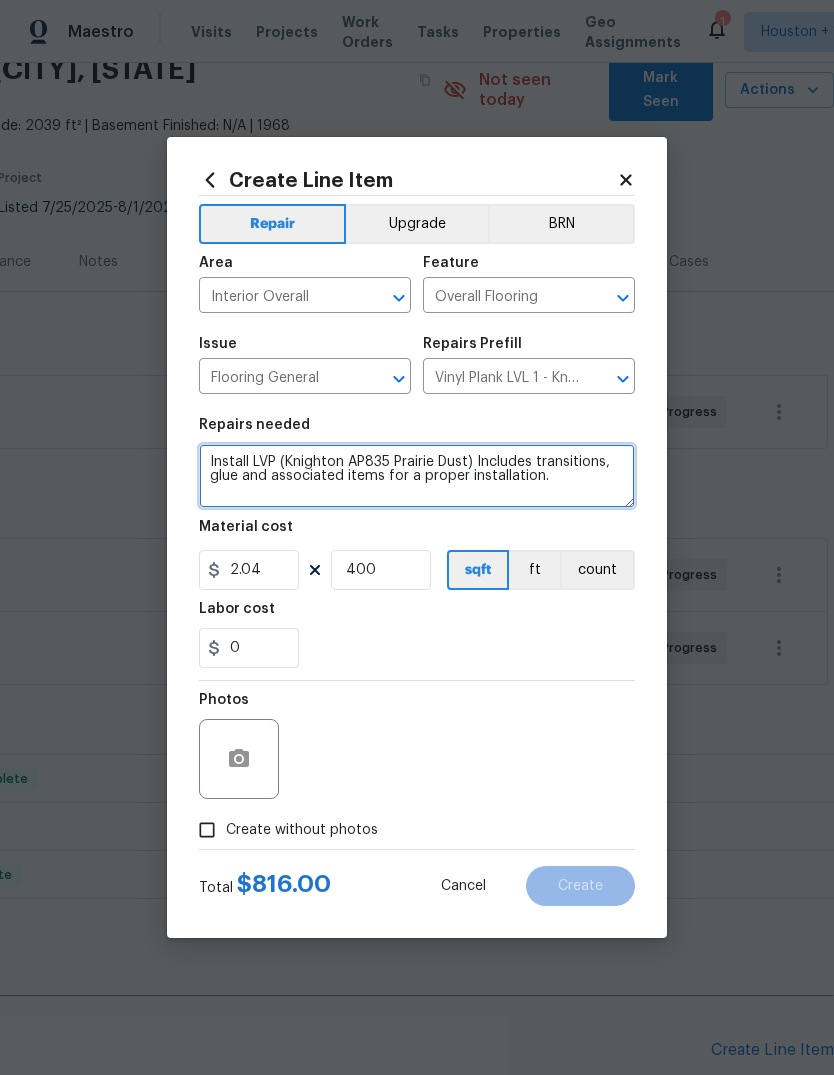 click on "Install LVP (Knighton AP835 Prairie Dust) Includes transitions, glue and associated items for a proper installation." at bounding box center (417, 476) 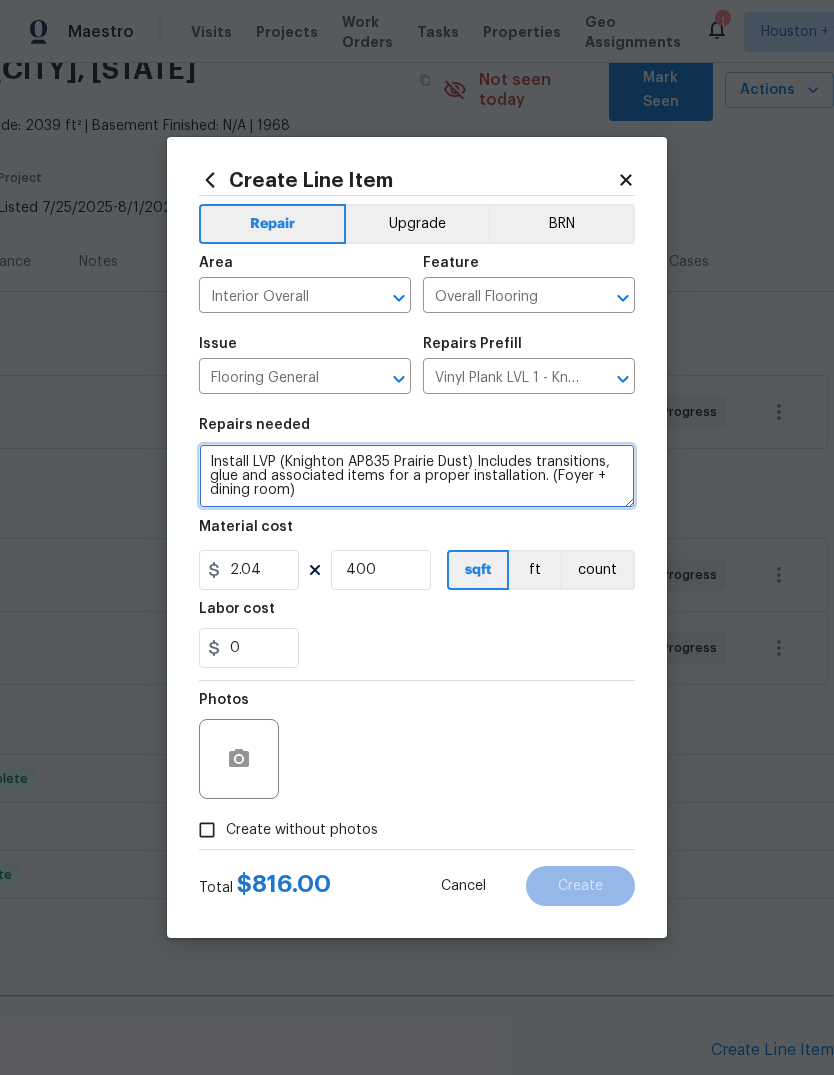 type on "Install LVP (Knighton AP835 Prairie Dust) Includes transitions, glue and associated items for a proper installation. (Foyer + dining room)" 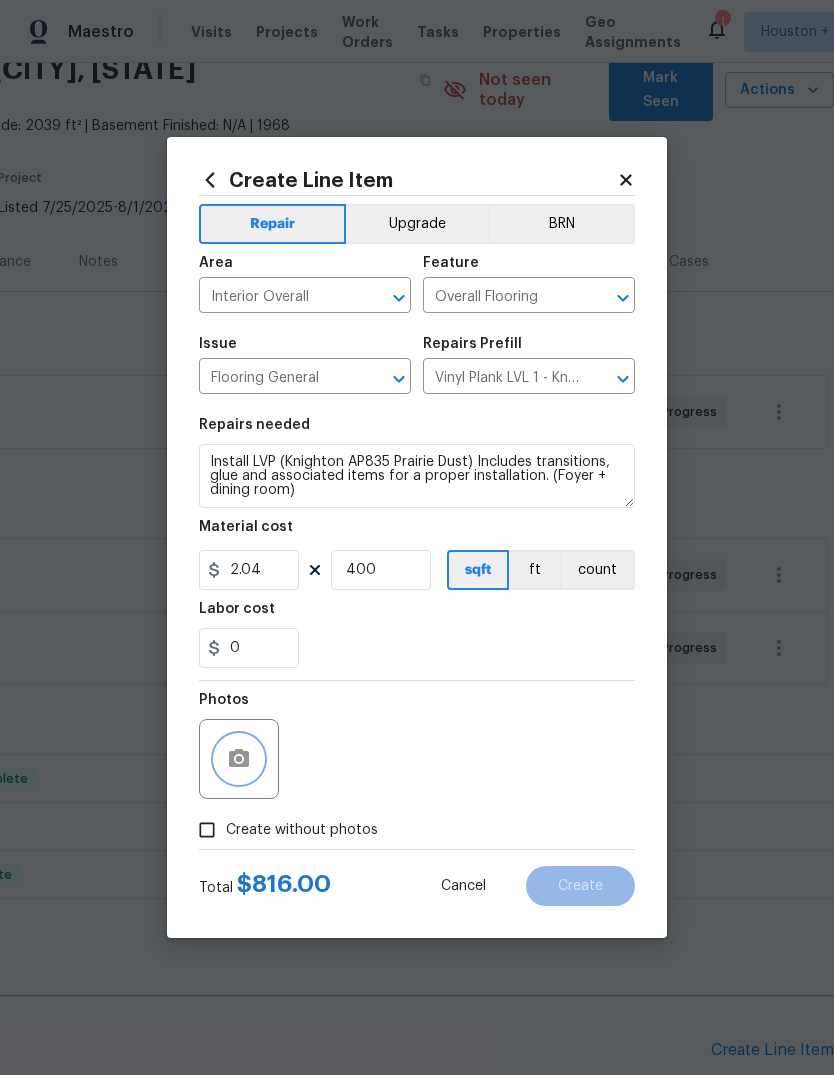 click at bounding box center [239, 759] 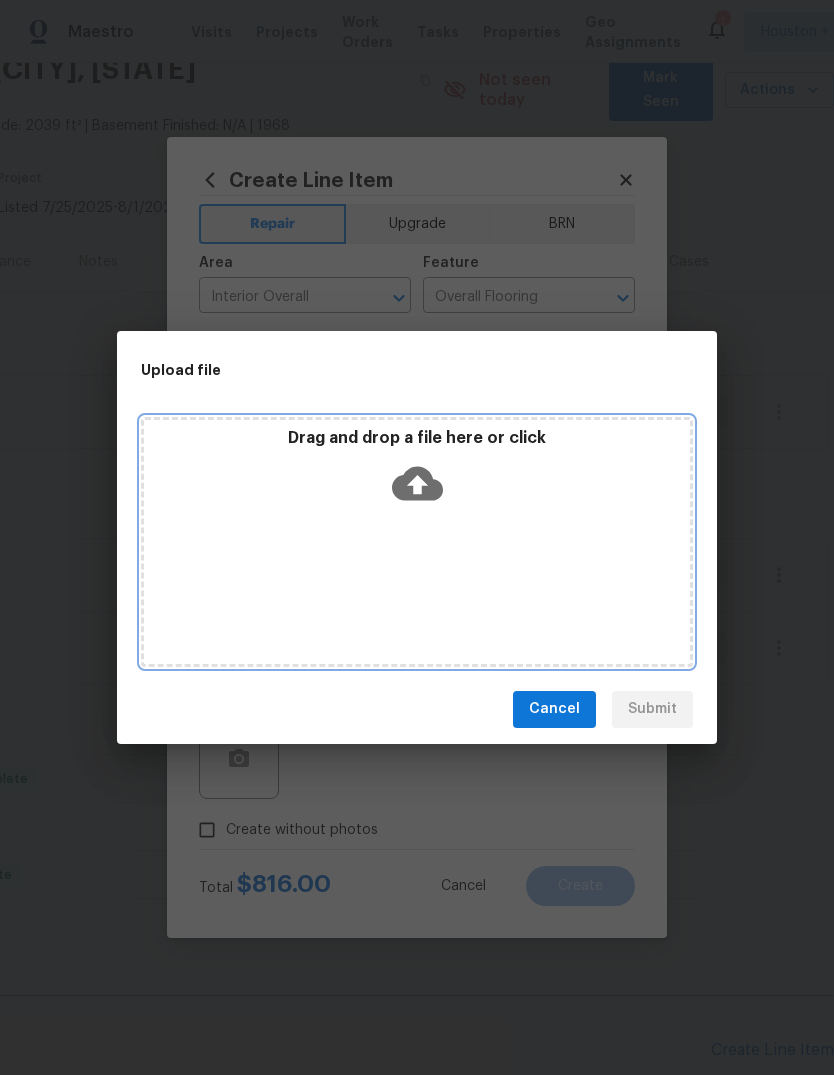click on "Drag and drop a file here or click" at bounding box center (417, 471) 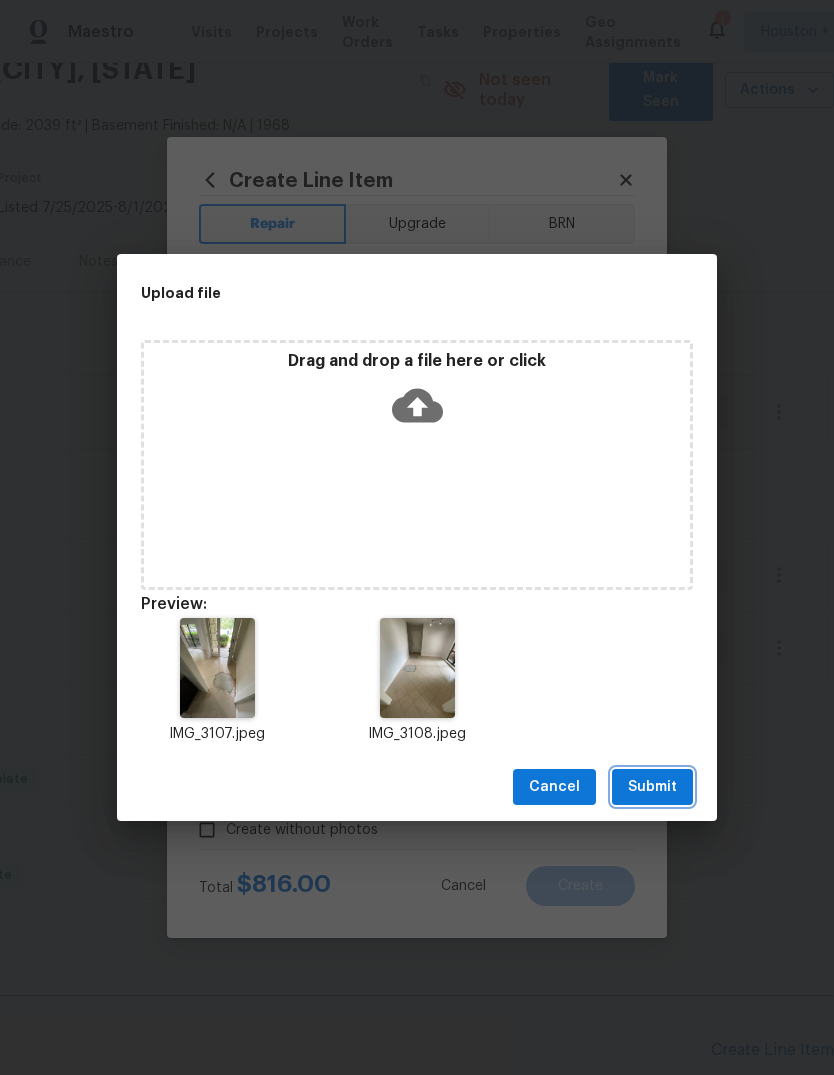 click on "Submit" at bounding box center [652, 787] 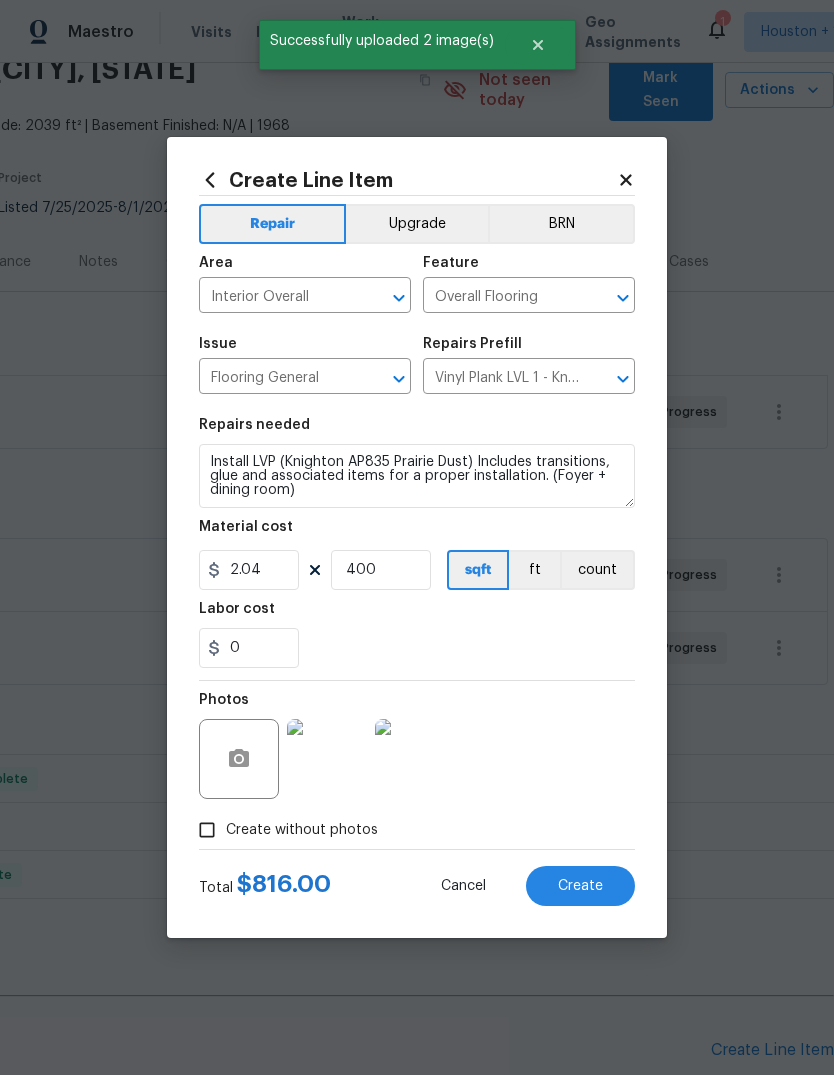 click on "Create" at bounding box center [580, 886] 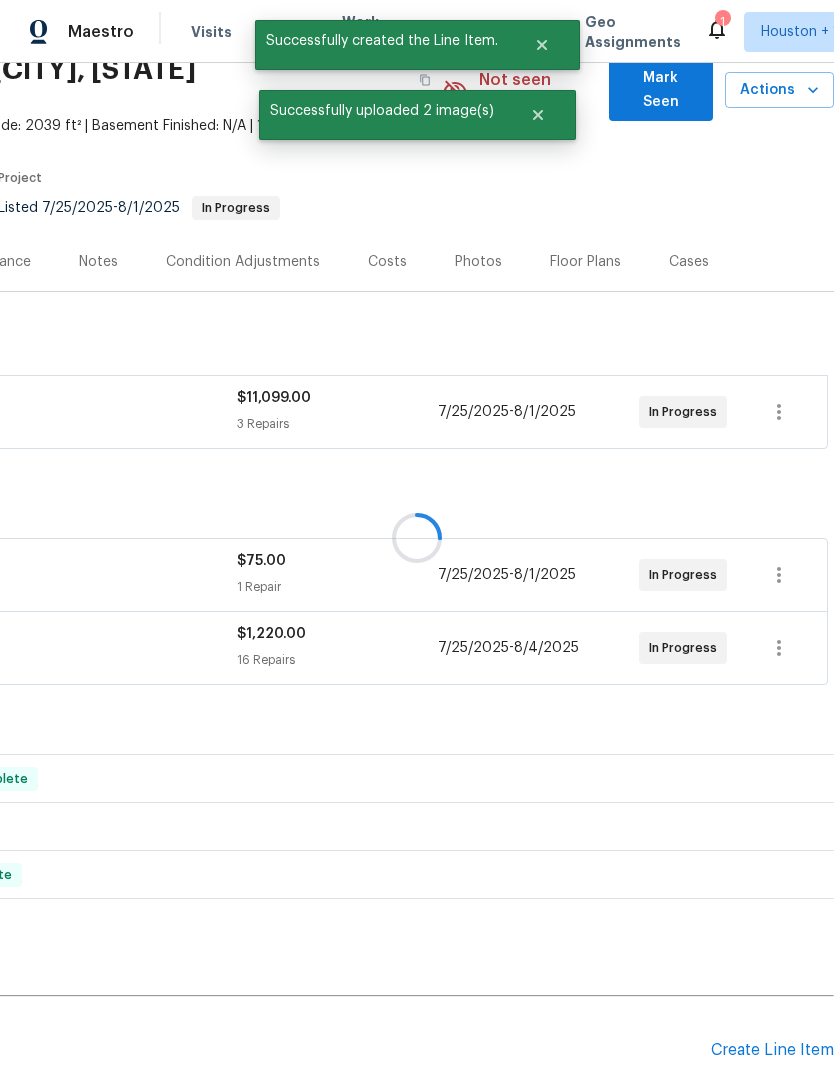 click at bounding box center [417, 537] 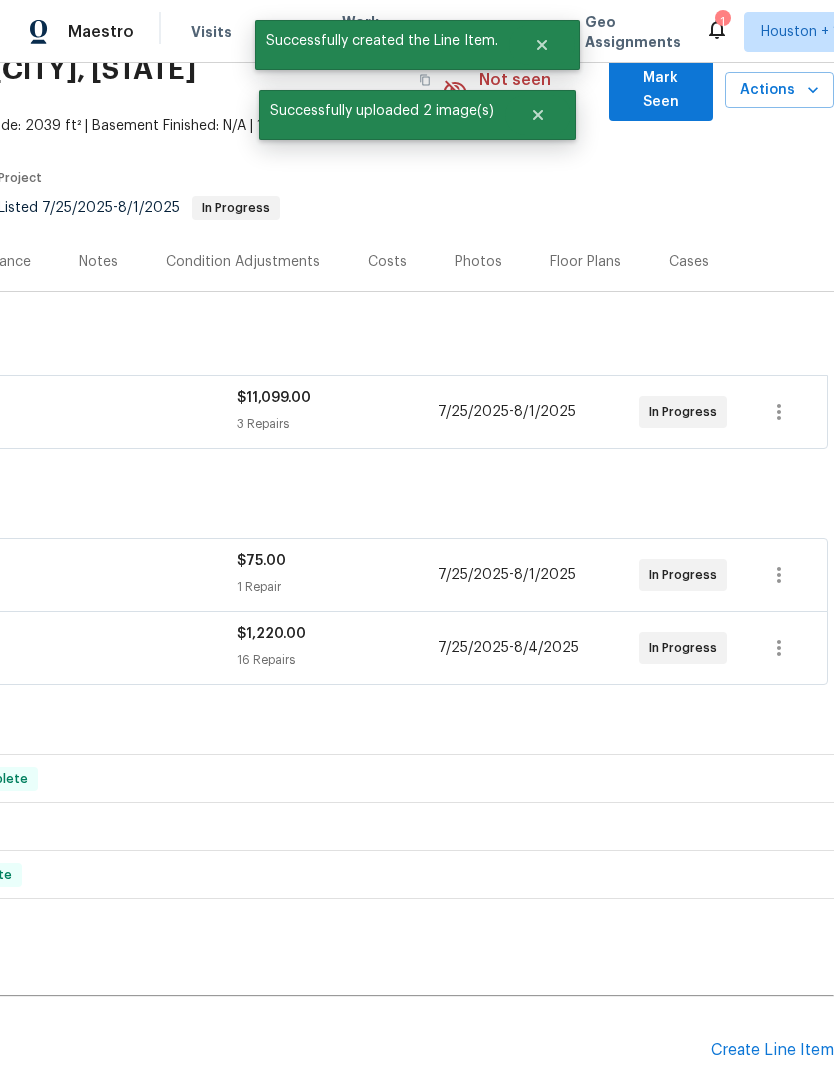 click on "Create Line Item" at bounding box center [772, 1050] 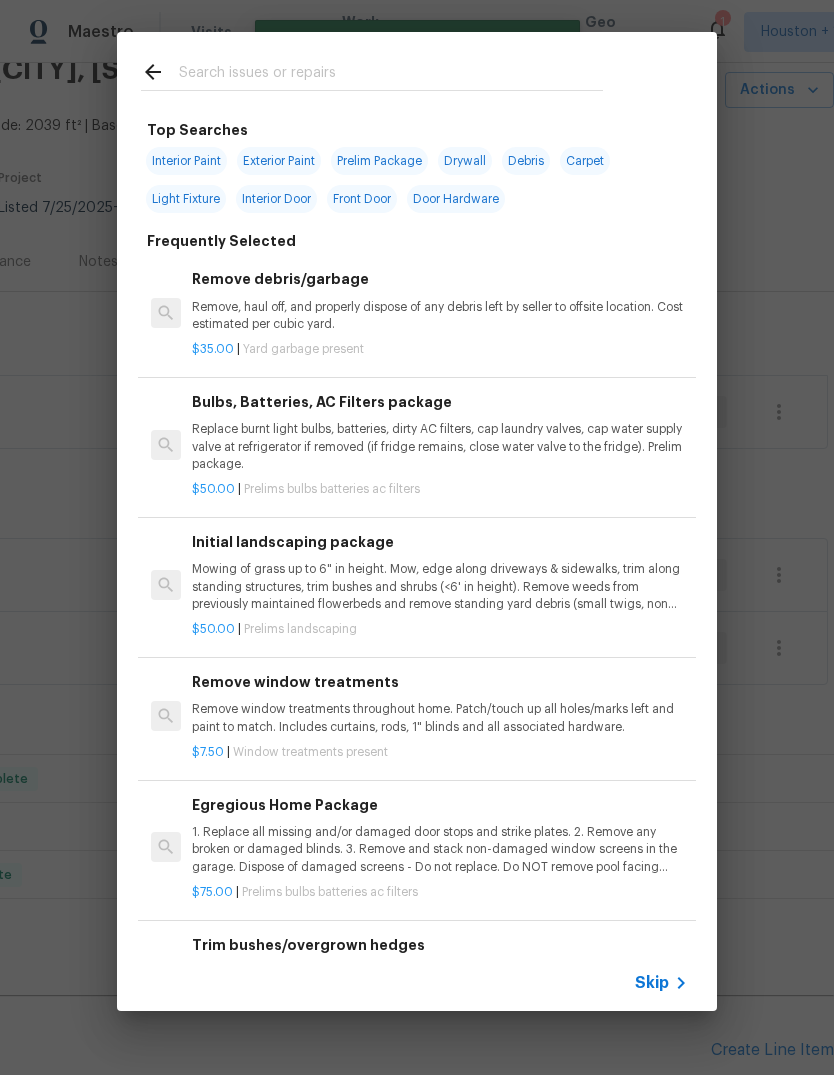 click on "Skip" at bounding box center (652, 983) 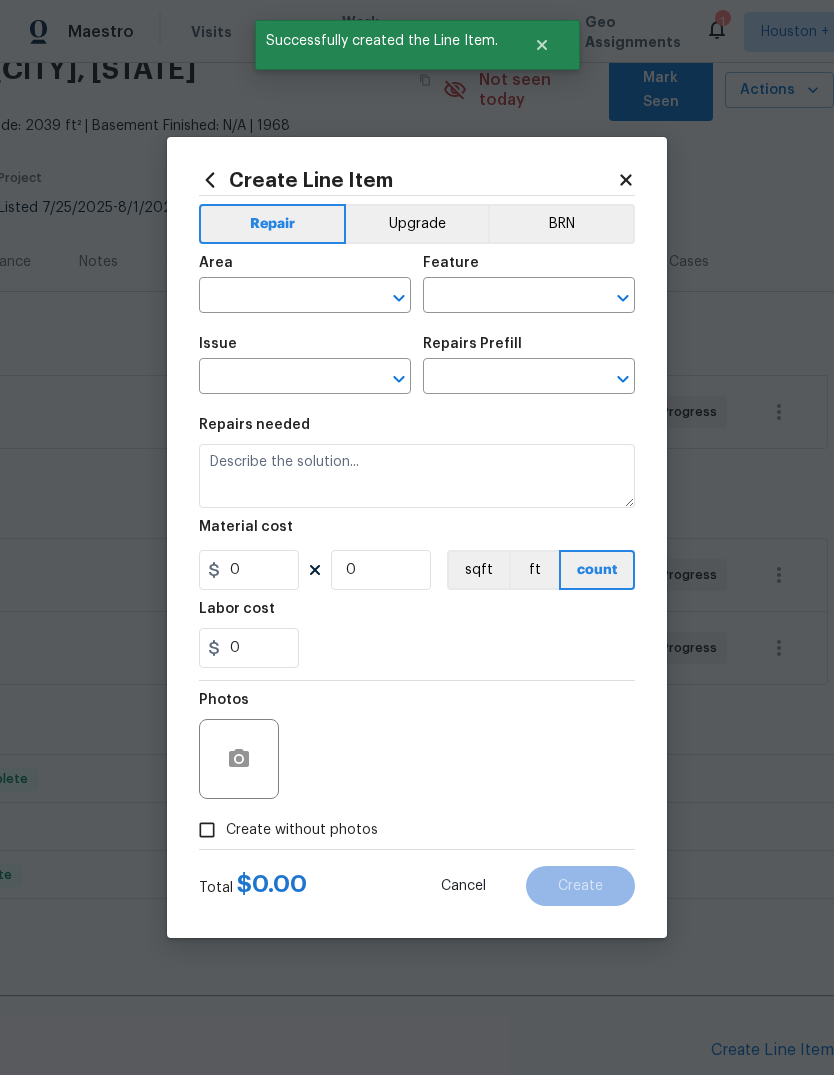 click at bounding box center (277, 297) 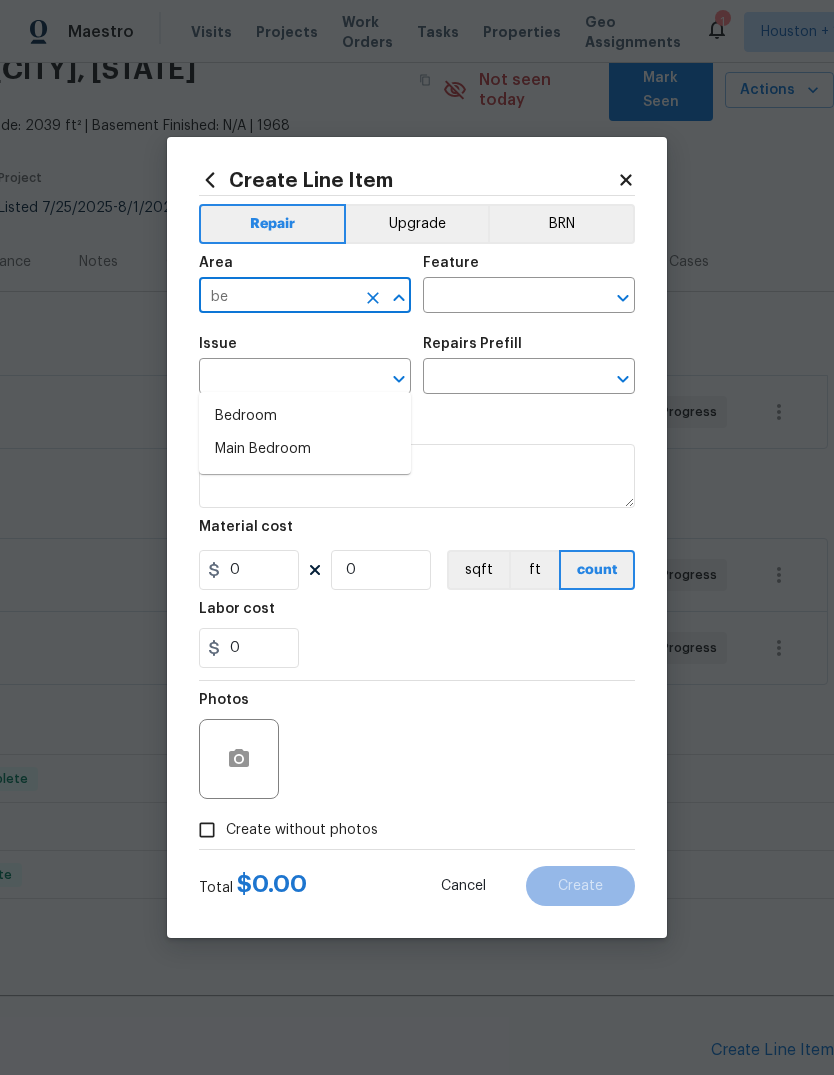 click on "Bedroom" at bounding box center (305, 416) 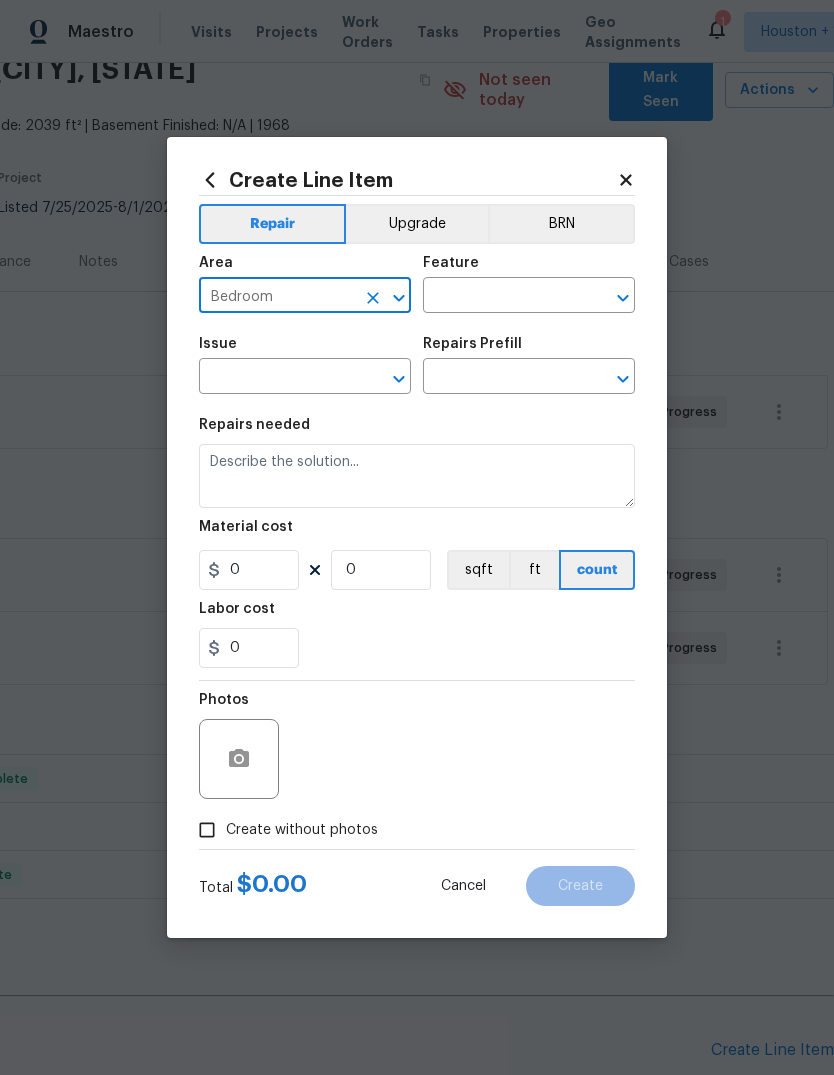 click at bounding box center [501, 297] 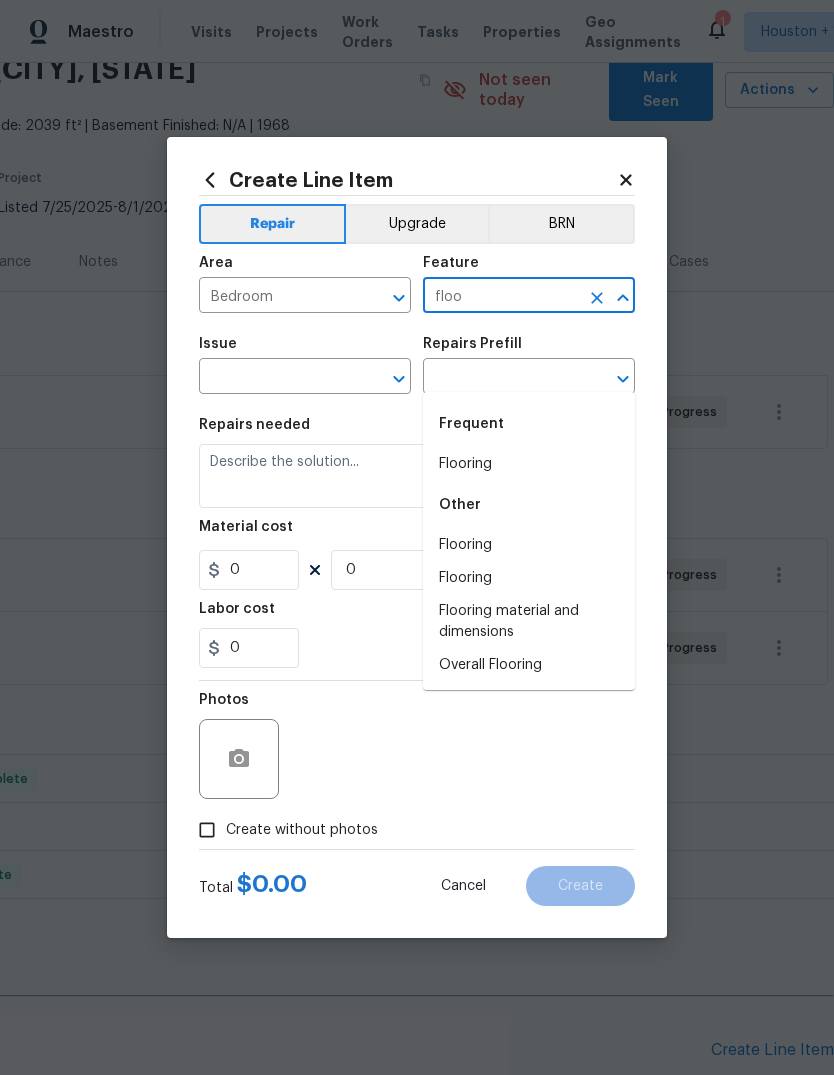 click on "Flooring" at bounding box center [529, 464] 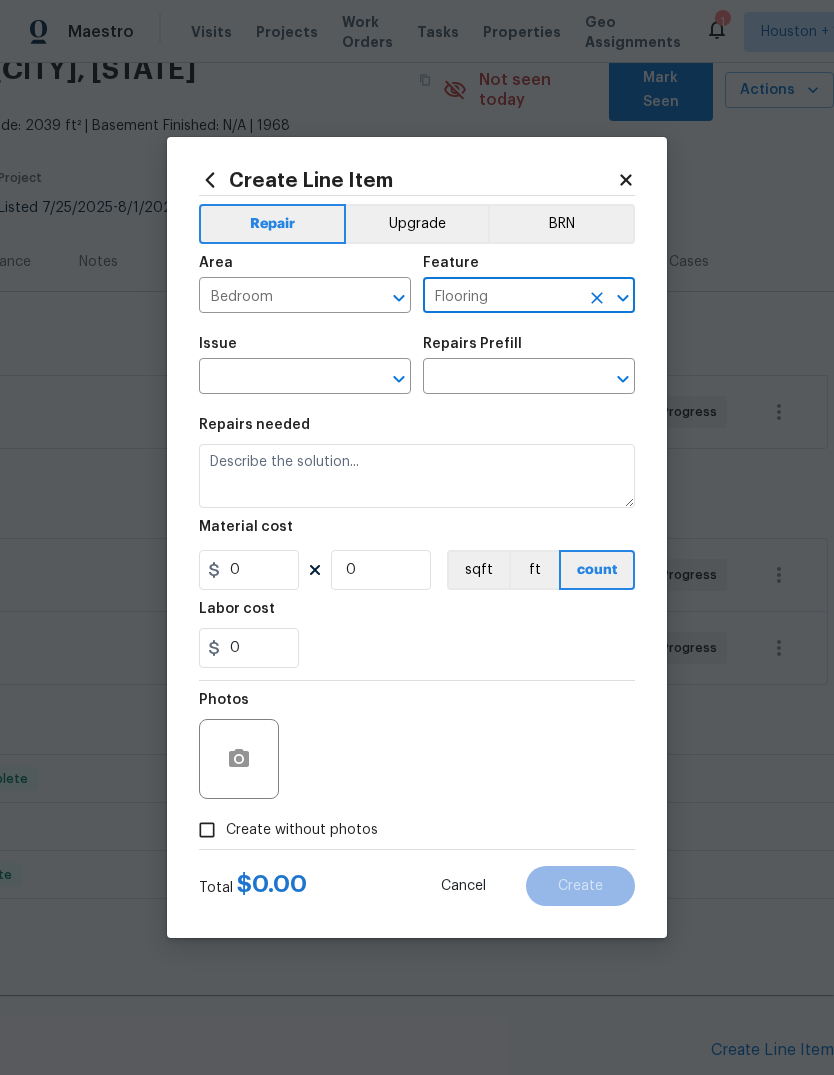 click at bounding box center (277, 378) 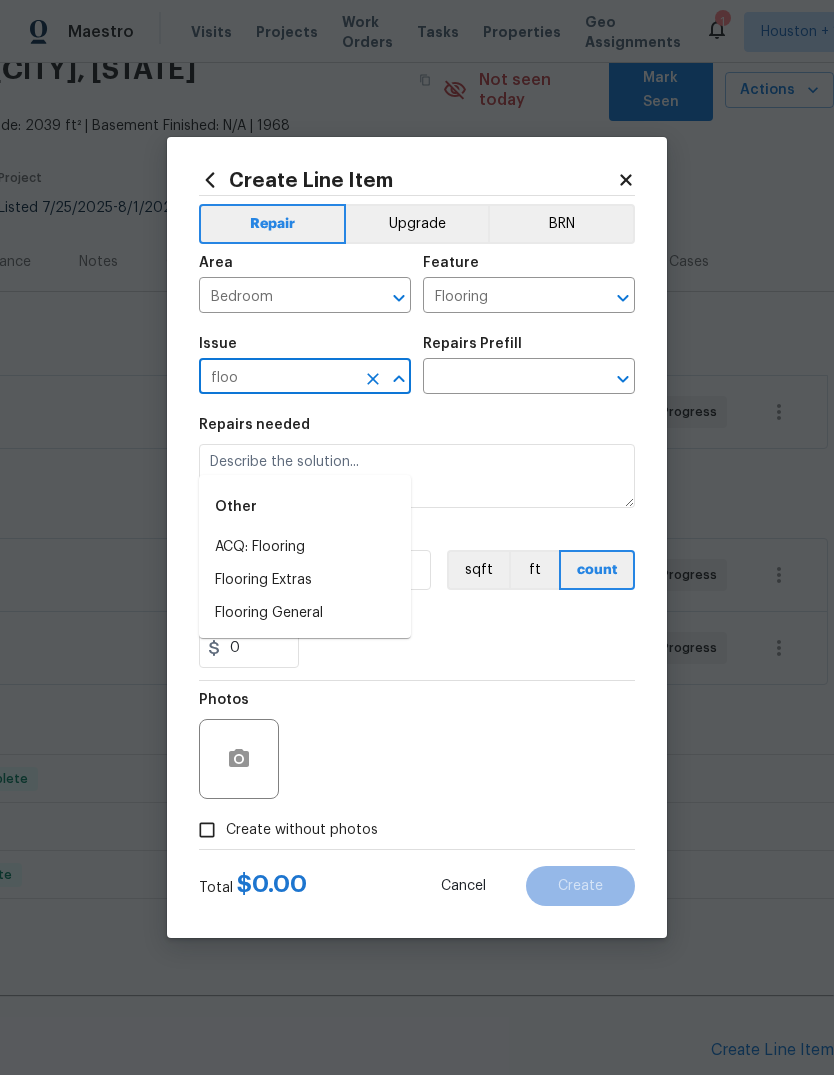 click on "Flooring General" at bounding box center (305, 613) 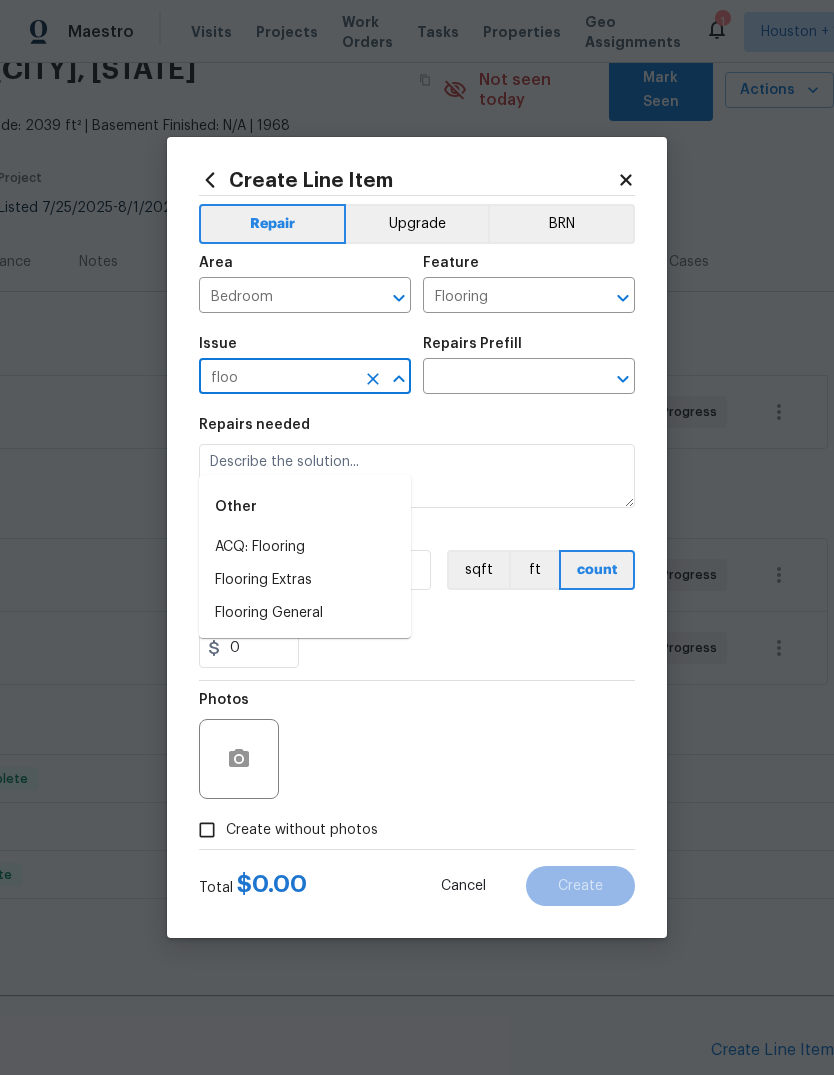 type on "Flooring General" 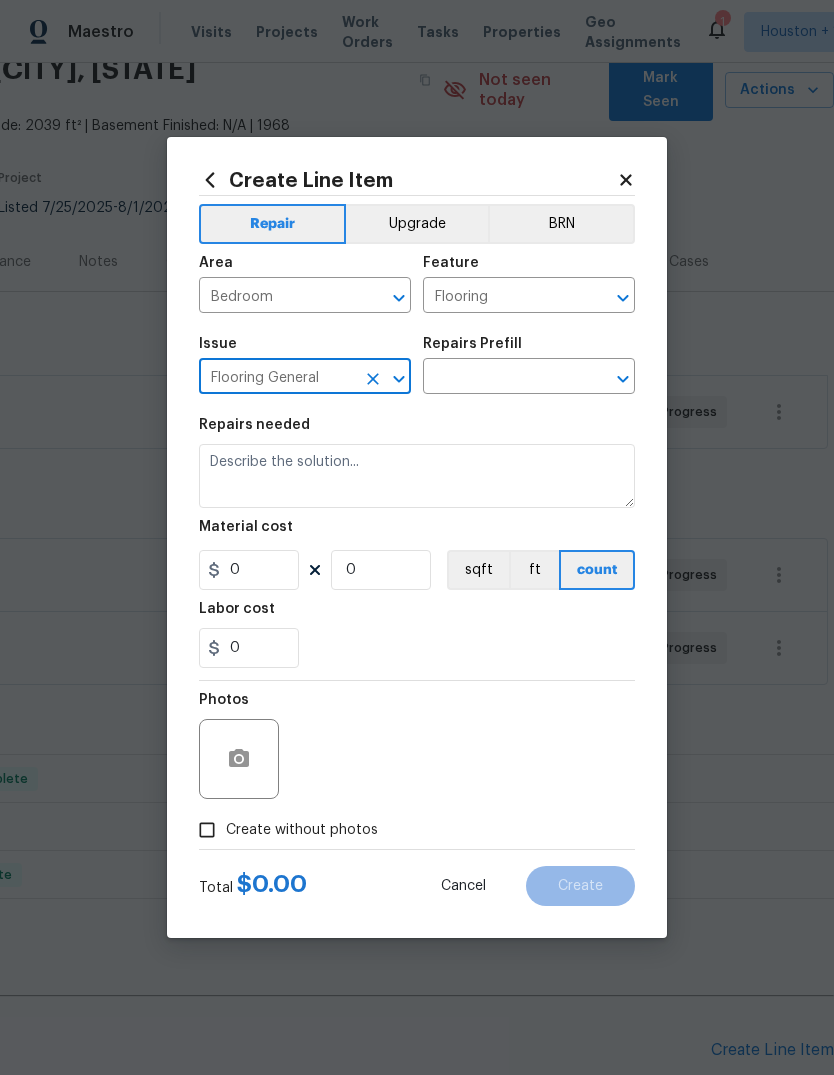 click at bounding box center [501, 378] 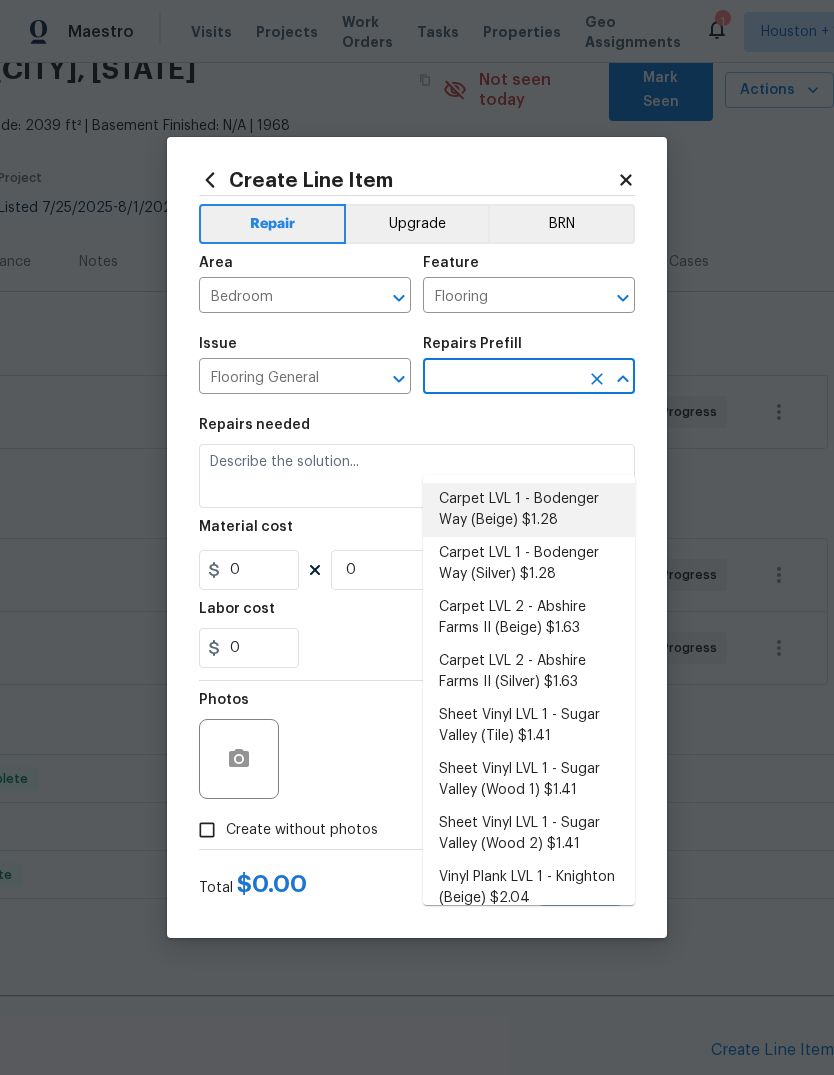 click on "Carpet LVL 1 - Bodenger Way (Beige) $1.28" at bounding box center (529, 510) 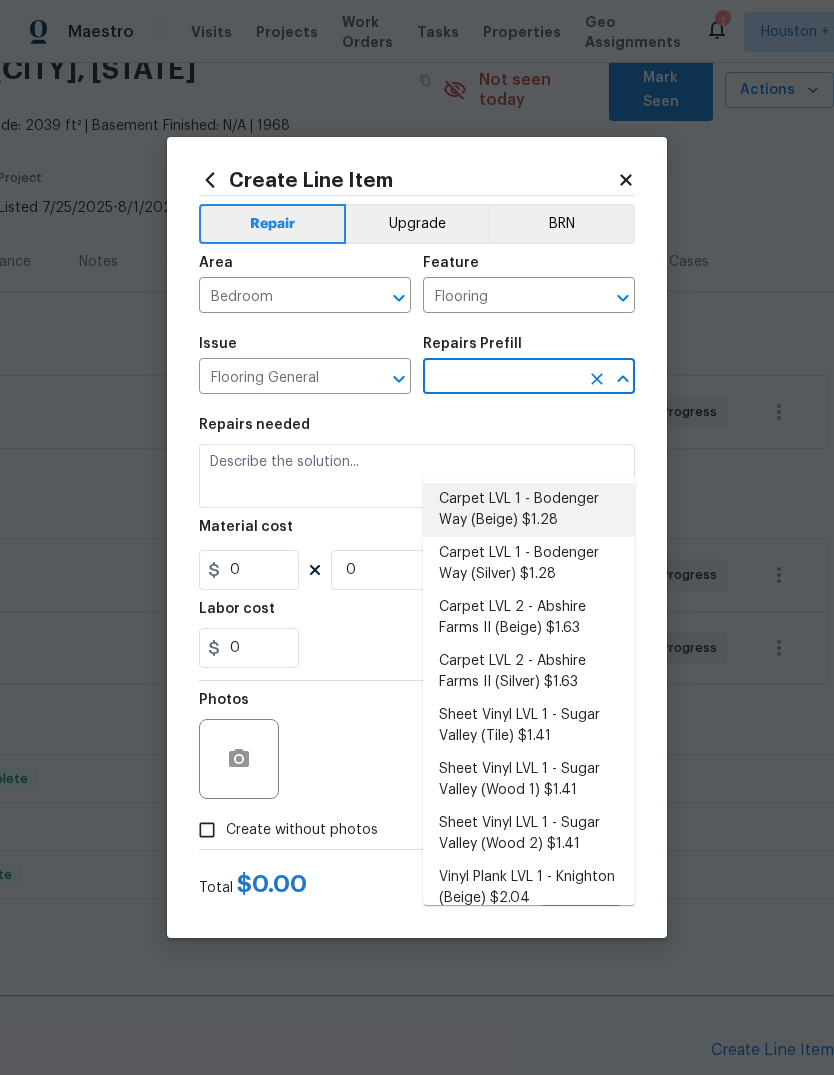 type on "Carpet LVL 1 - Bodenger Way (Beige) $1.28" 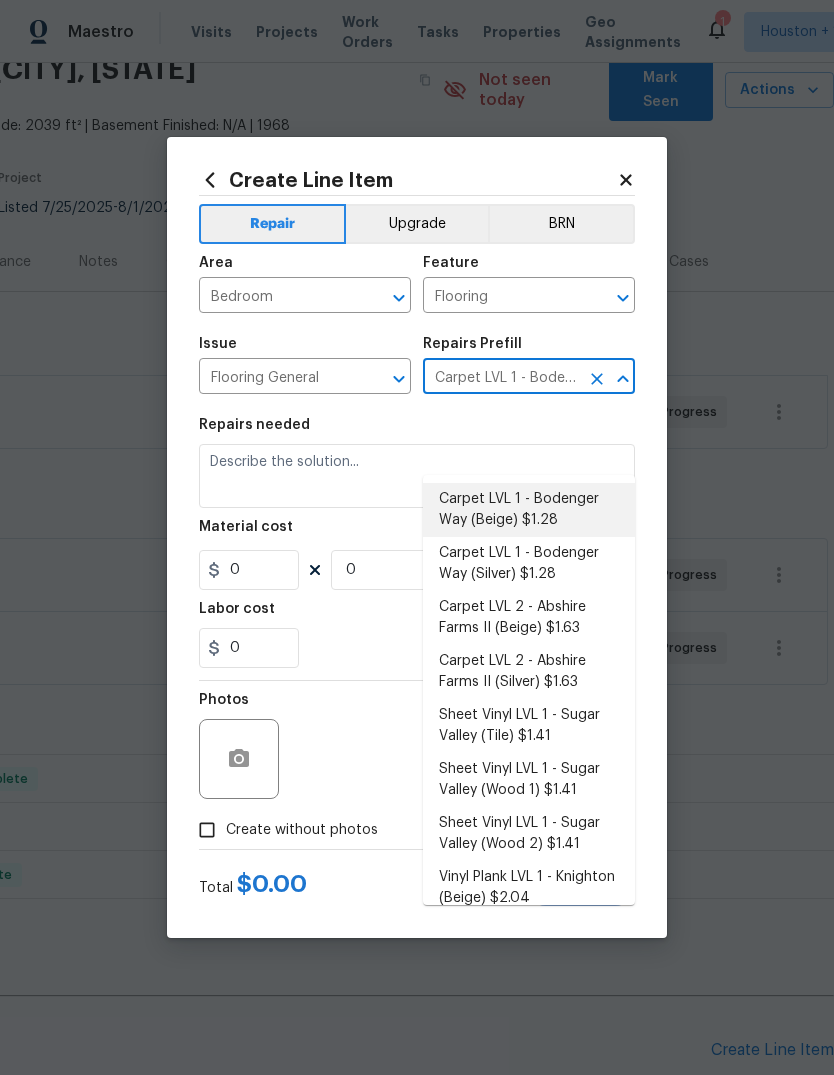 type on "Overall Flooring" 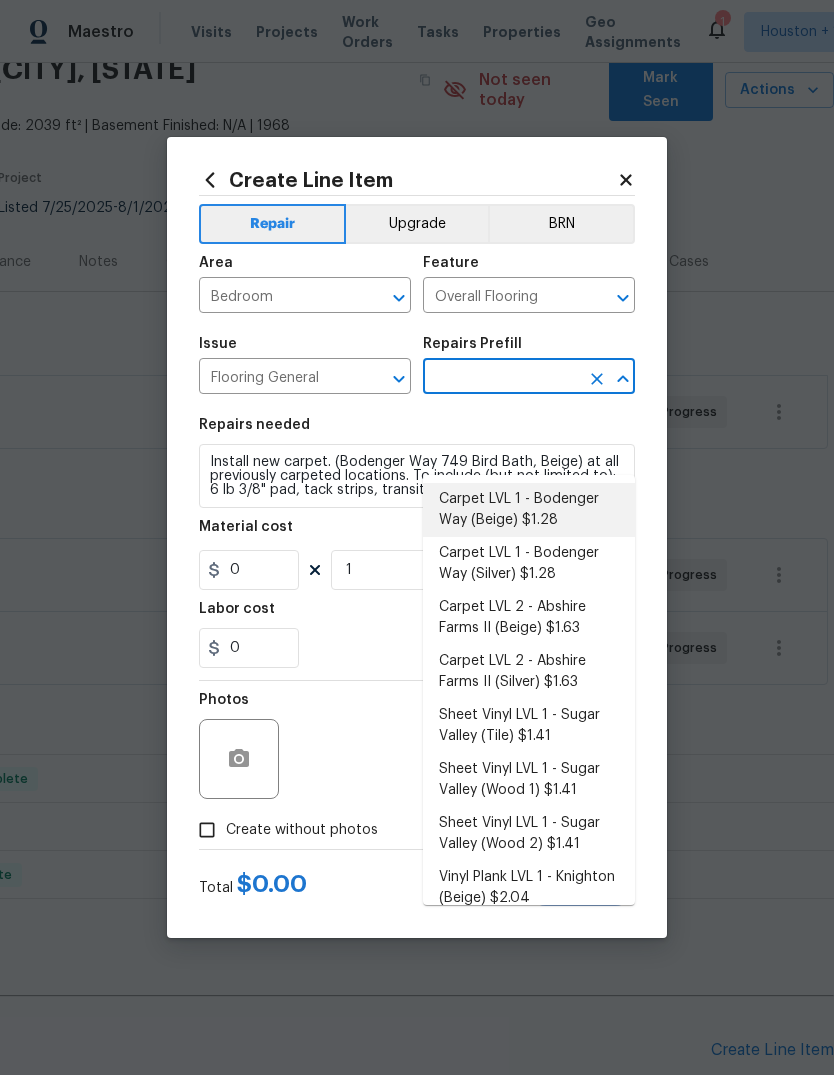 type on "Carpet LVL 1 - Bodenger Way (Beige) $1.28" 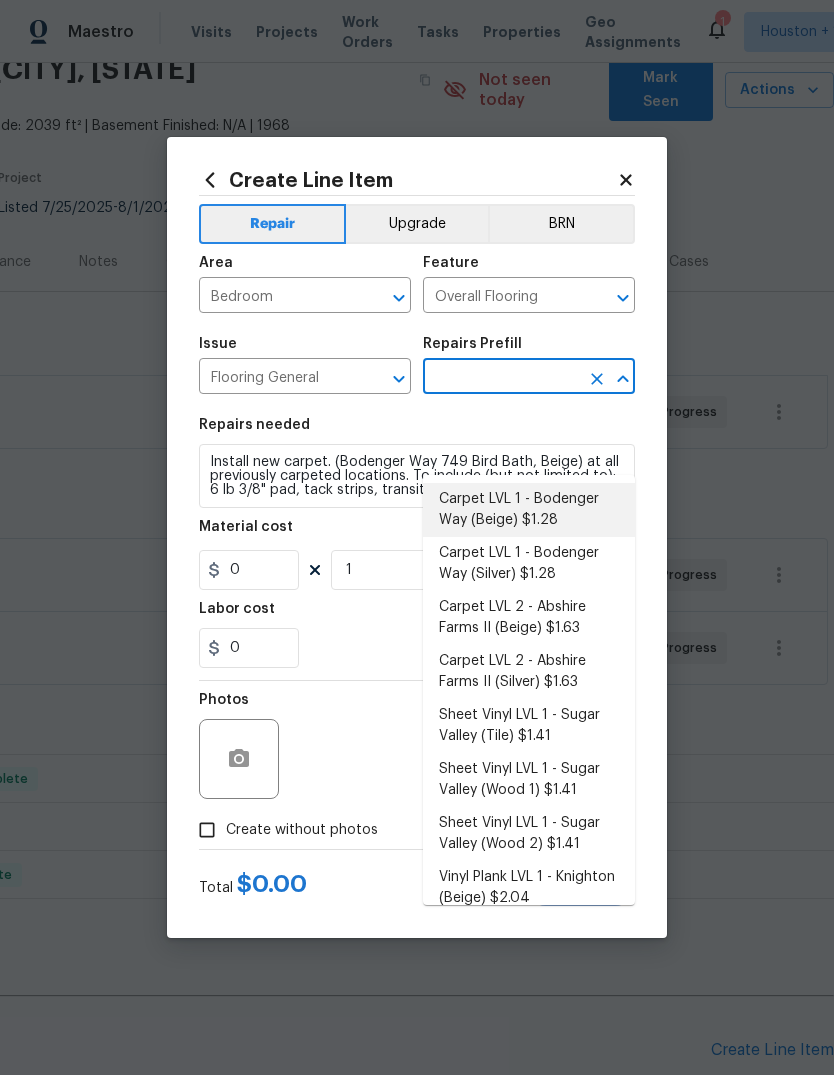 type on "1.28" 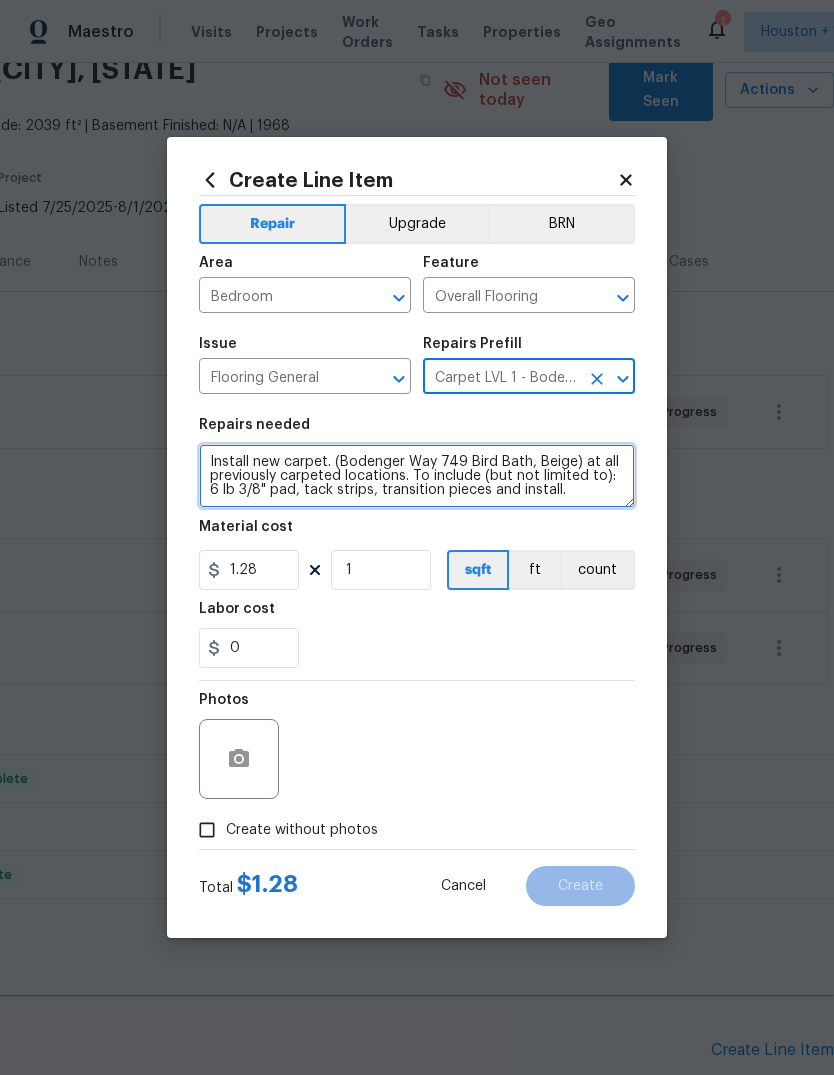 click on "Install new carpet. (Bodenger Way 749 Bird Bath, Beige) at all previously carpeted locations. To include (but not limited to): 6 lb 3/8" pad, tack strips, transition pieces and install." at bounding box center [417, 476] 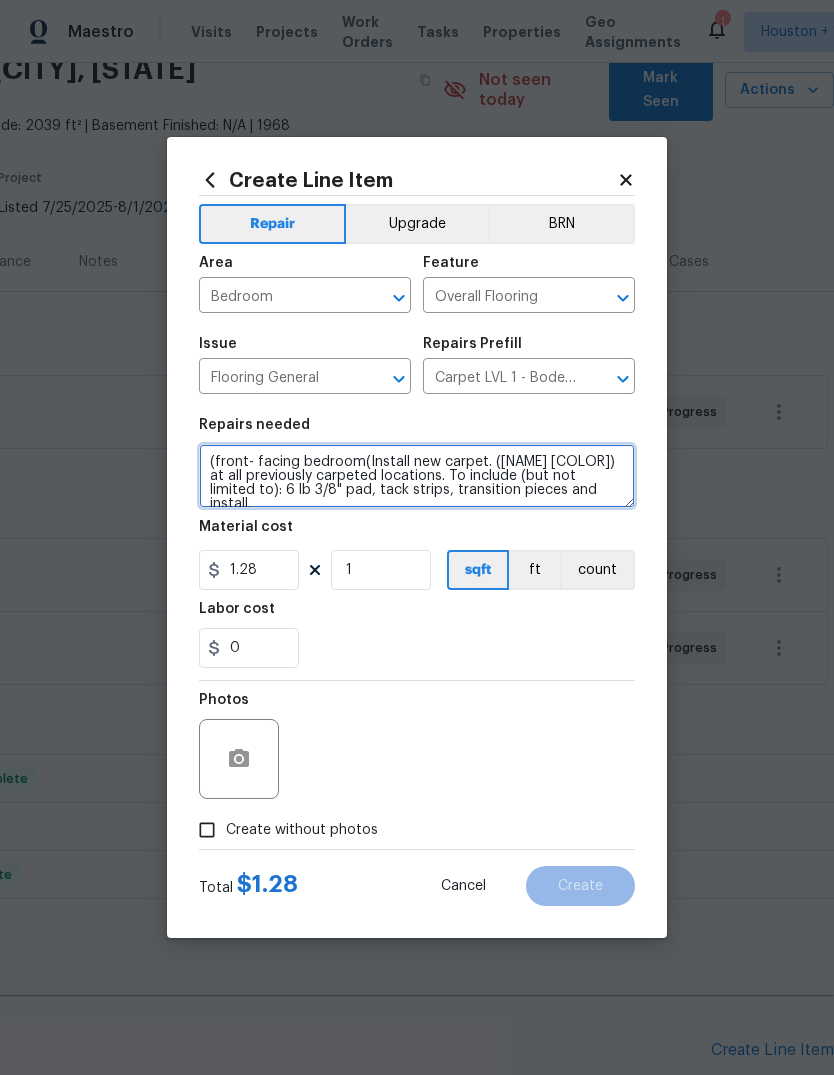 type on "(front- facing bedroom(Install new carpet. ([NAME] [COLOR]) at all previously carpeted locations. To include (but not limited to): 6 lb 3/8" pad, tack strips, transition pieces and install." 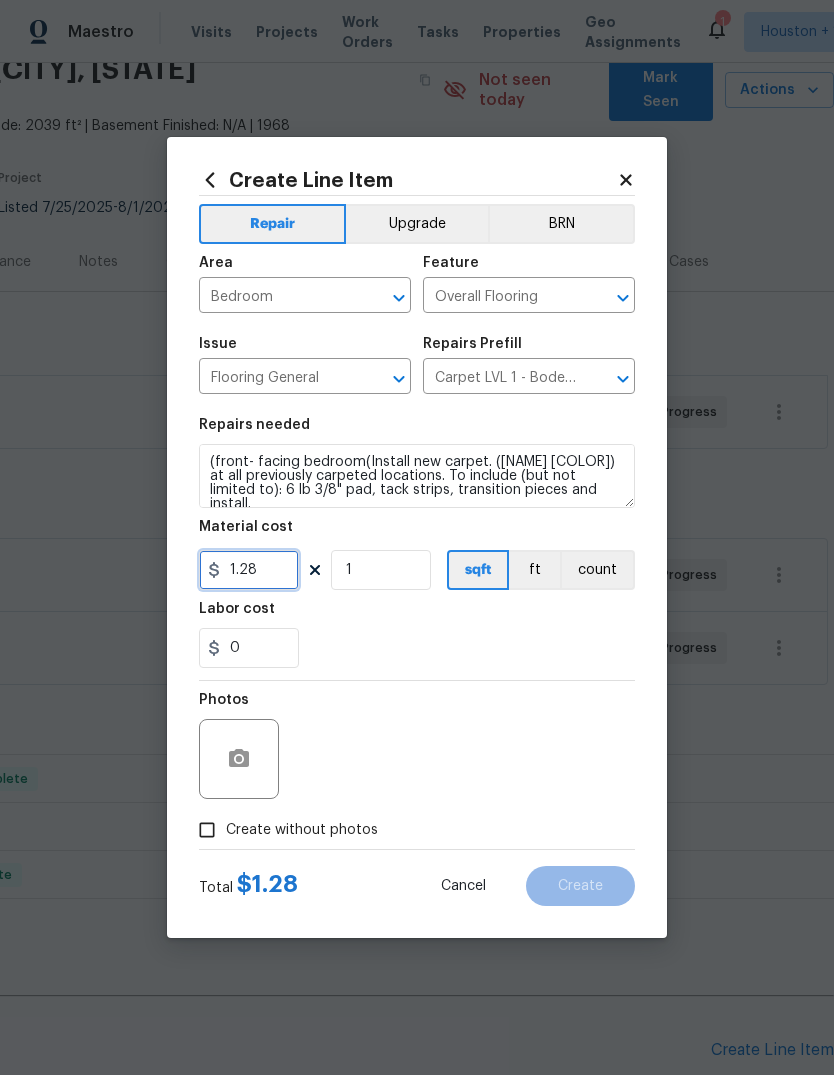 type on "1.28" 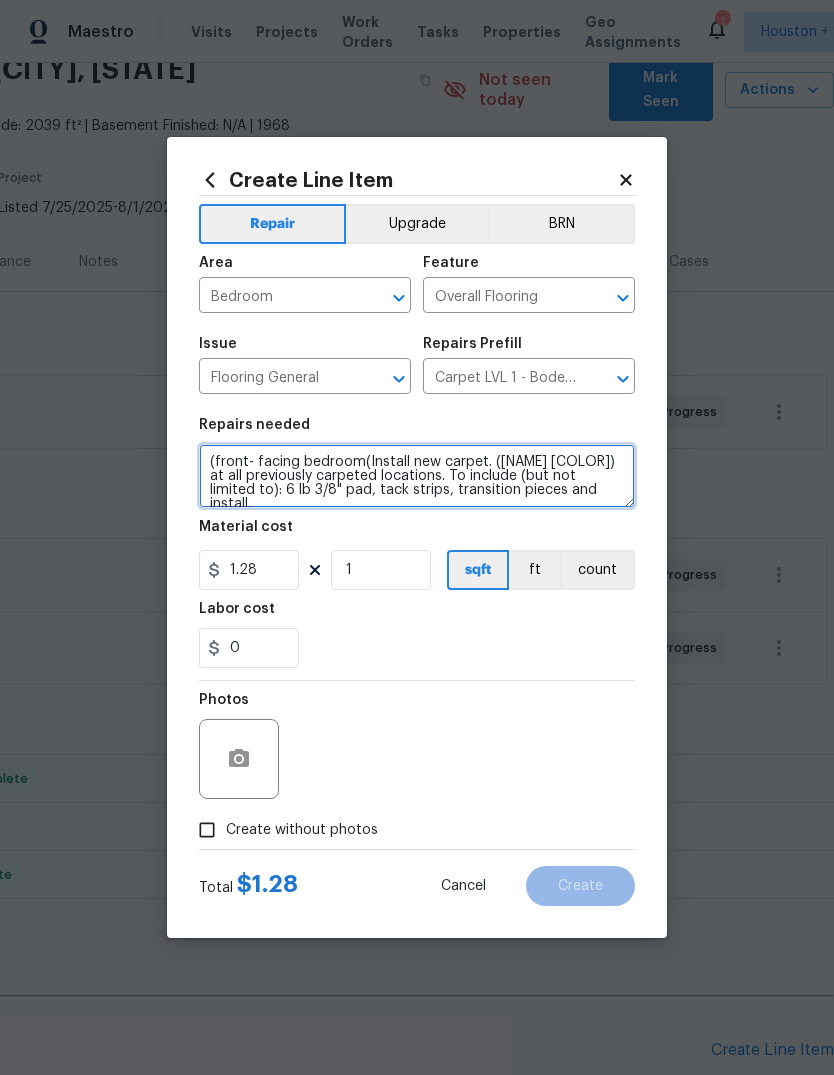 click on "(front- facing bedroom(Install new carpet. ([NAME] [COLOR]) at all previously carpeted locations. To include (but not limited to): 6 lb 3/8" pad, tack strips, transition pieces and install." at bounding box center (417, 476) 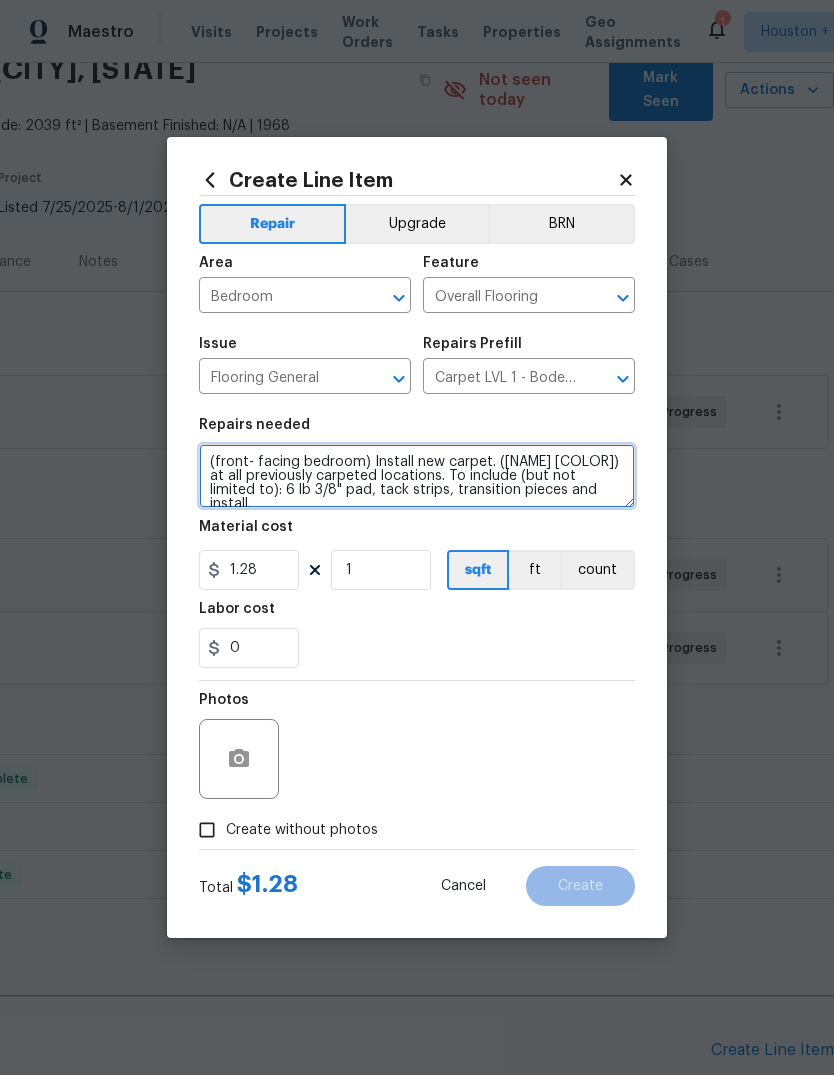 type on "(front- facing bedroom) Install new carpet. ([NAME] [COLOR]) at all previously carpeted locations. To include (but not limited to): 6 lb 3/8" pad, tack strips, transition pieces and install." 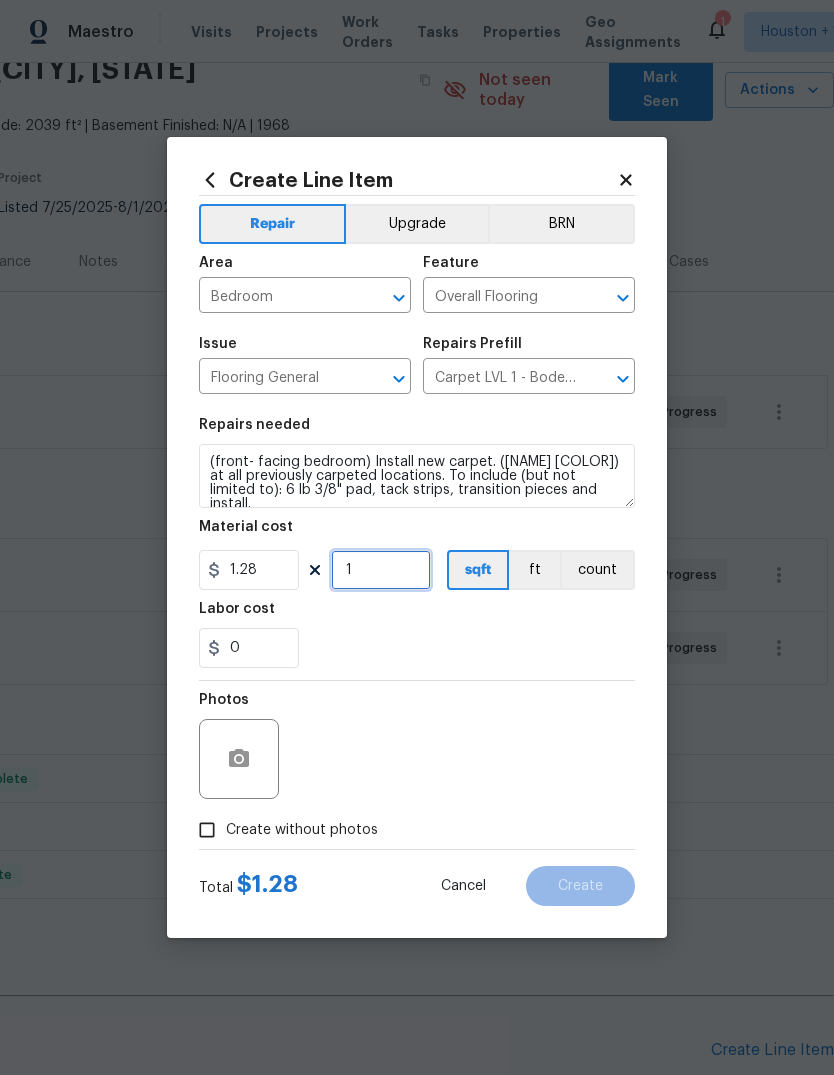 click on "1" at bounding box center [381, 570] 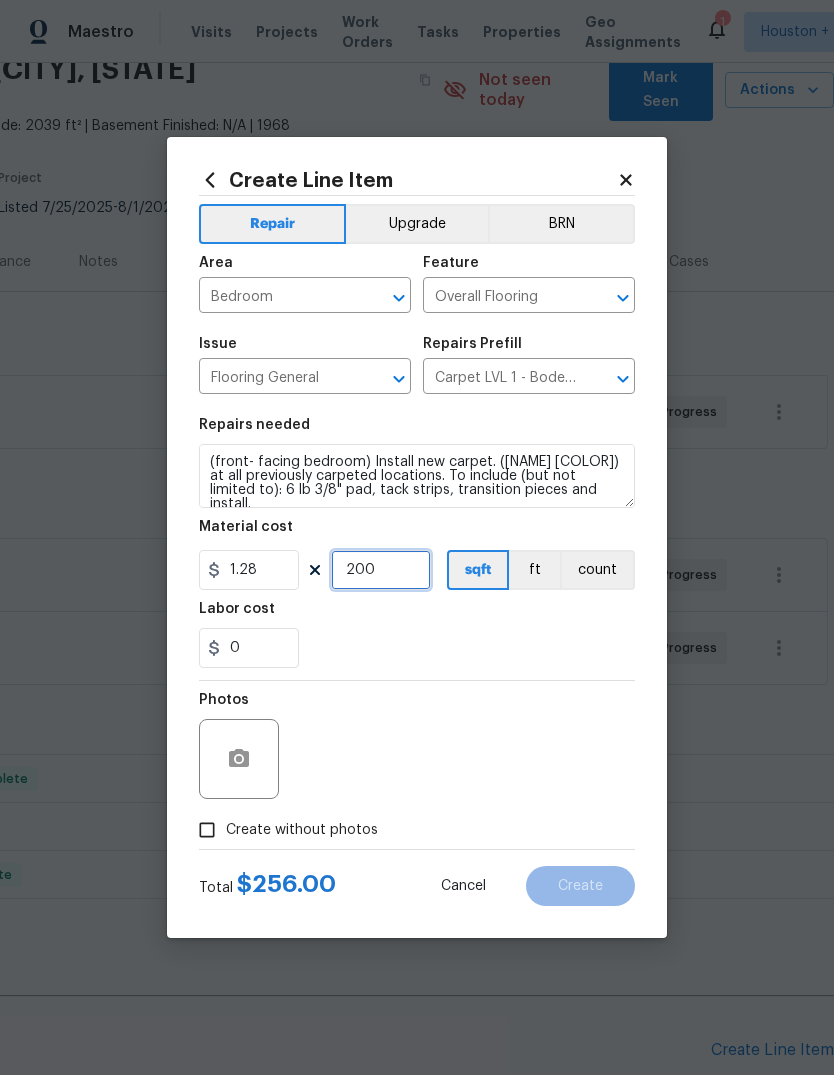 type on "200" 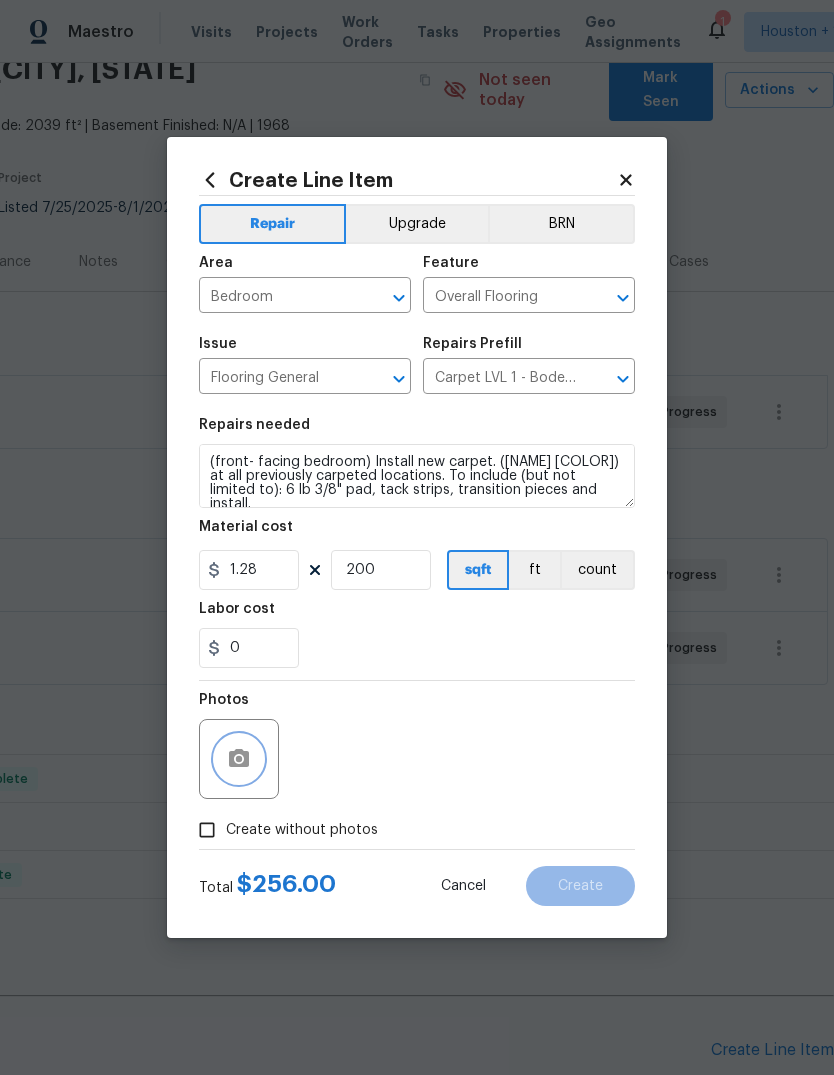 click at bounding box center (239, 759) 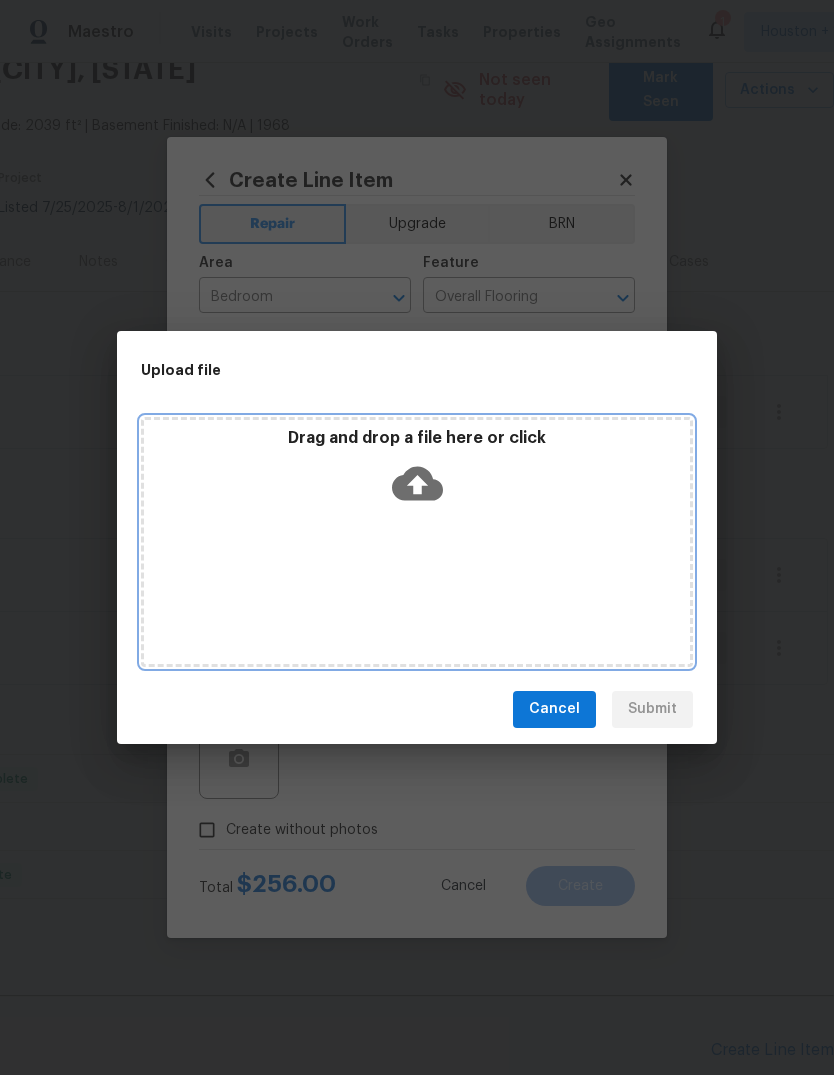 click on "Drag and drop a file here or click" at bounding box center (417, 542) 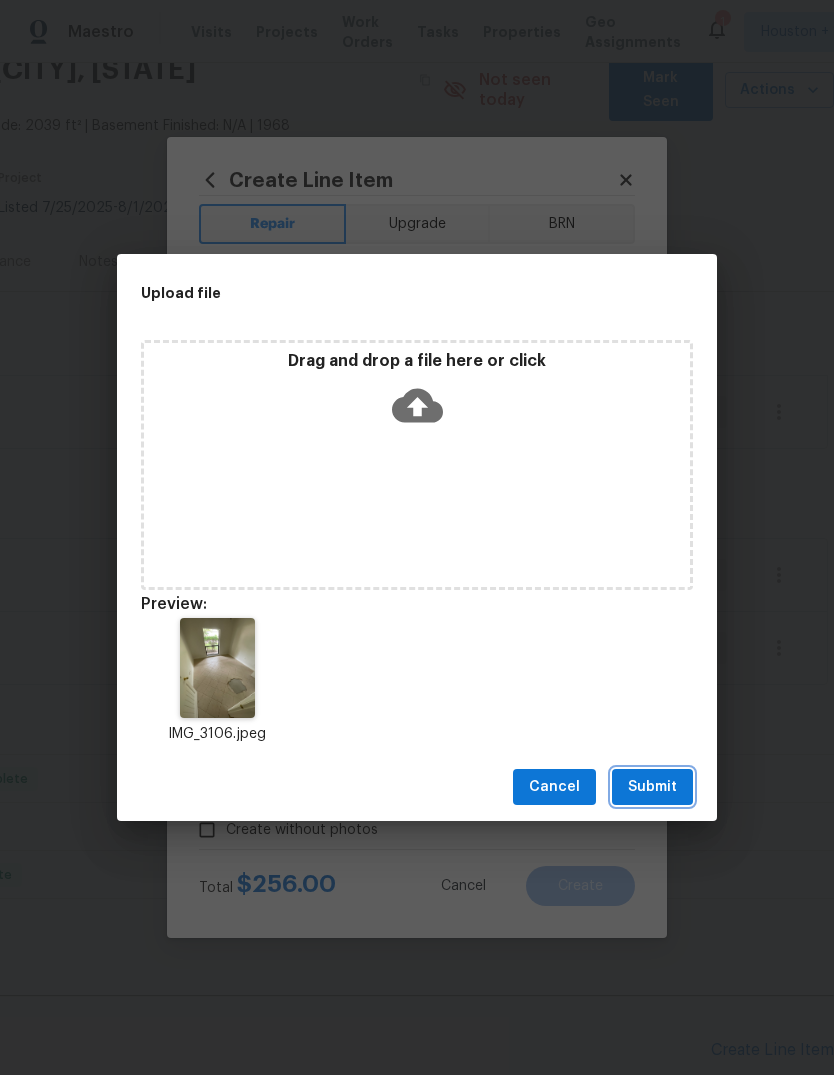 click on "Submit" at bounding box center [652, 787] 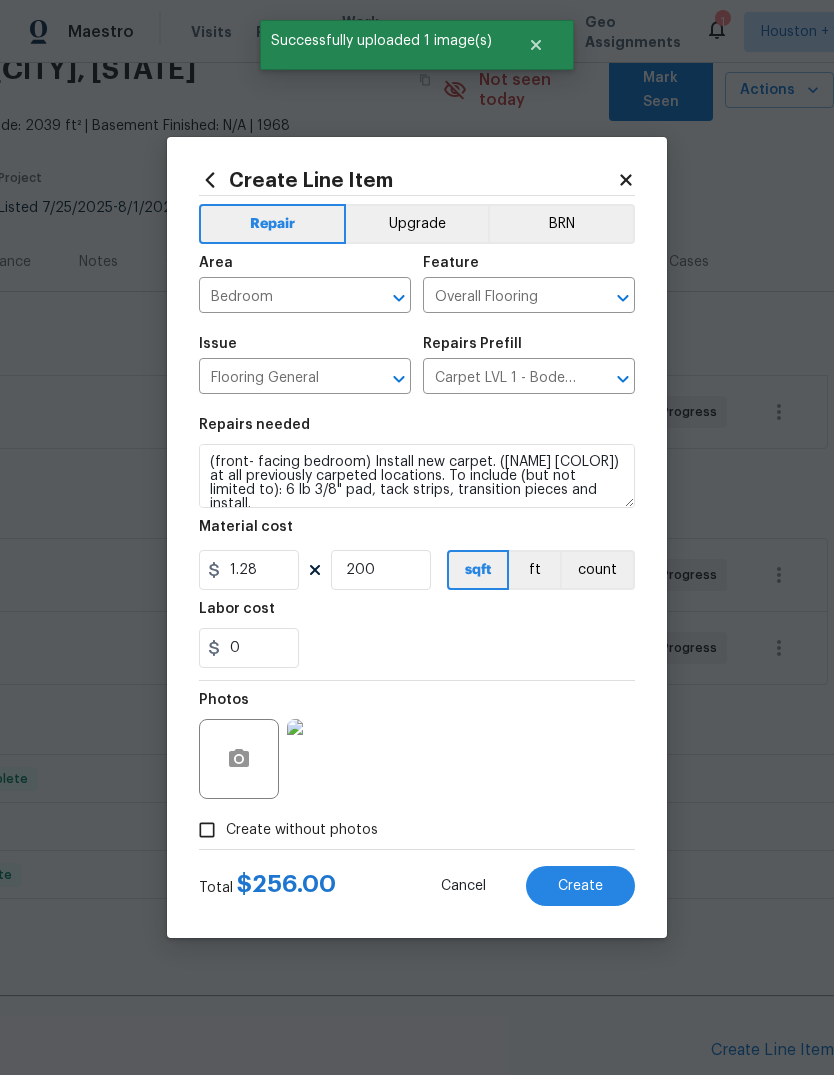 click on "Create" at bounding box center (580, 886) 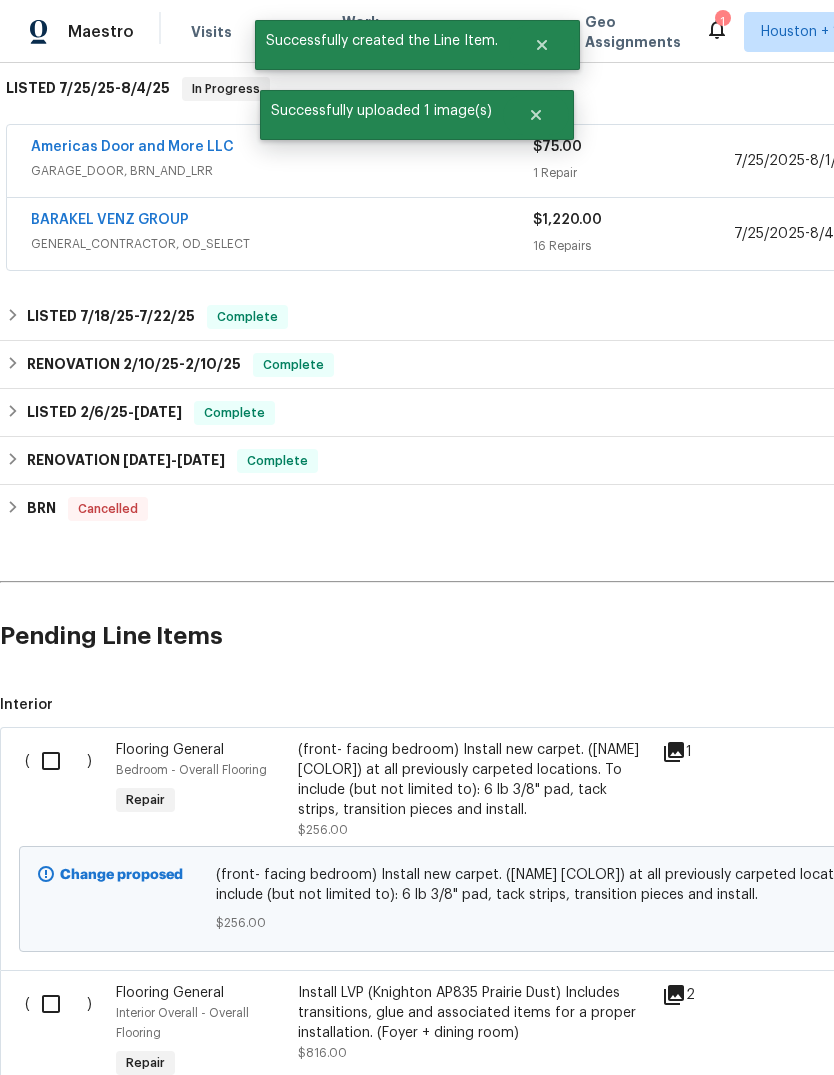 scroll, scrollTop: 593, scrollLeft: 292, axis: both 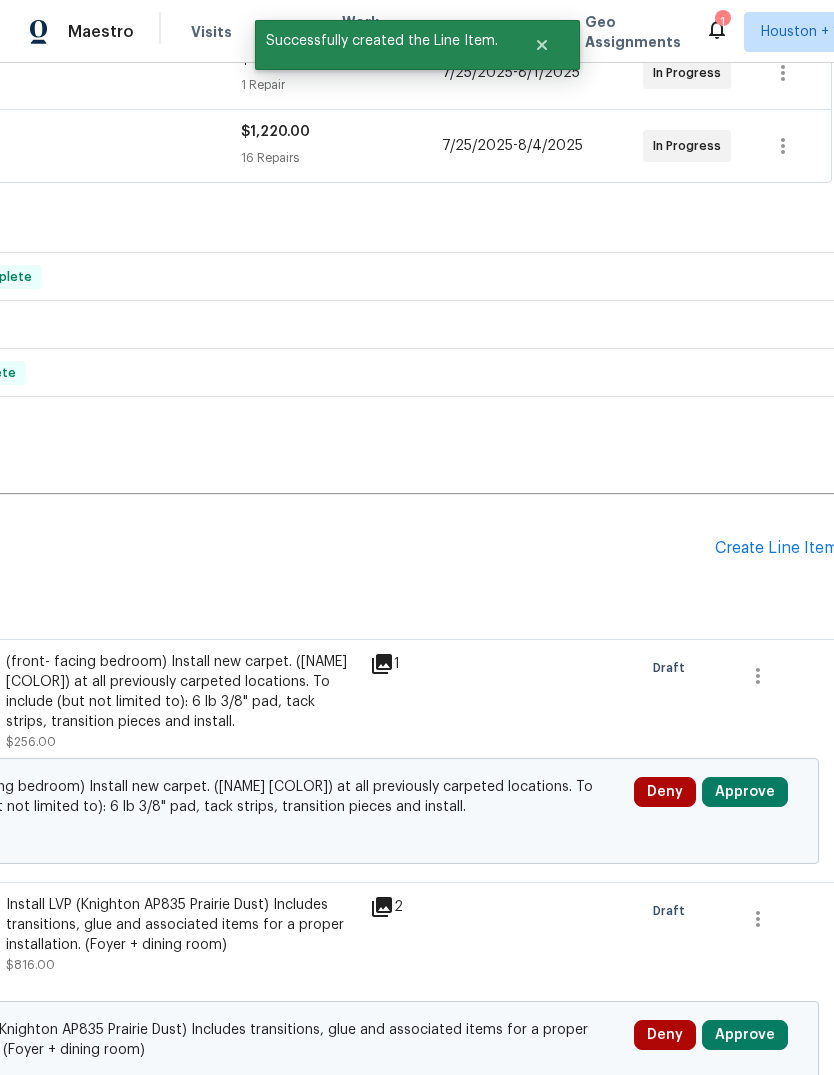 click on "Approve" at bounding box center (745, 792) 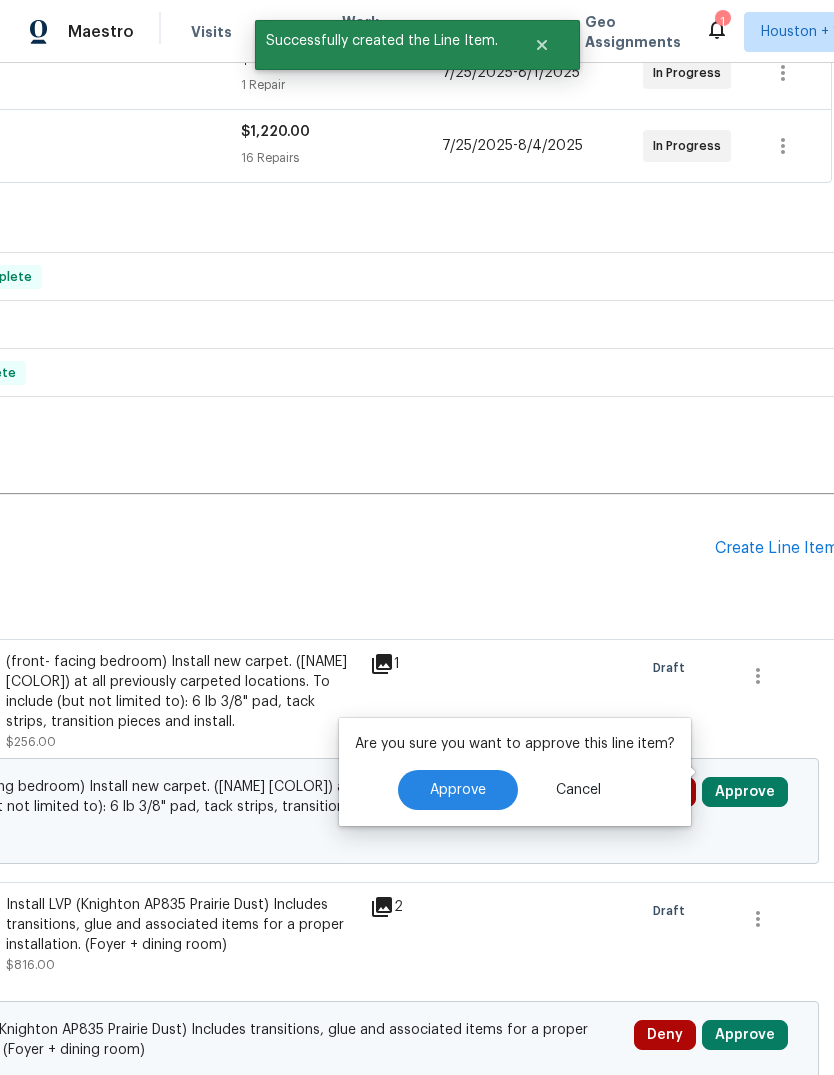 click on "Approve" at bounding box center (458, 790) 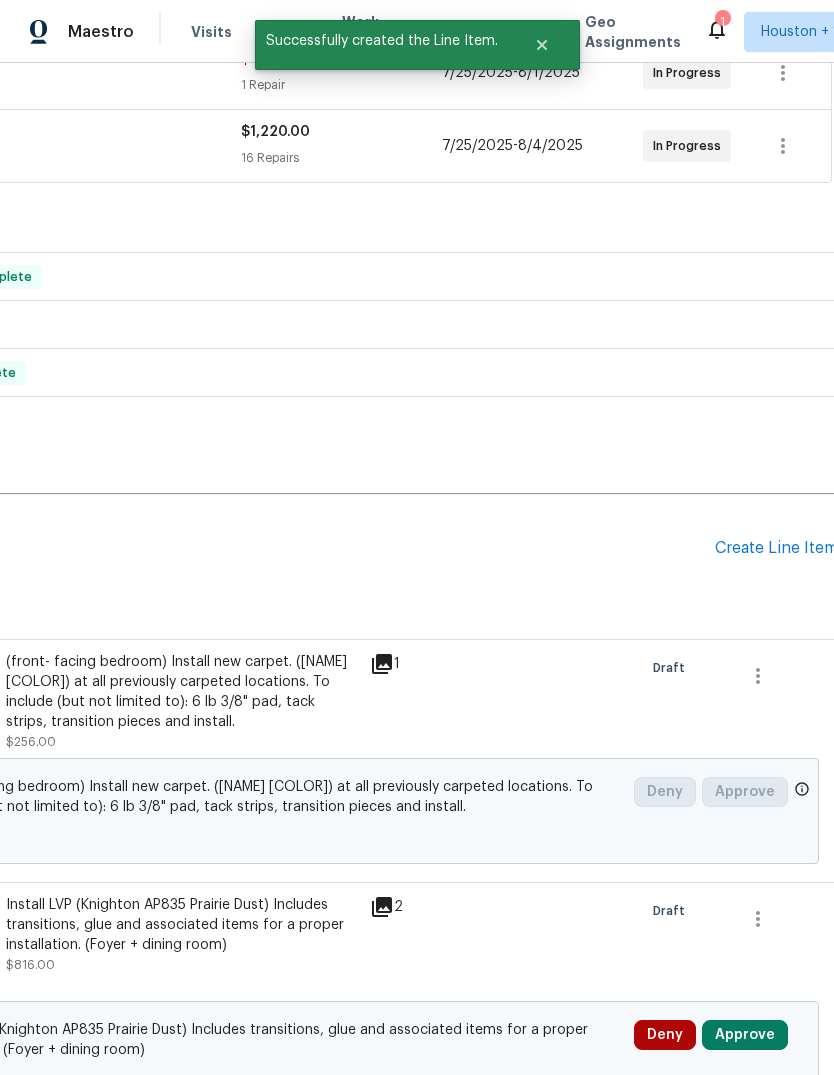 click on "Approve" at bounding box center [745, 1035] 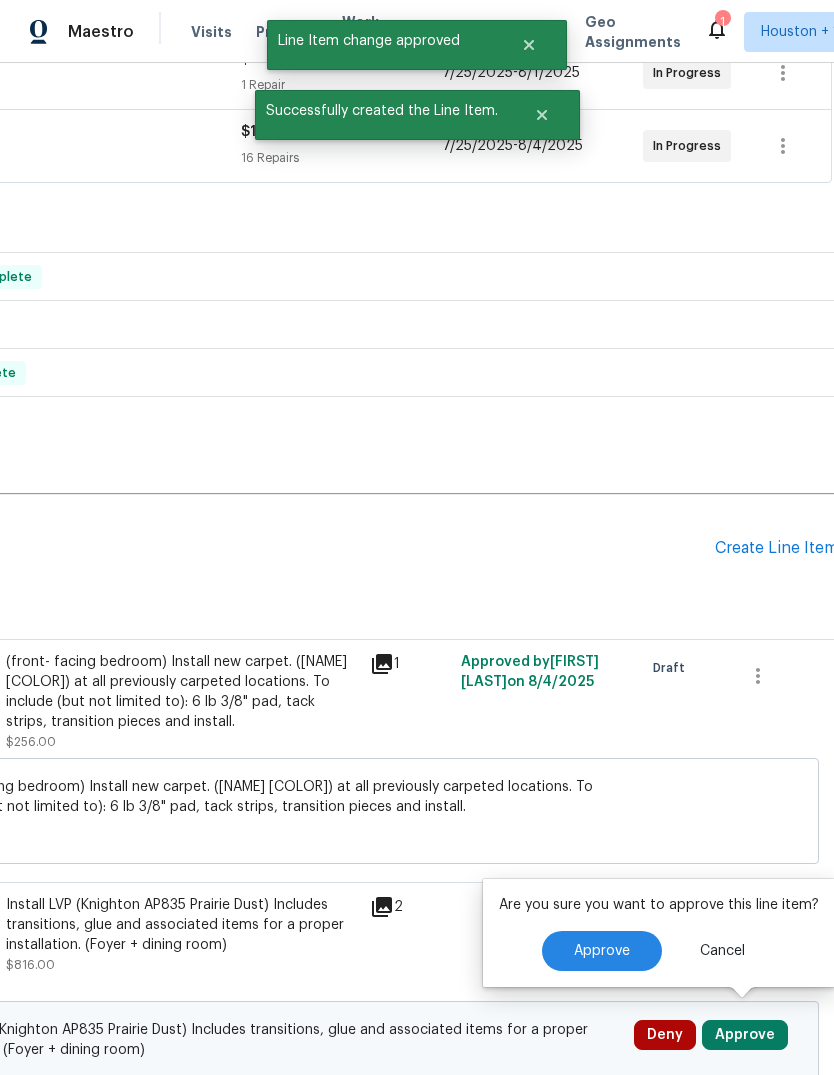 click on "Install LVP (Knighton AP835 Prairie Dust) Includes transitions, glue and associated items for a proper installation. (Foyer + dining room)" at bounding box center [273, 1040] 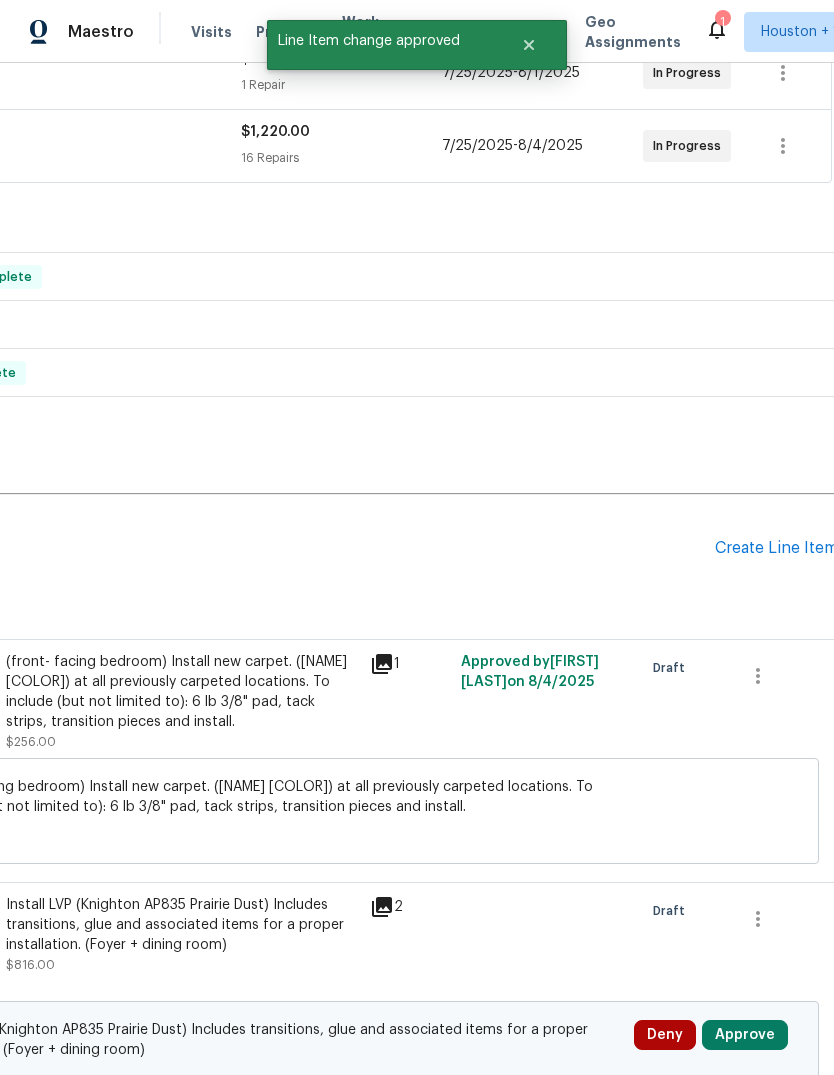 click at bounding box center [546, 945] 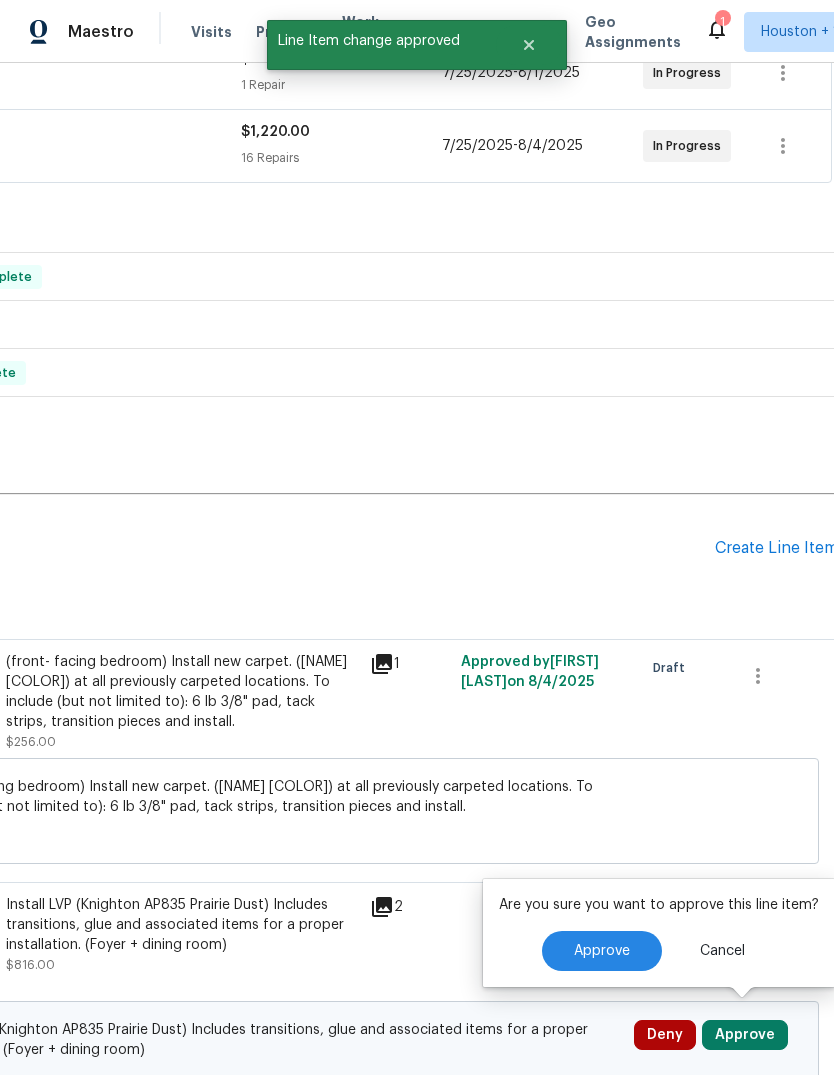click on "Approve" at bounding box center [602, 951] 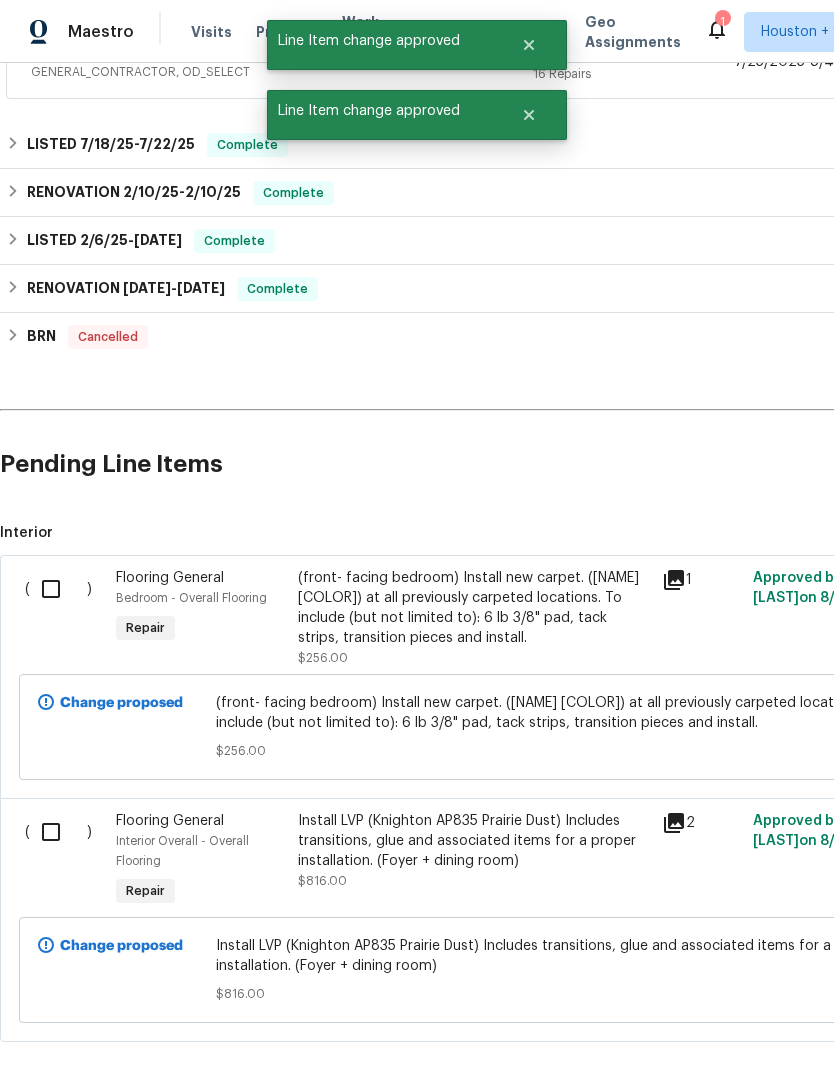 scroll, scrollTop: 677, scrollLeft: 0, axis: vertical 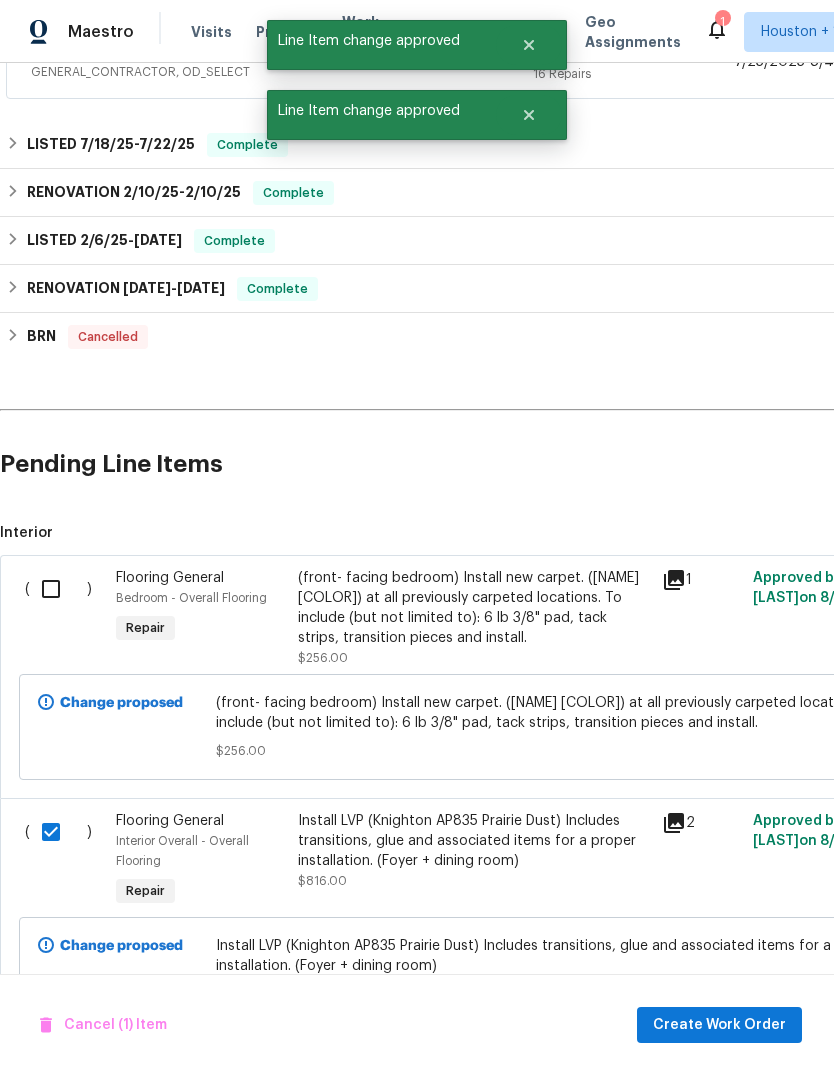click at bounding box center [58, 589] 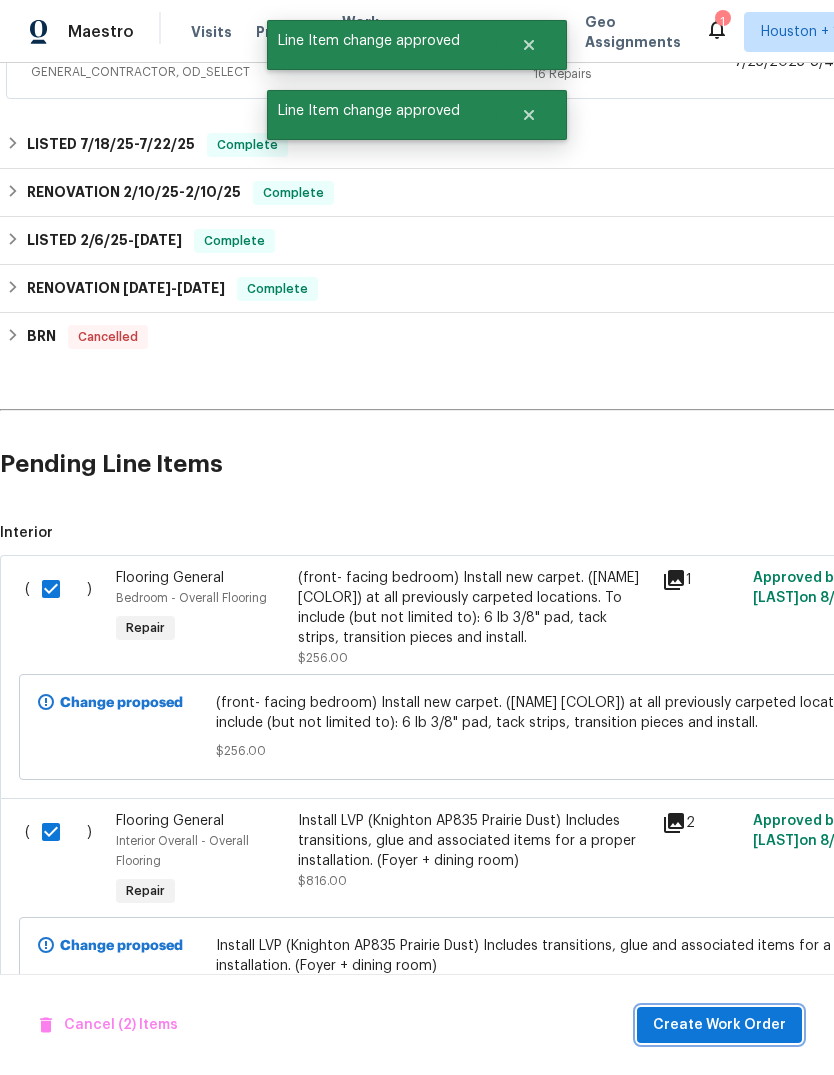 click on "Create Work Order" at bounding box center (719, 1025) 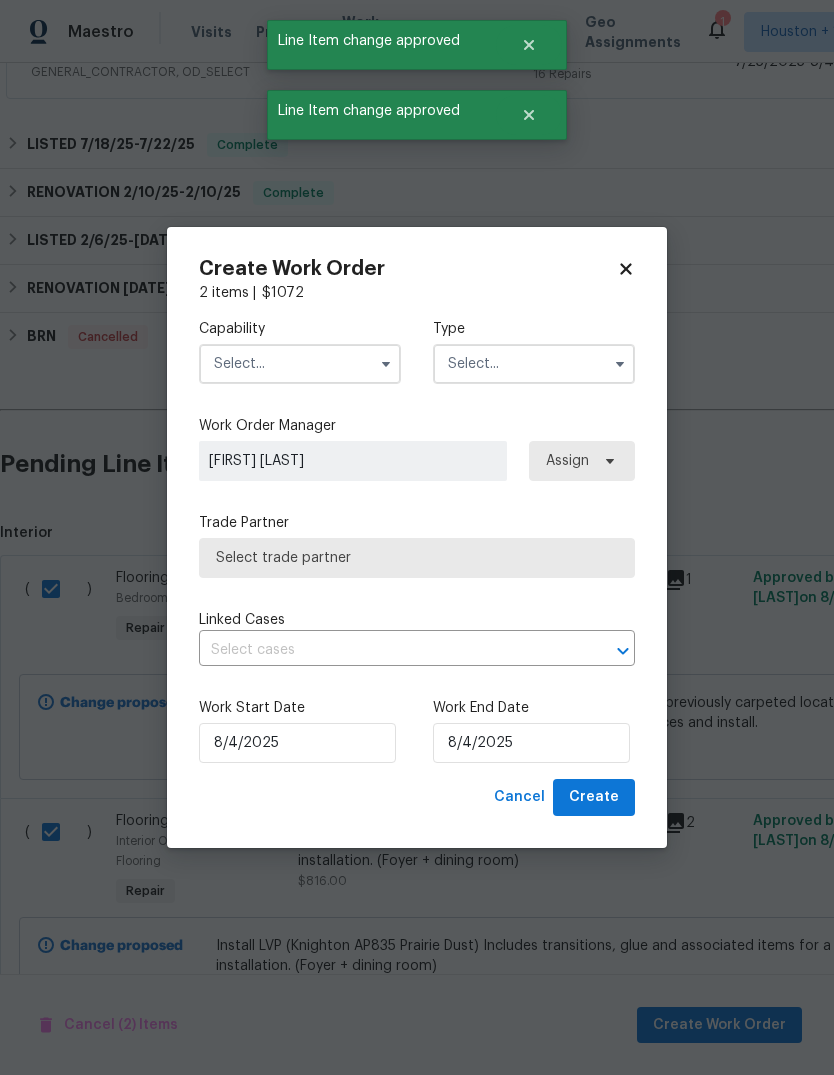 click at bounding box center (300, 364) 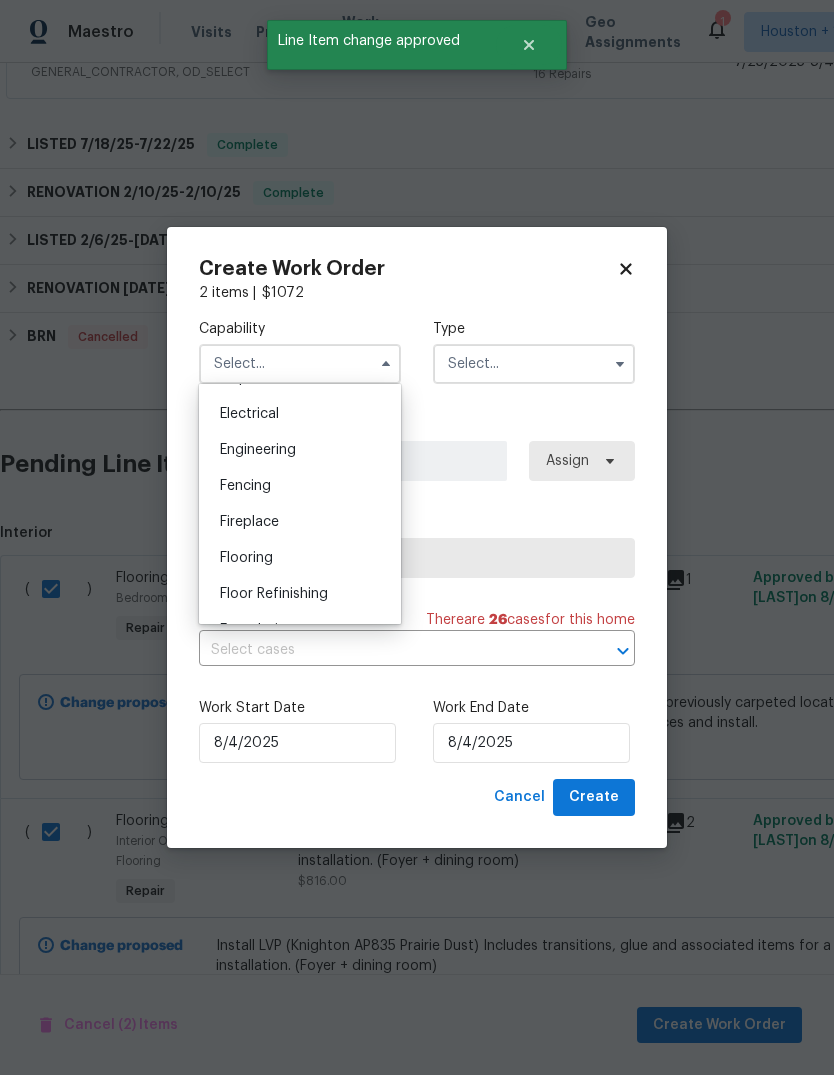 scroll, scrollTop: 626, scrollLeft: 0, axis: vertical 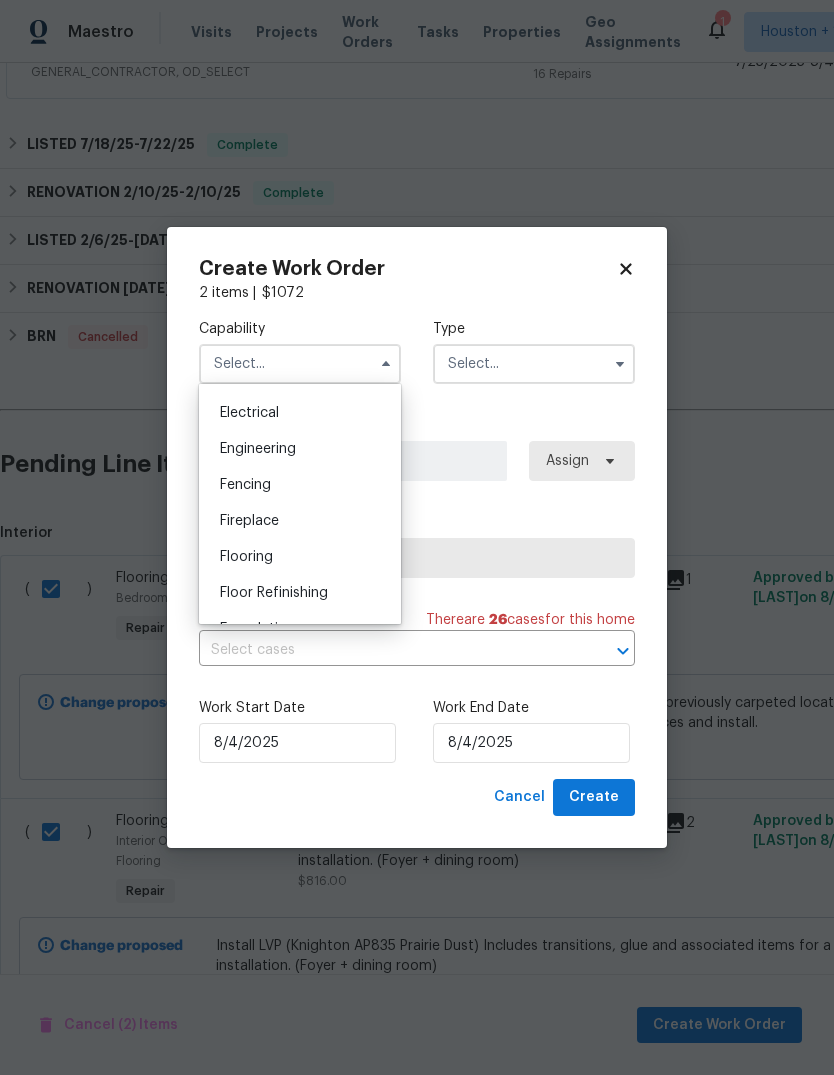 click on "Flooring" at bounding box center [300, 557] 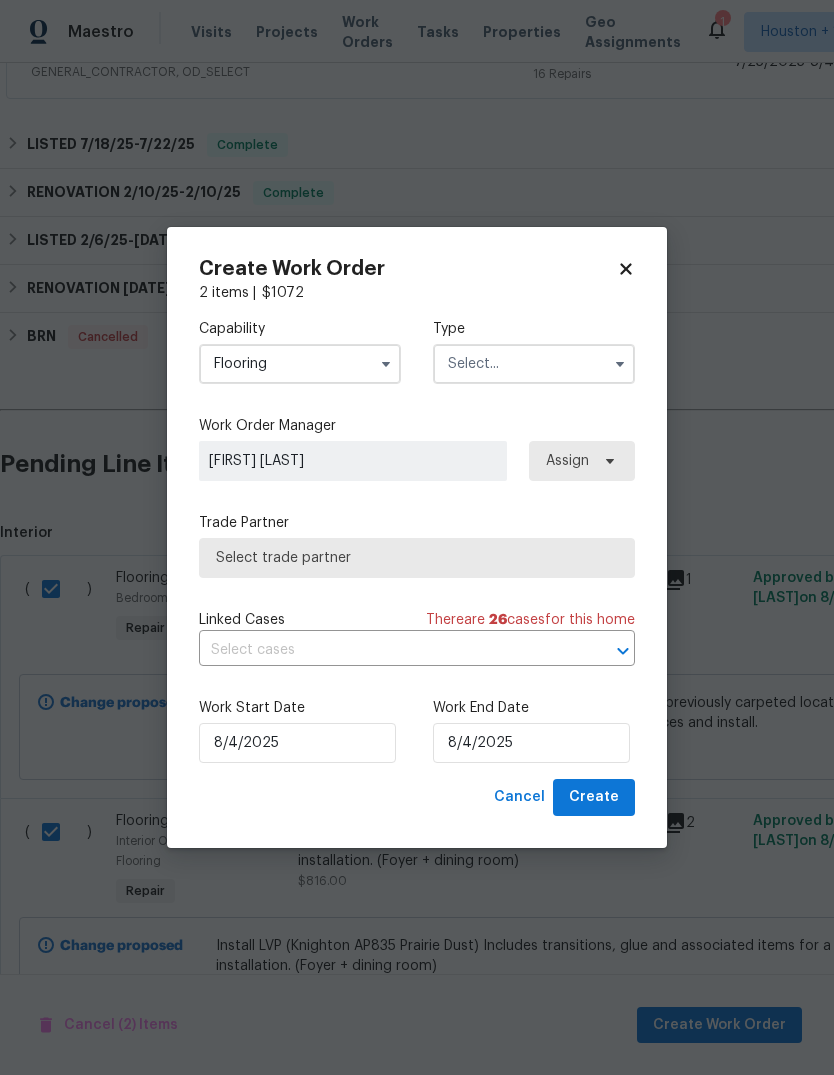 click at bounding box center [534, 364] 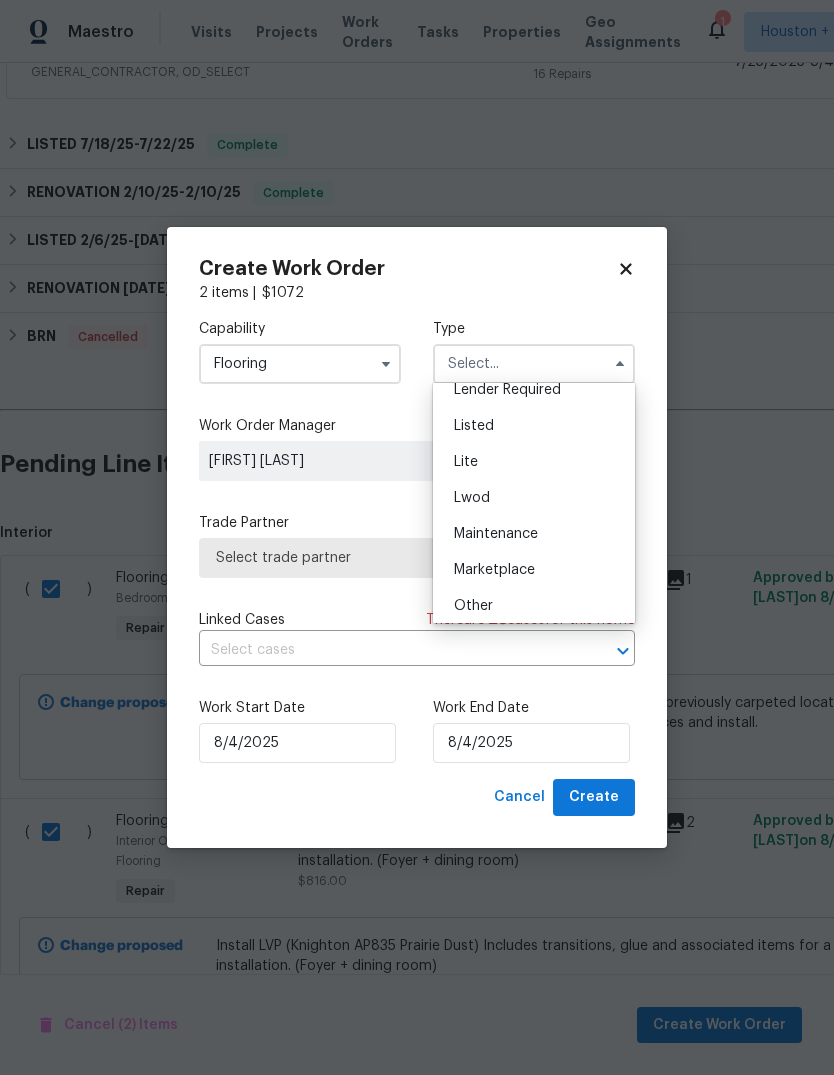 scroll, scrollTop: 219, scrollLeft: 0, axis: vertical 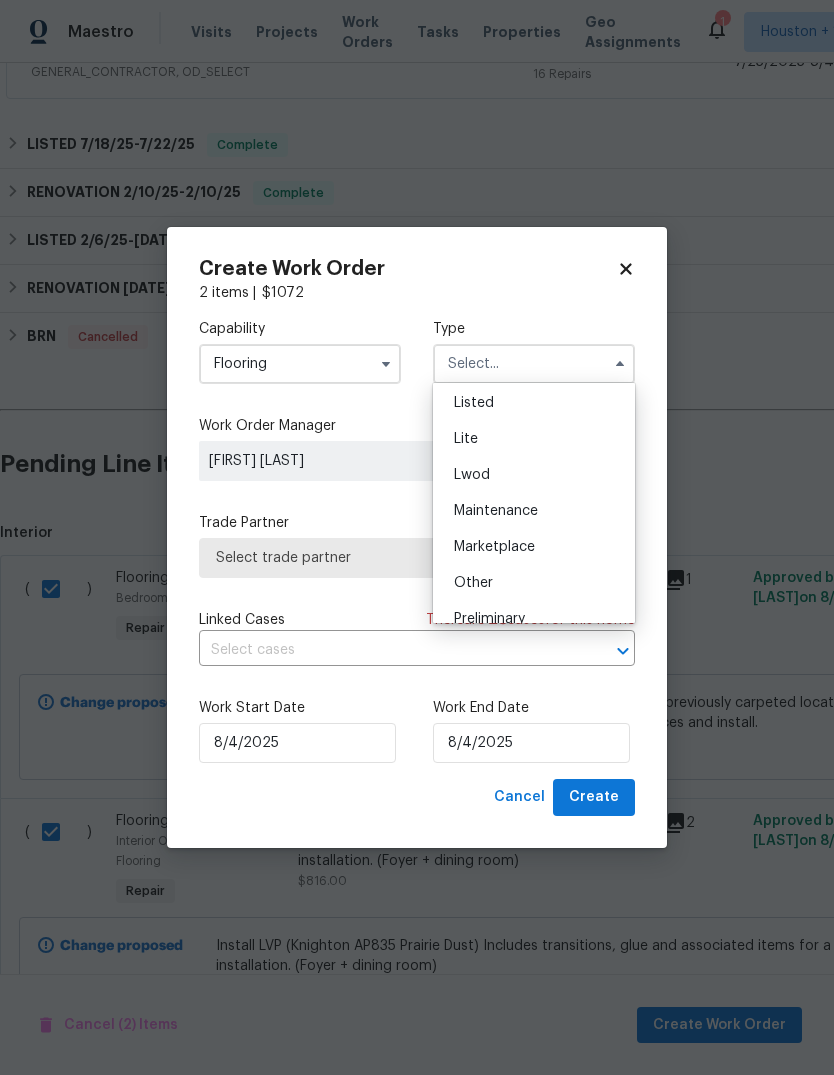 click on "Lwod" at bounding box center [534, 475] 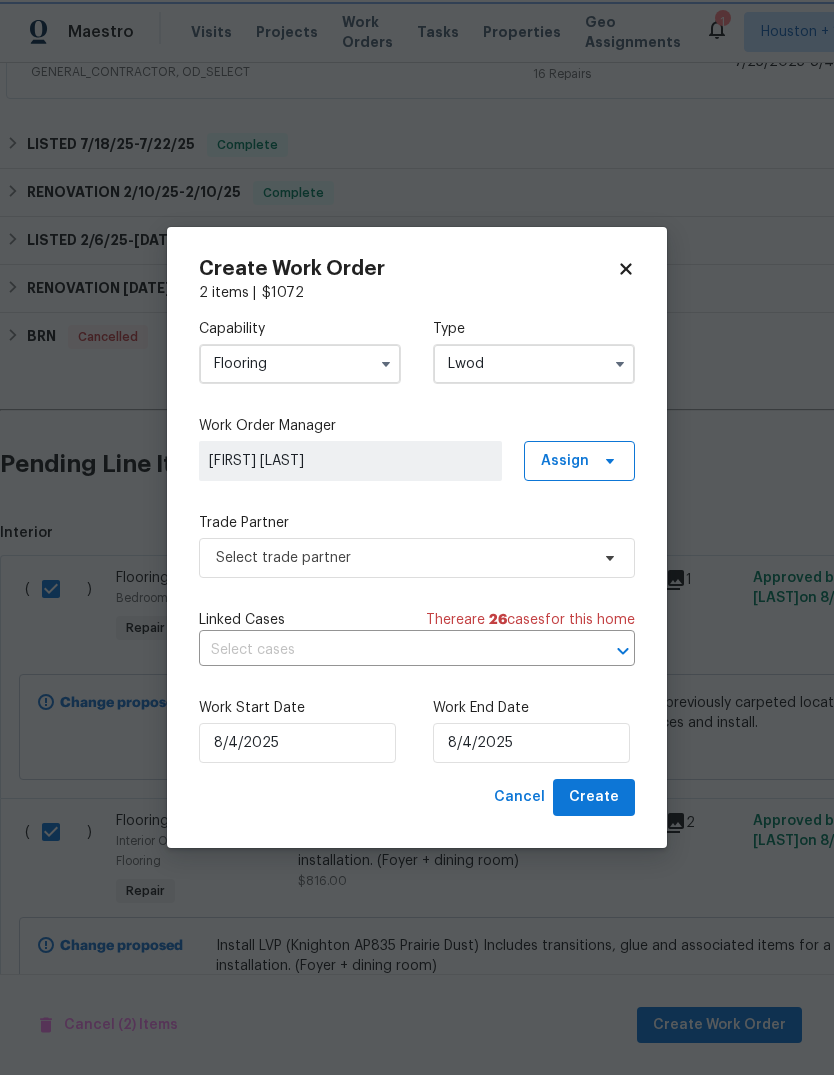 scroll, scrollTop: 0, scrollLeft: 0, axis: both 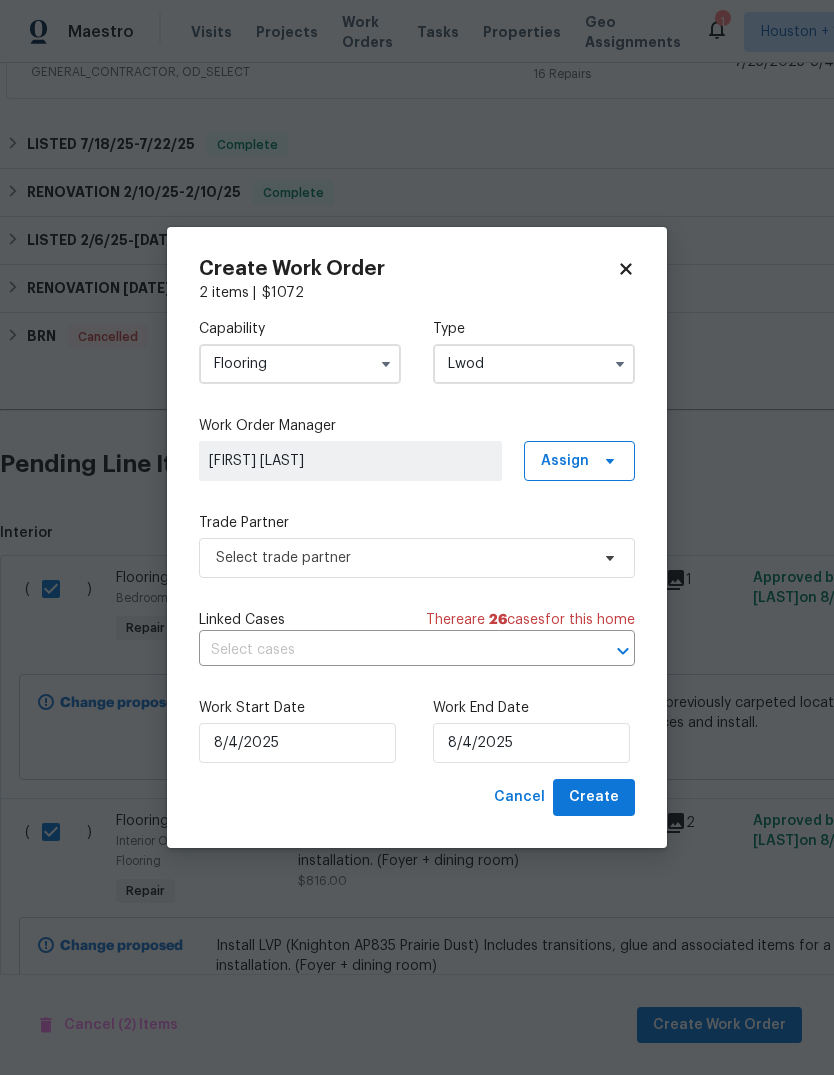 click on "Lwod" at bounding box center [534, 364] 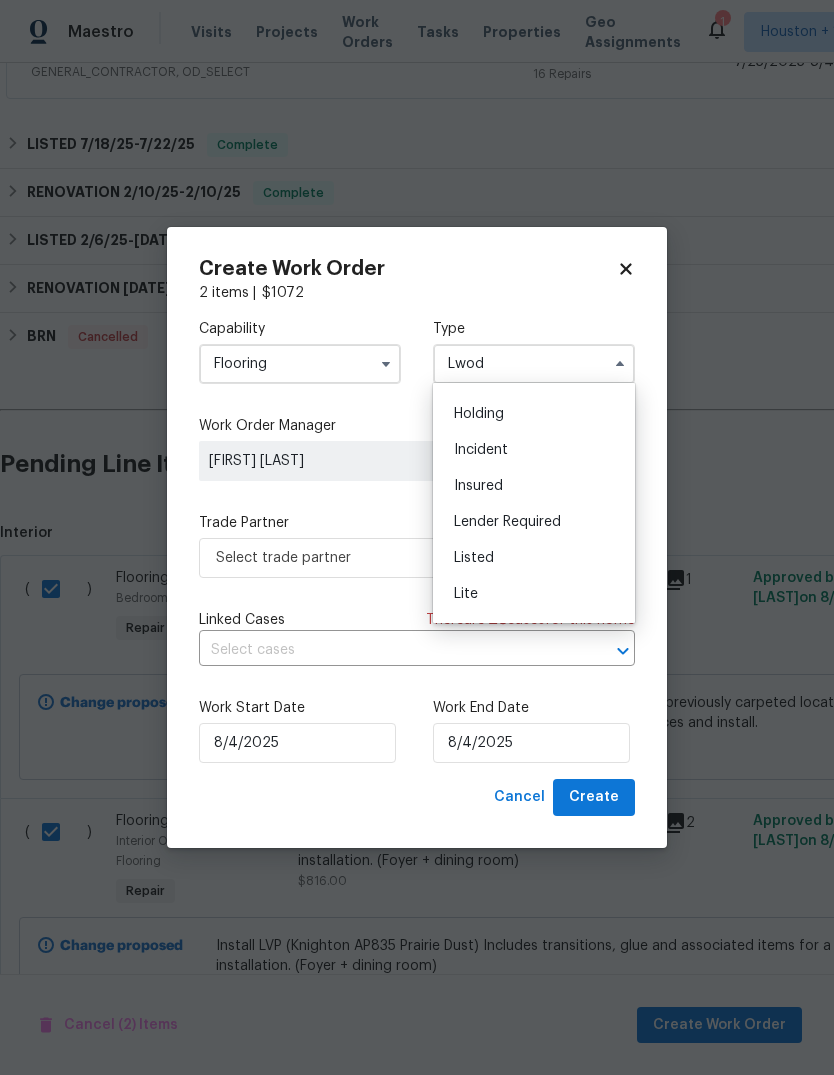 scroll, scrollTop: 131, scrollLeft: 0, axis: vertical 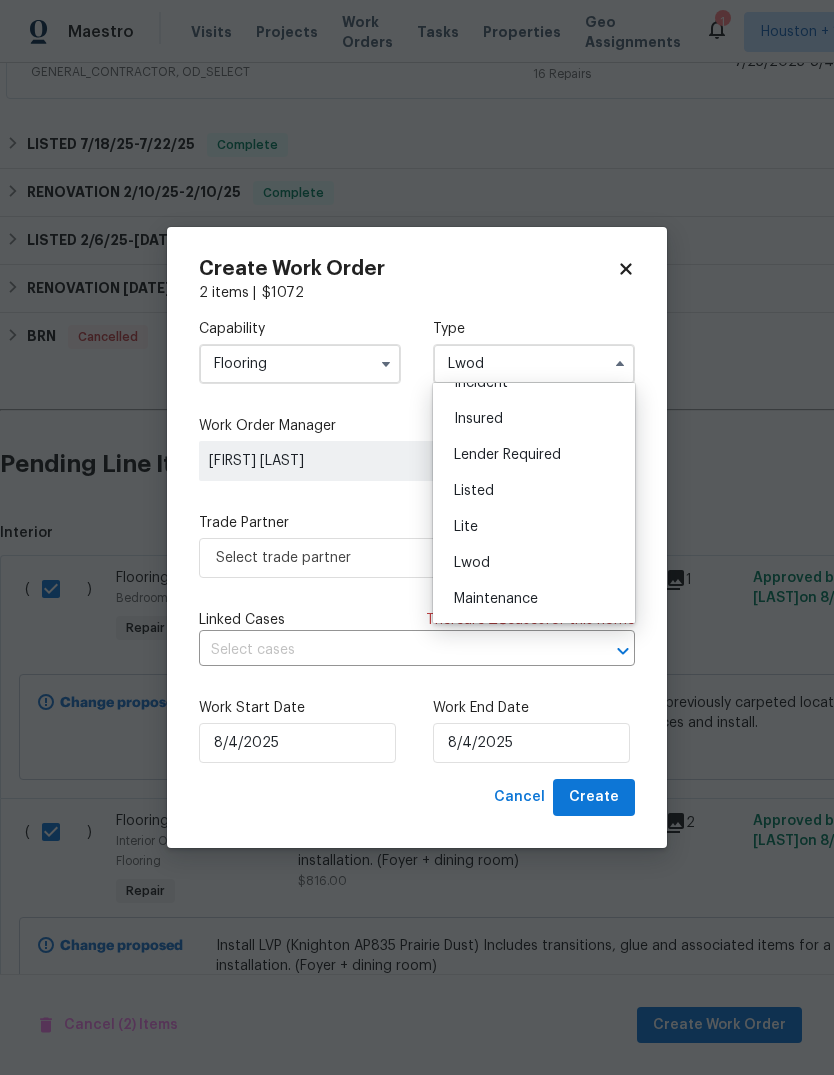 click on "Listed" at bounding box center [534, 491] 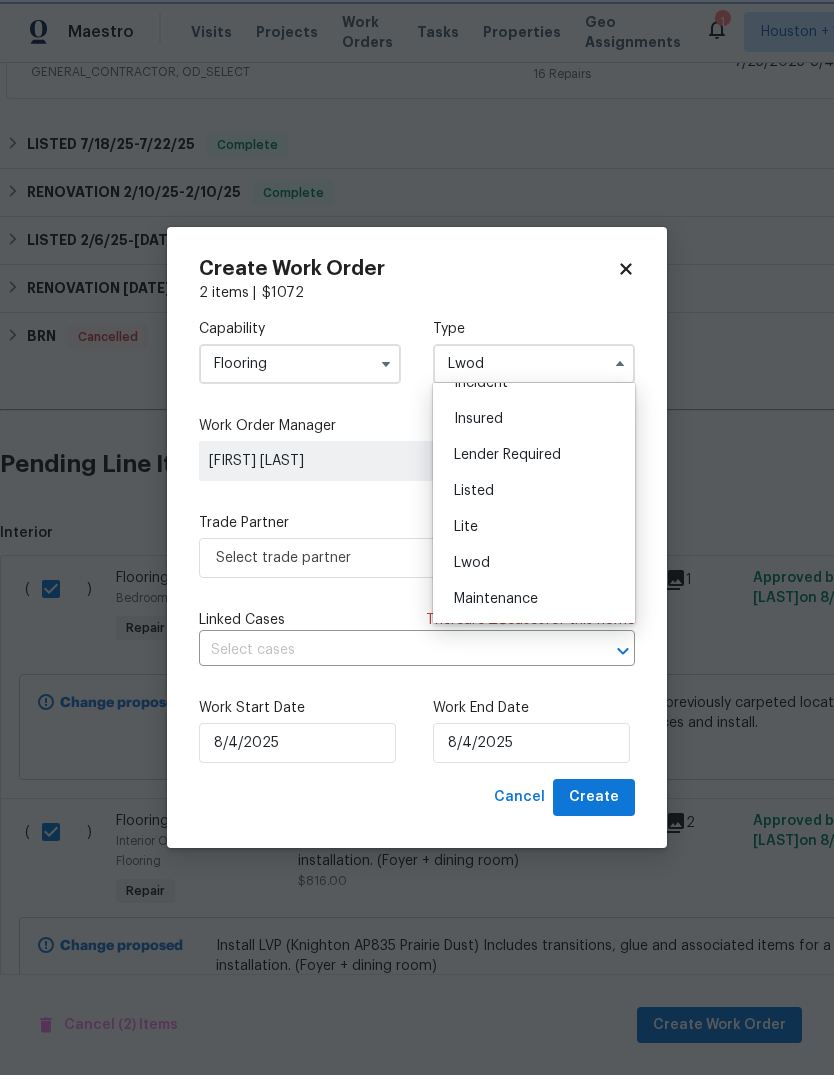 type on "Listed" 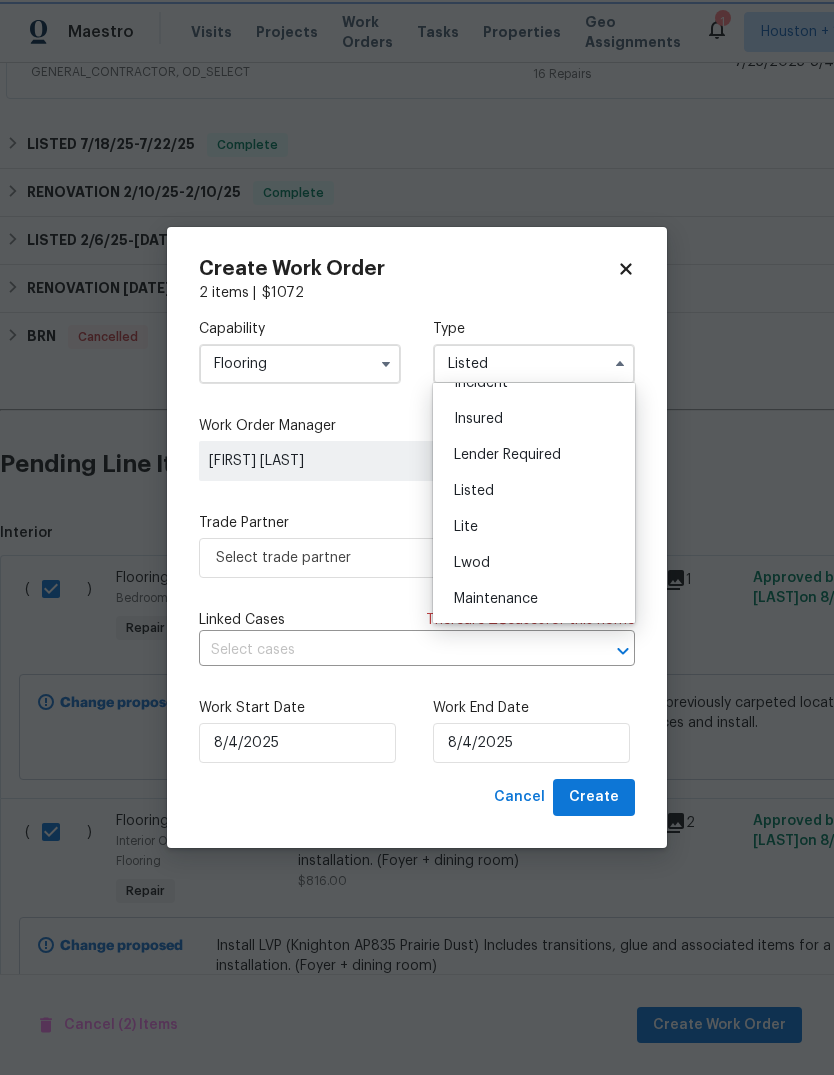 scroll, scrollTop: 0, scrollLeft: 0, axis: both 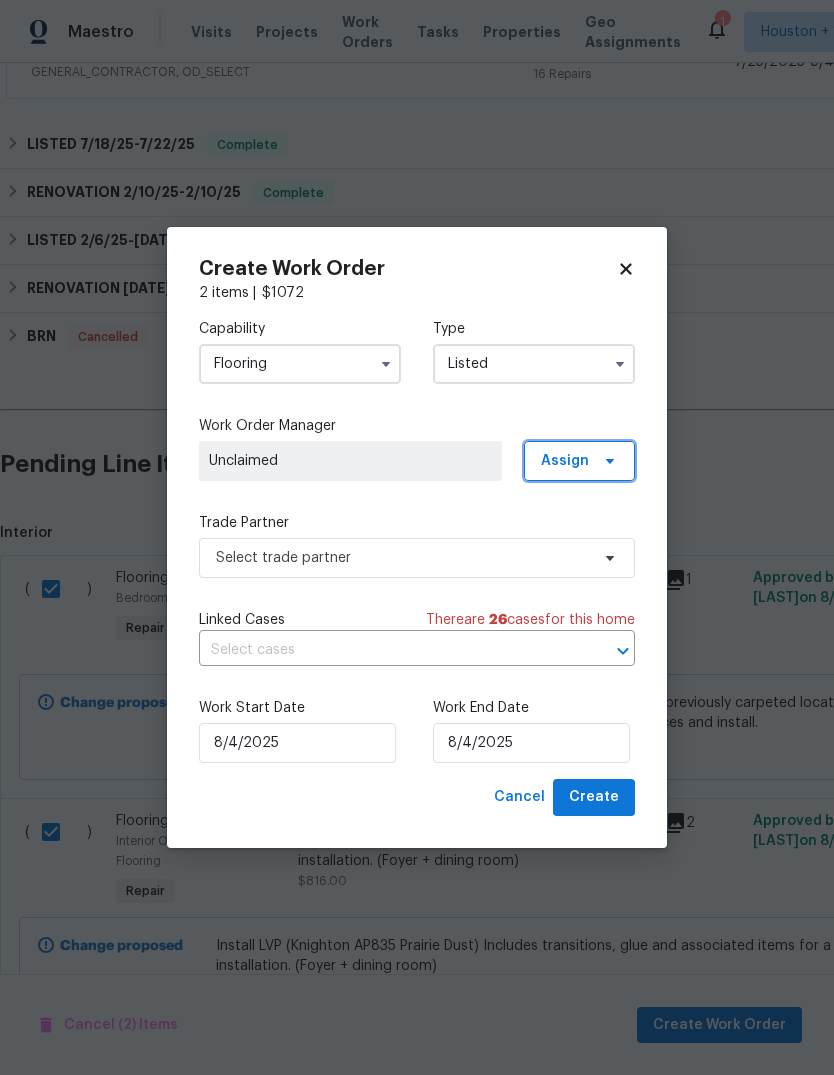 click on "Assign" at bounding box center [565, 461] 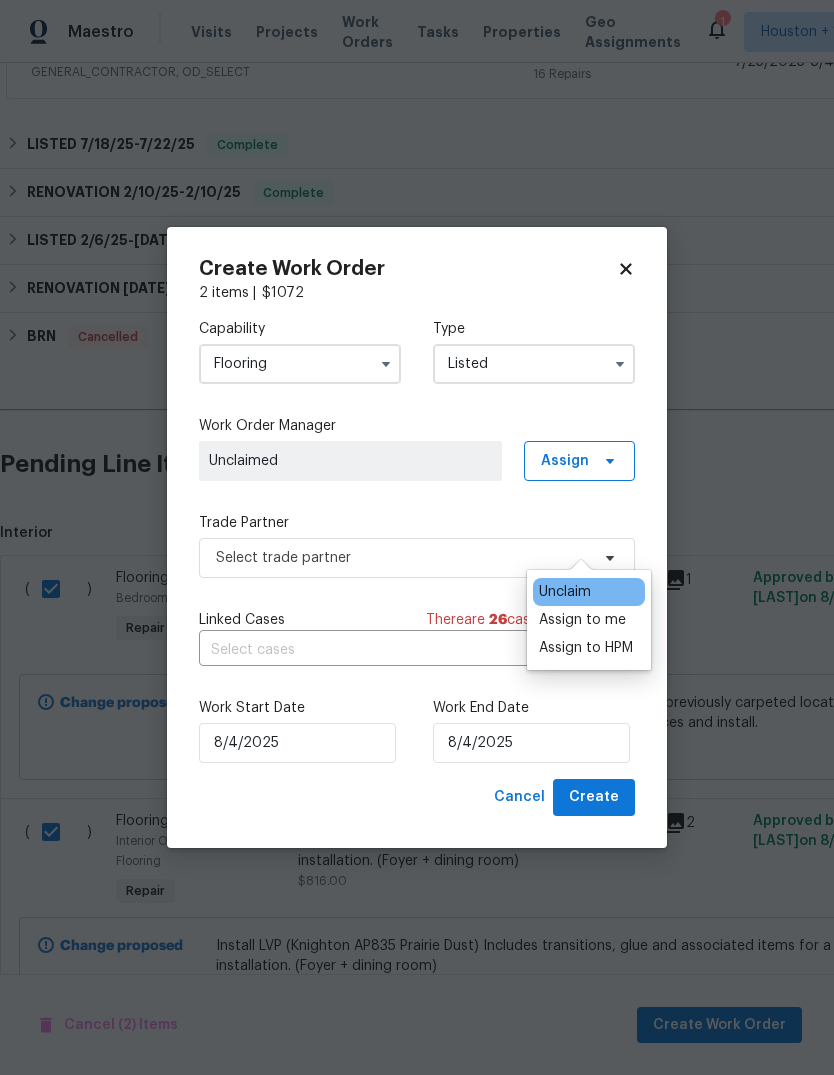 click on "Assign to HPM" at bounding box center (586, 648) 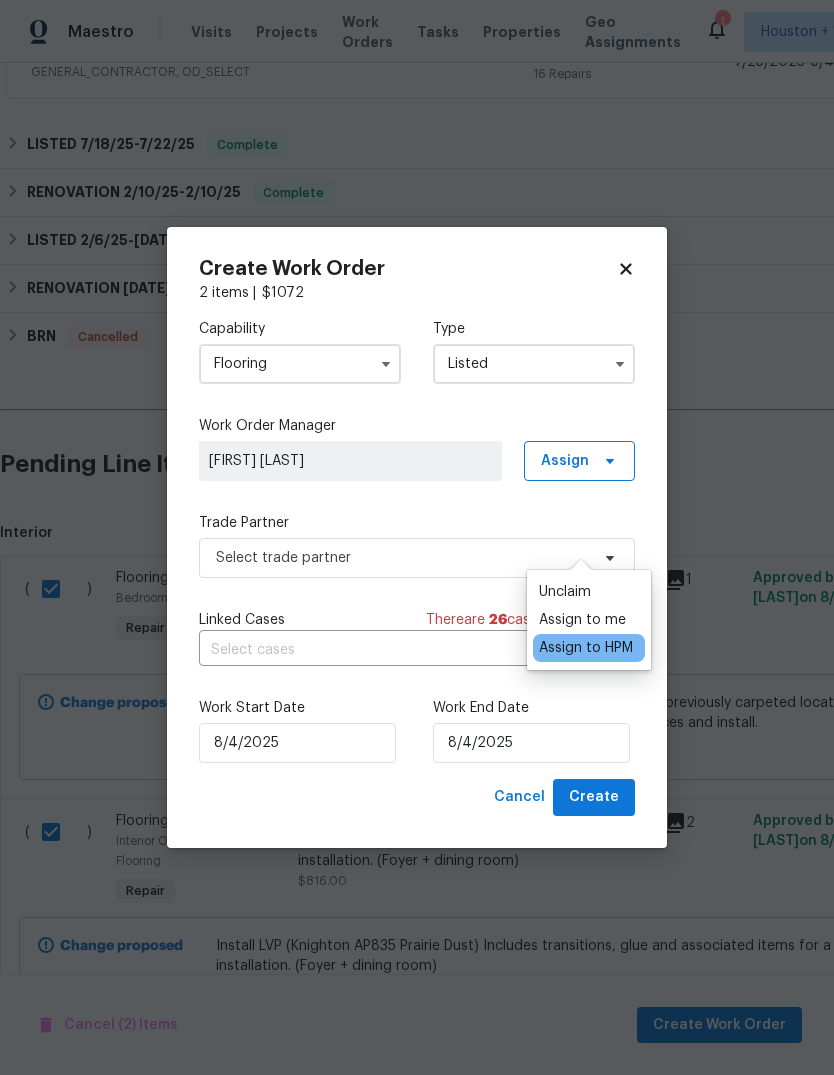 click on "Assign to me" at bounding box center (582, 620) 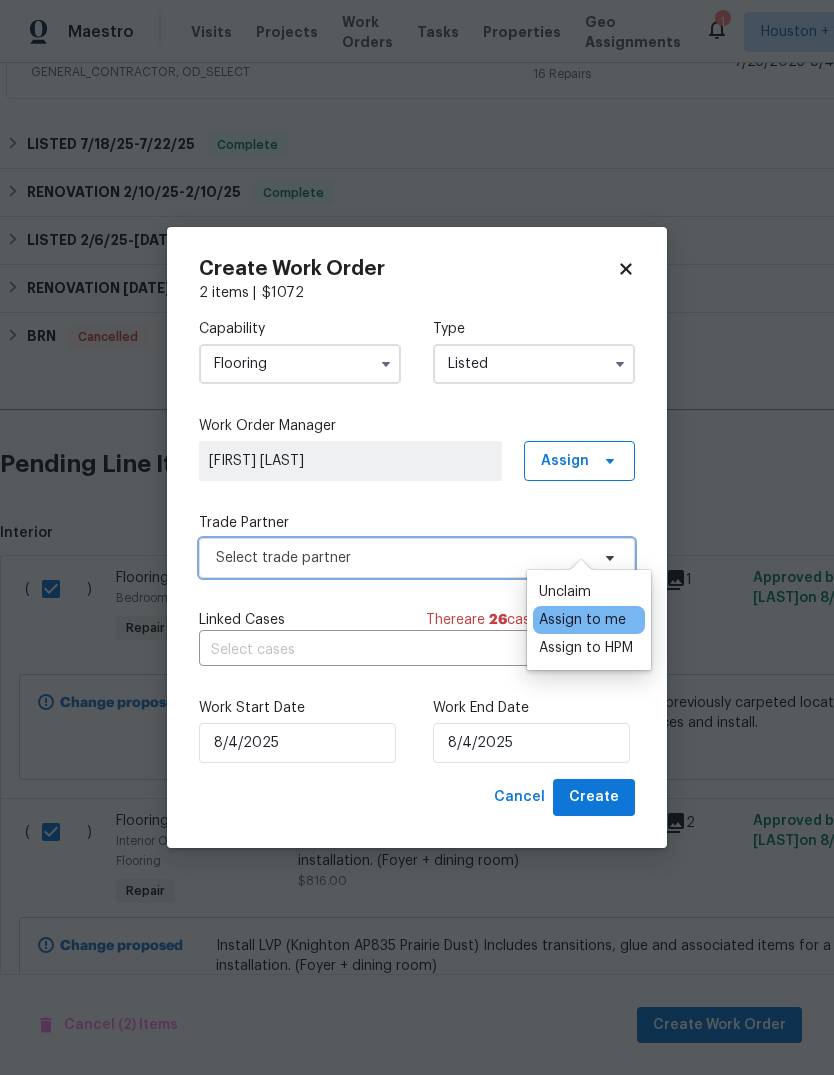 click on "Select trade partner" at bounding box center (402, 558) 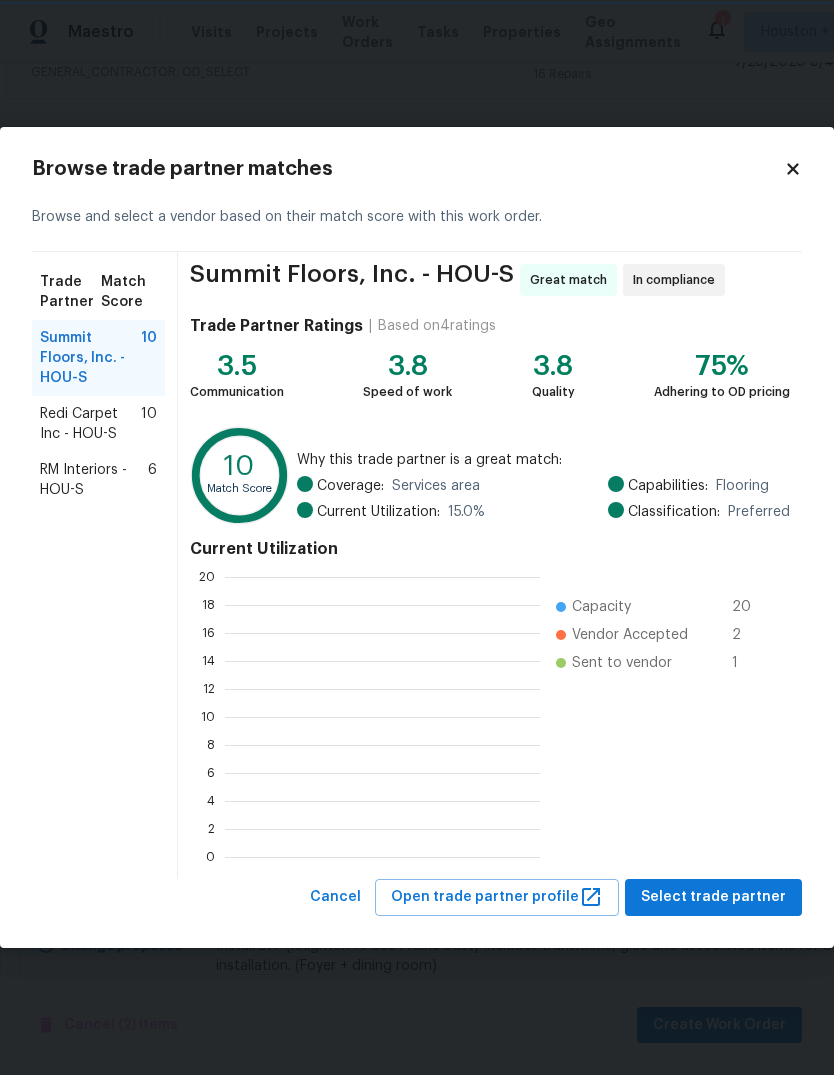 scroll, scrollTop: 280, scrollLeft: 315, axis: both 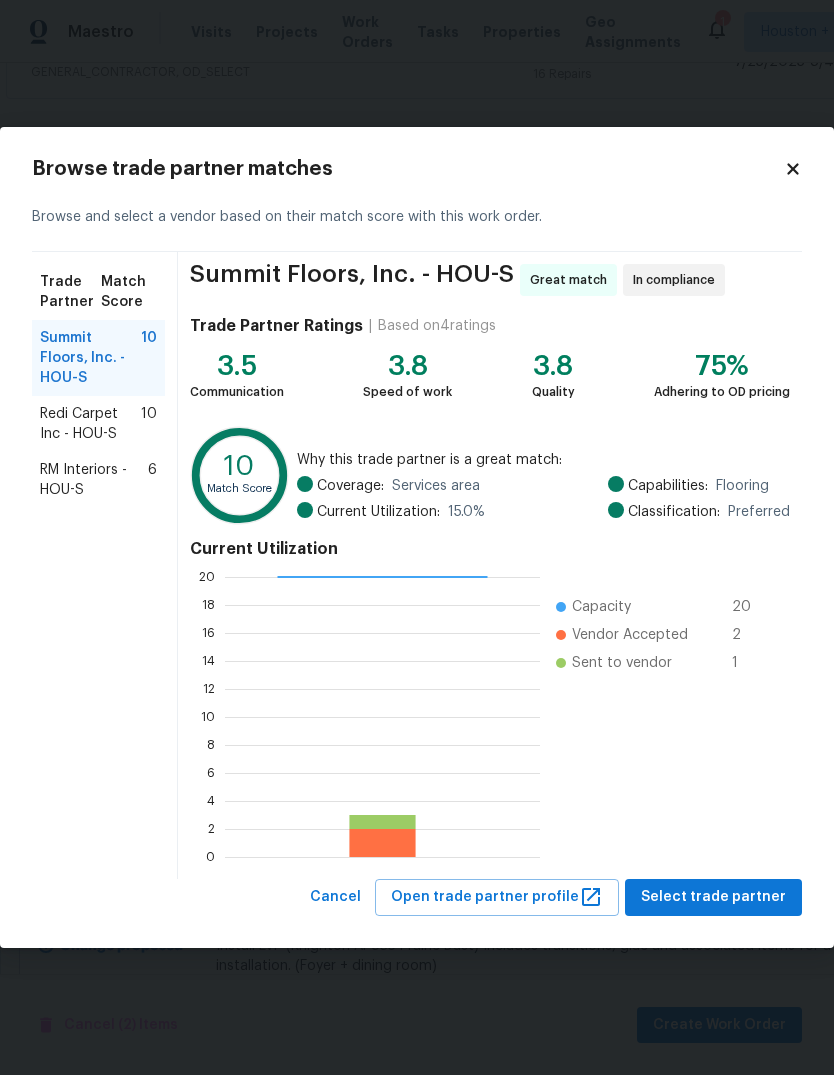 click on "Redi Carpet Inc - HOU-S" at bounding box center [90, 424] 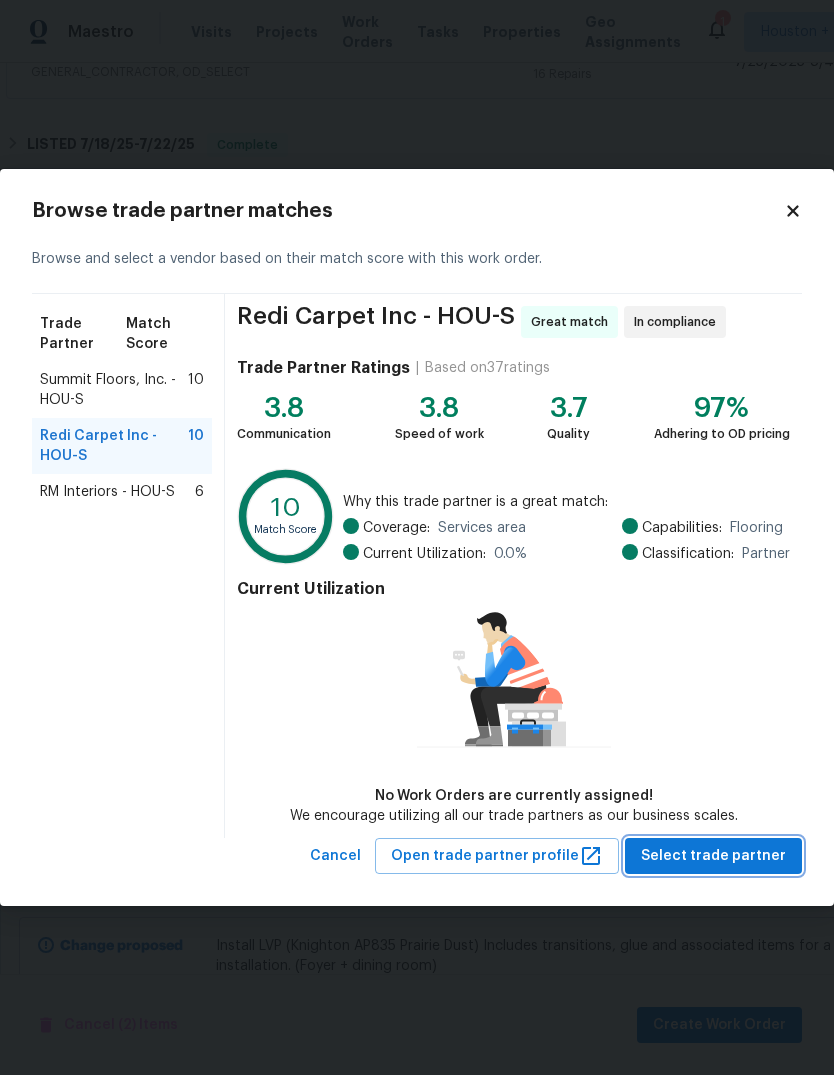 click on "Select trade partner" at bounding box center [713, 856] 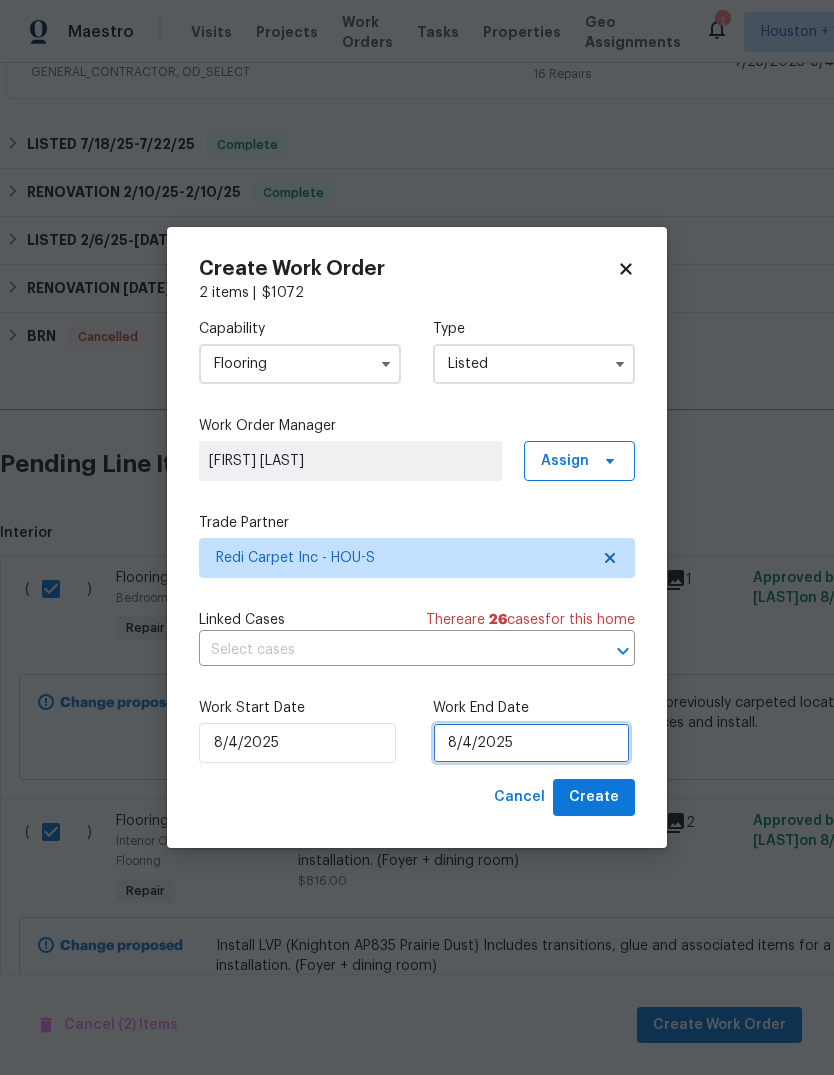 click on "8/4/2025" at bounding box center [531, 743] 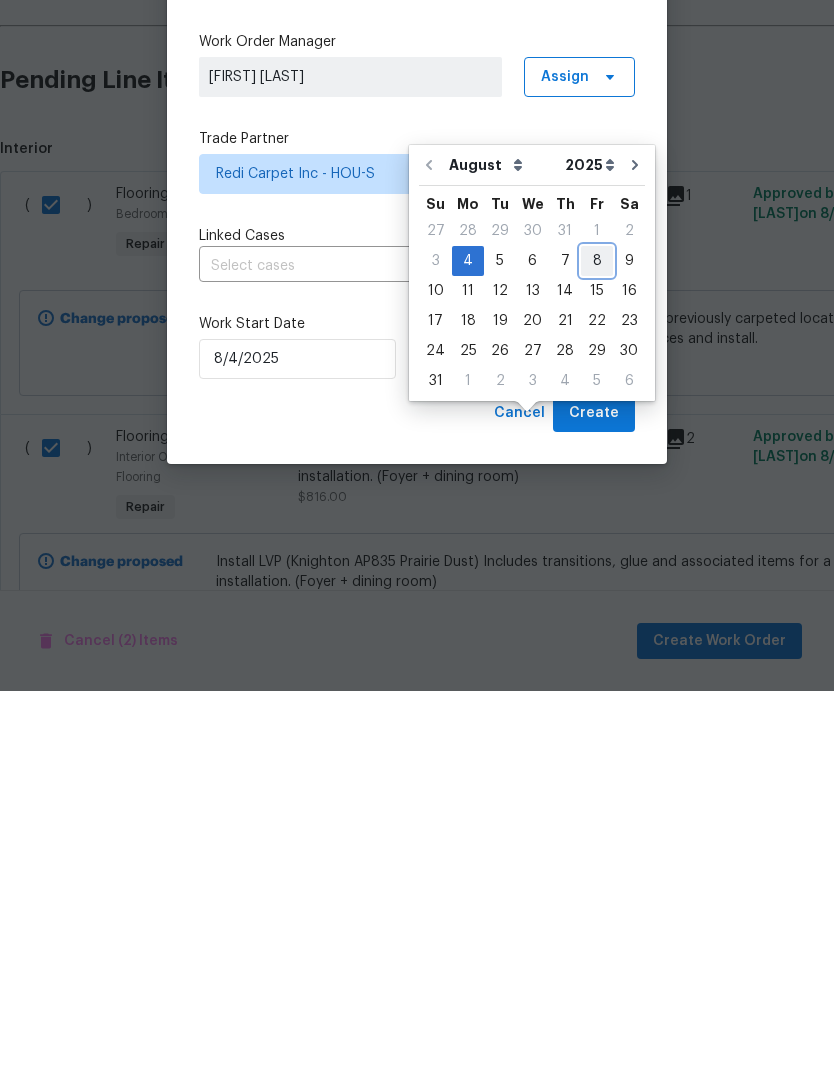 click on "8" at bounding box center [597, 645] 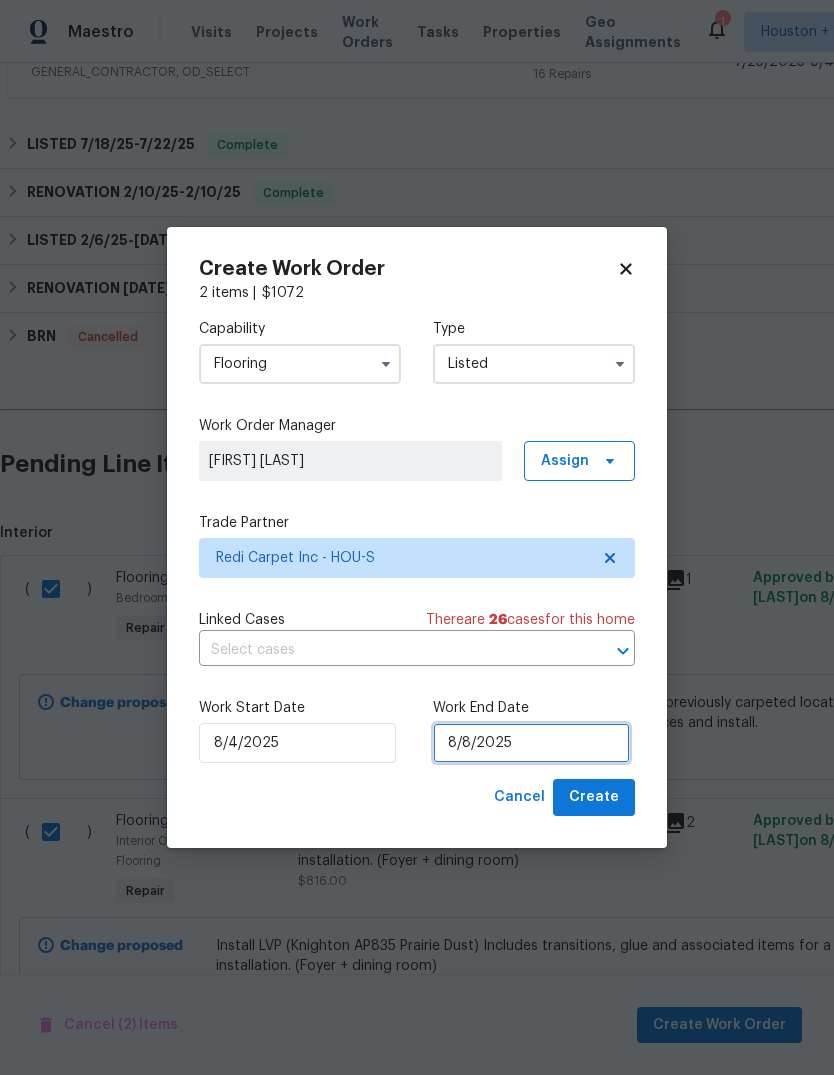 click on "8/8/2025" at bounding box center (531, 743) 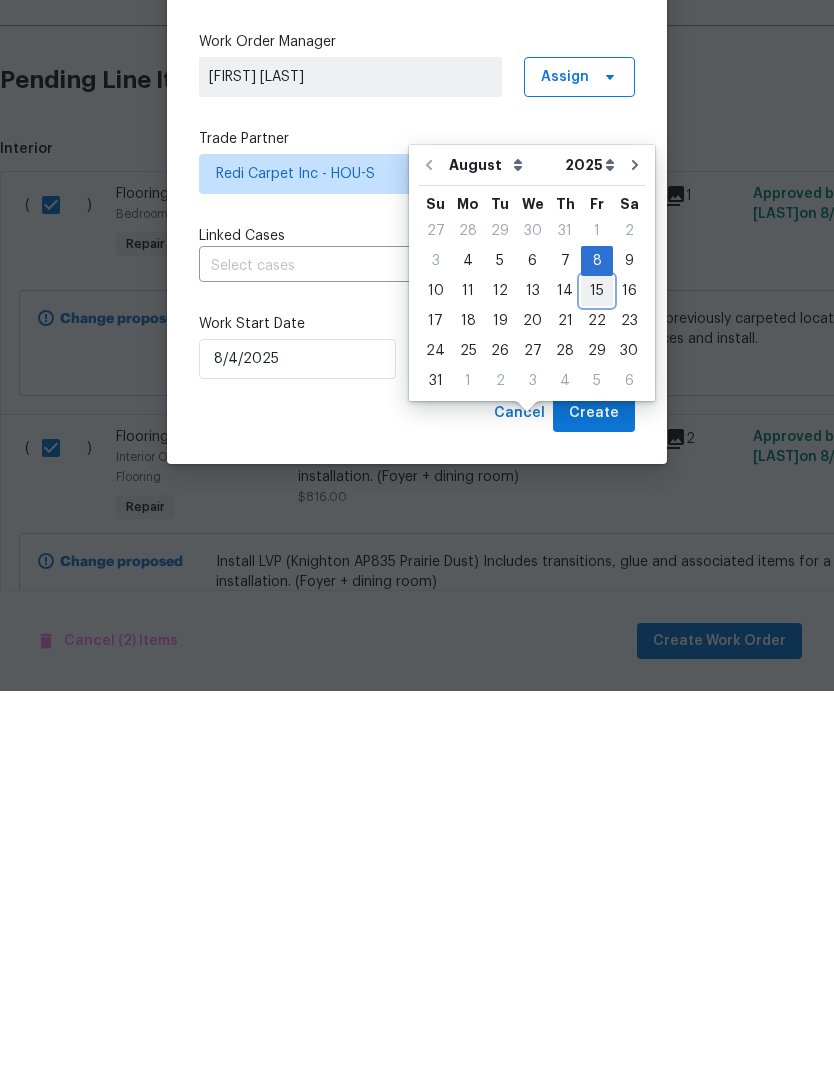 click on "15" at bounding box center (597, 675) 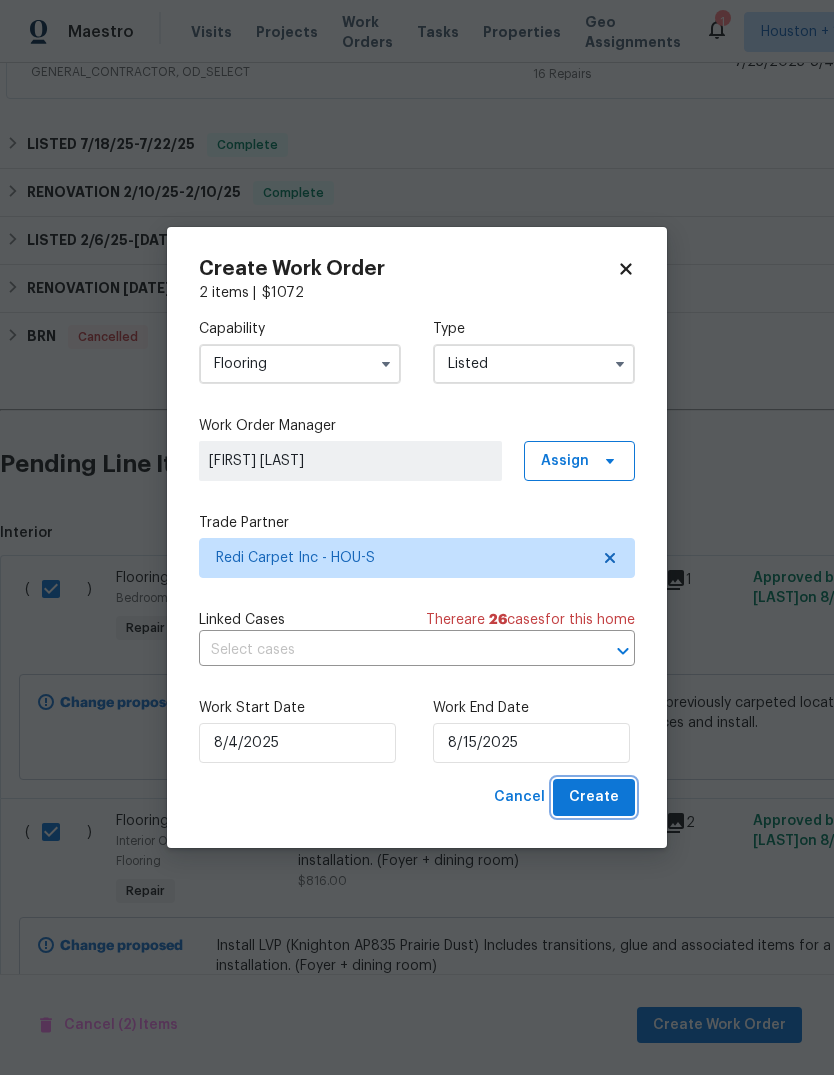 click on "Create" at bounding box center (594, 797) 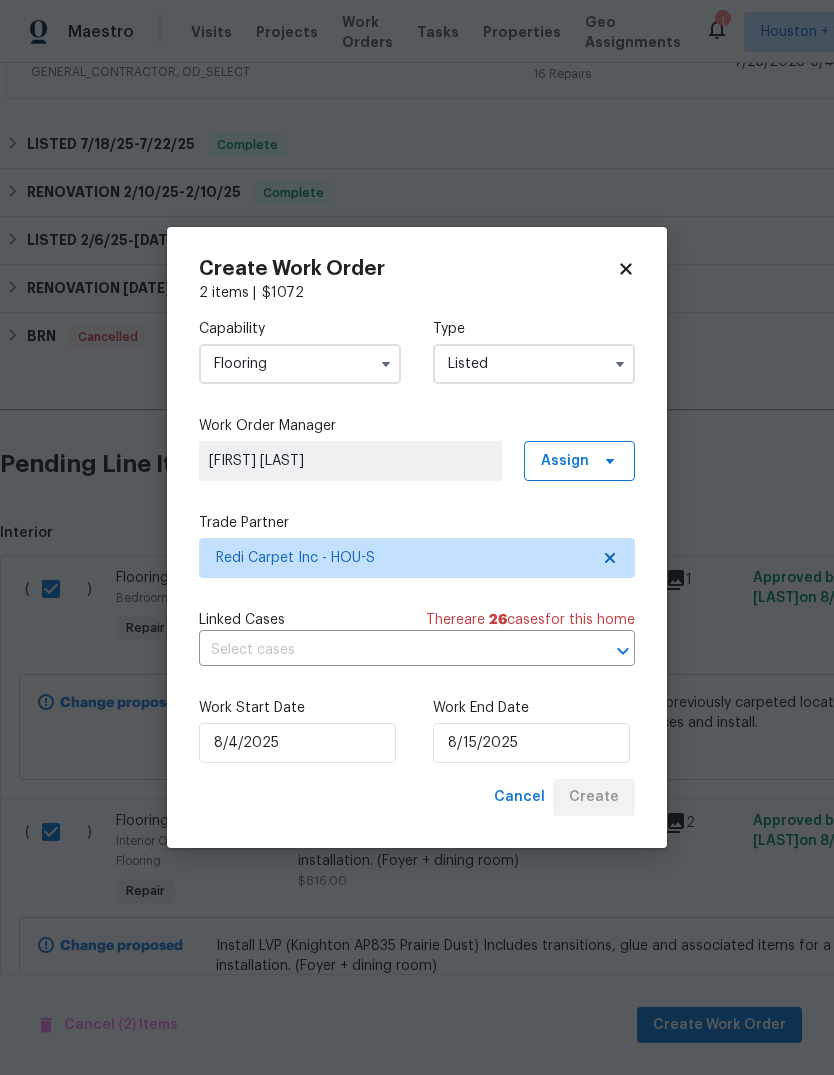 checkbox on "false" 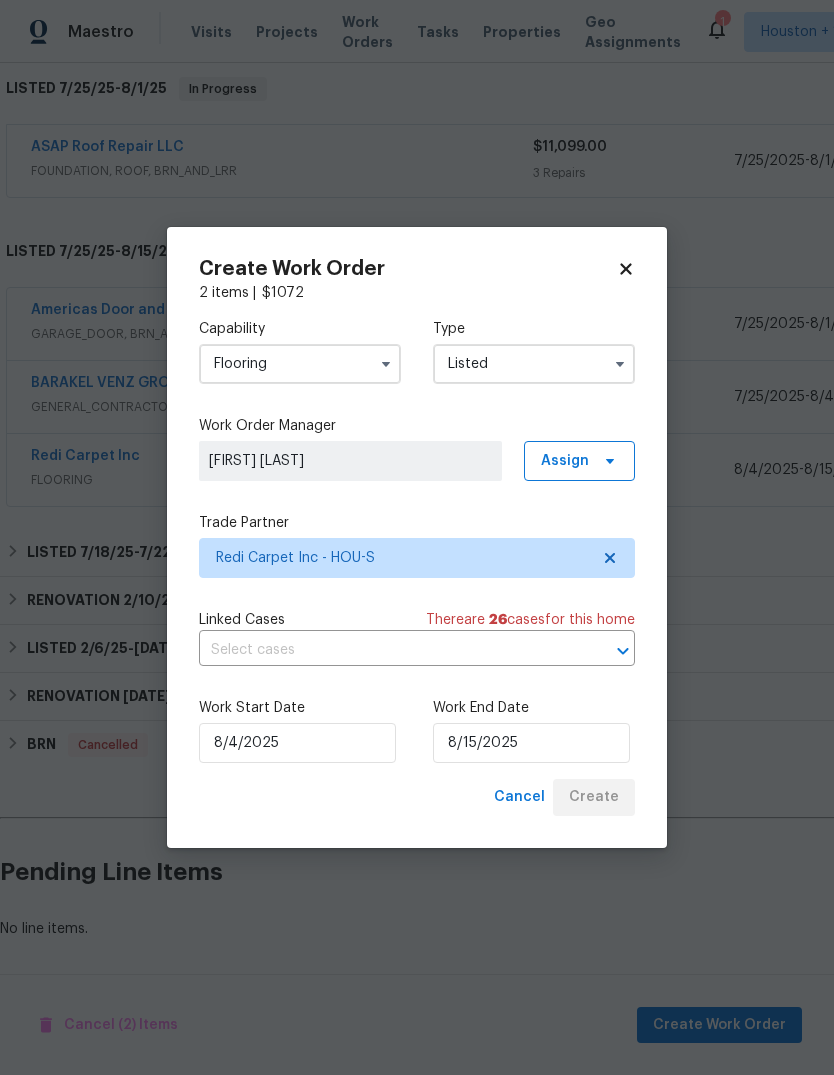 scroll, scrollTop: 246, scrollLeft: 0, axis: vertical 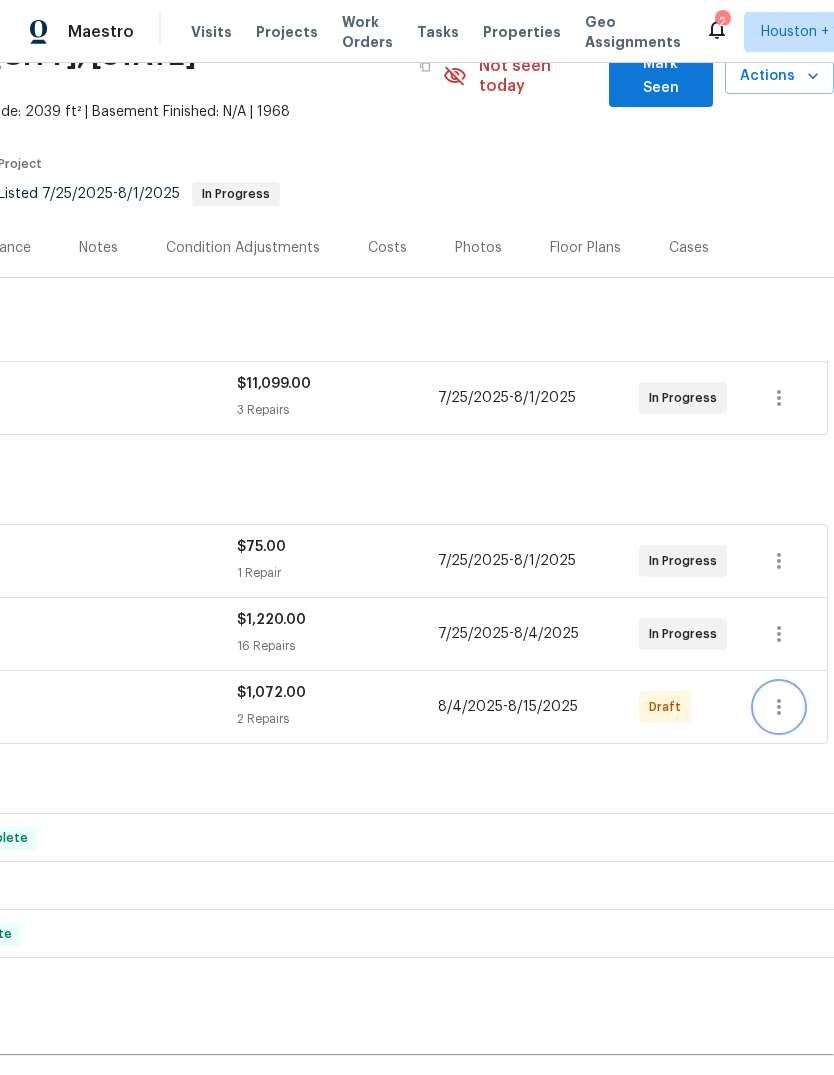 click 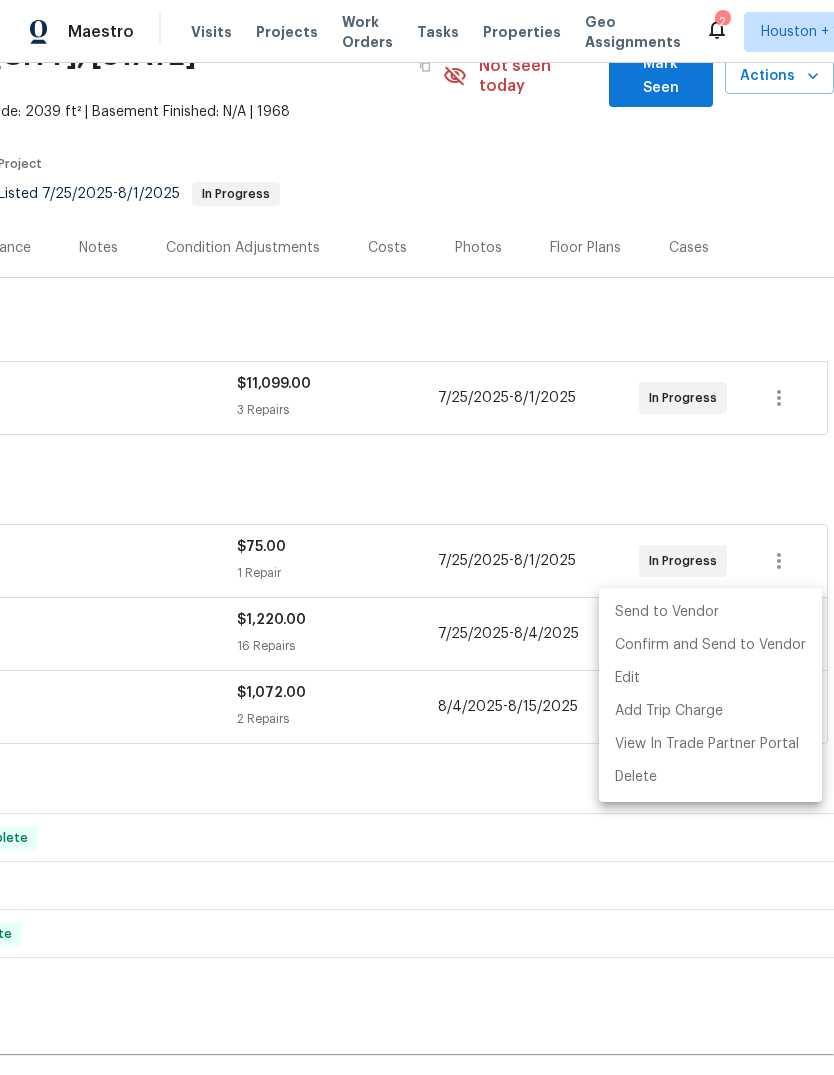 click at bounding box center (417, 537) 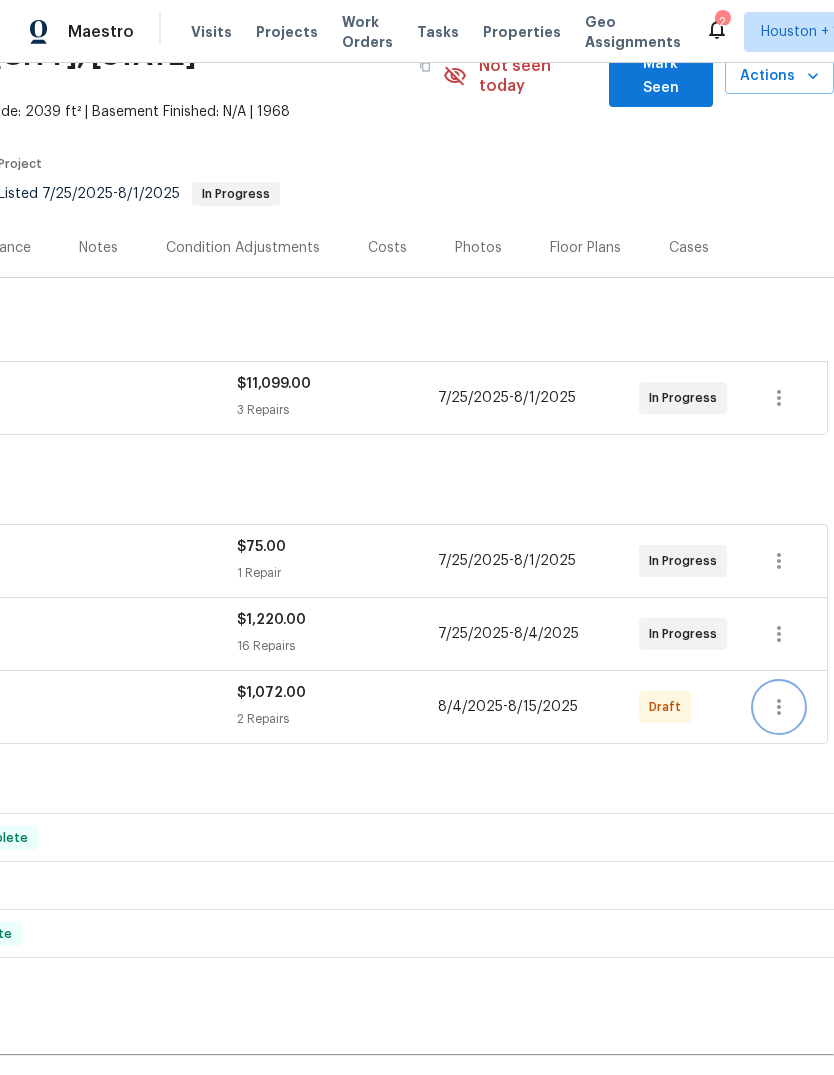 click 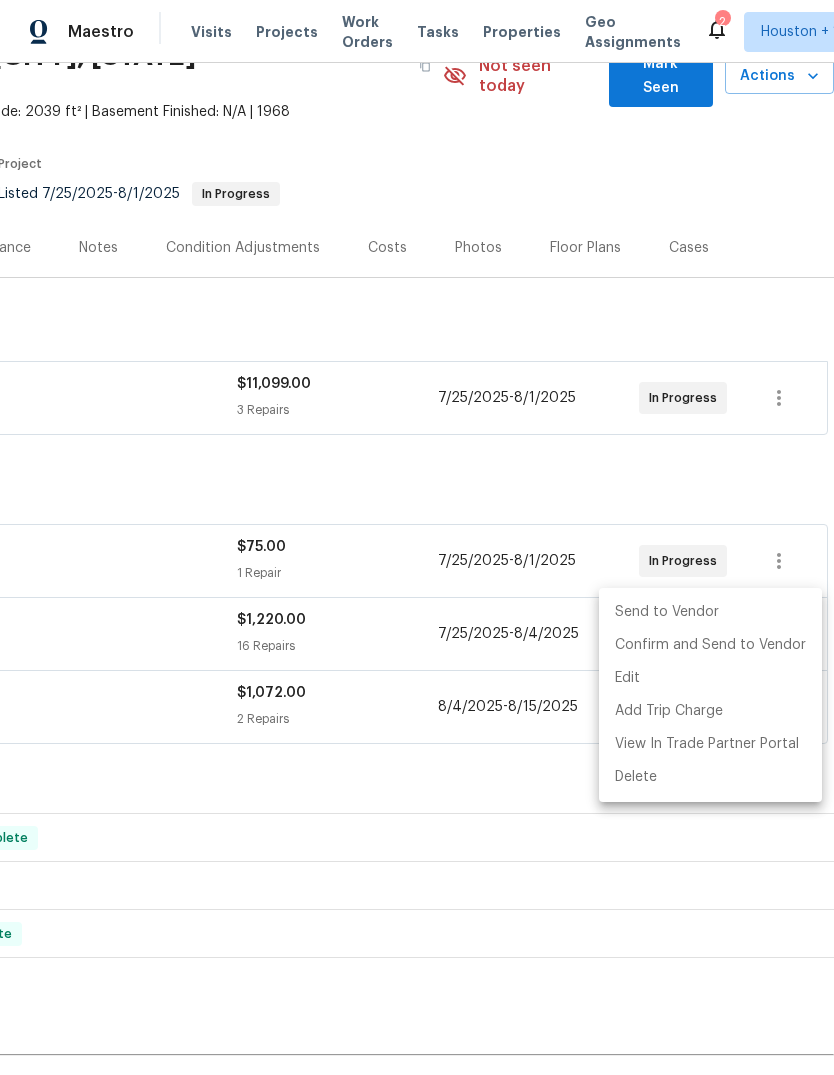 click on "Send to Vendor" at bounding box center (710, 612) 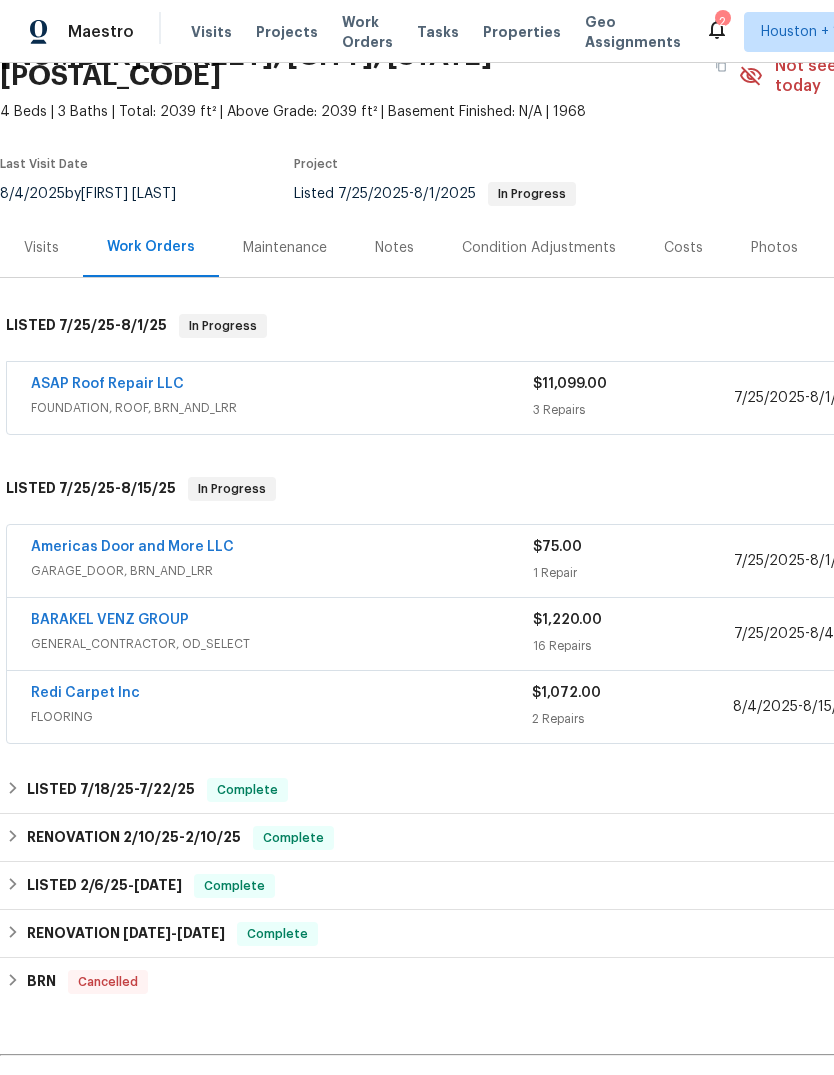 scroll, scrollTop: 105, scrollLeft: 0, axis: vertical 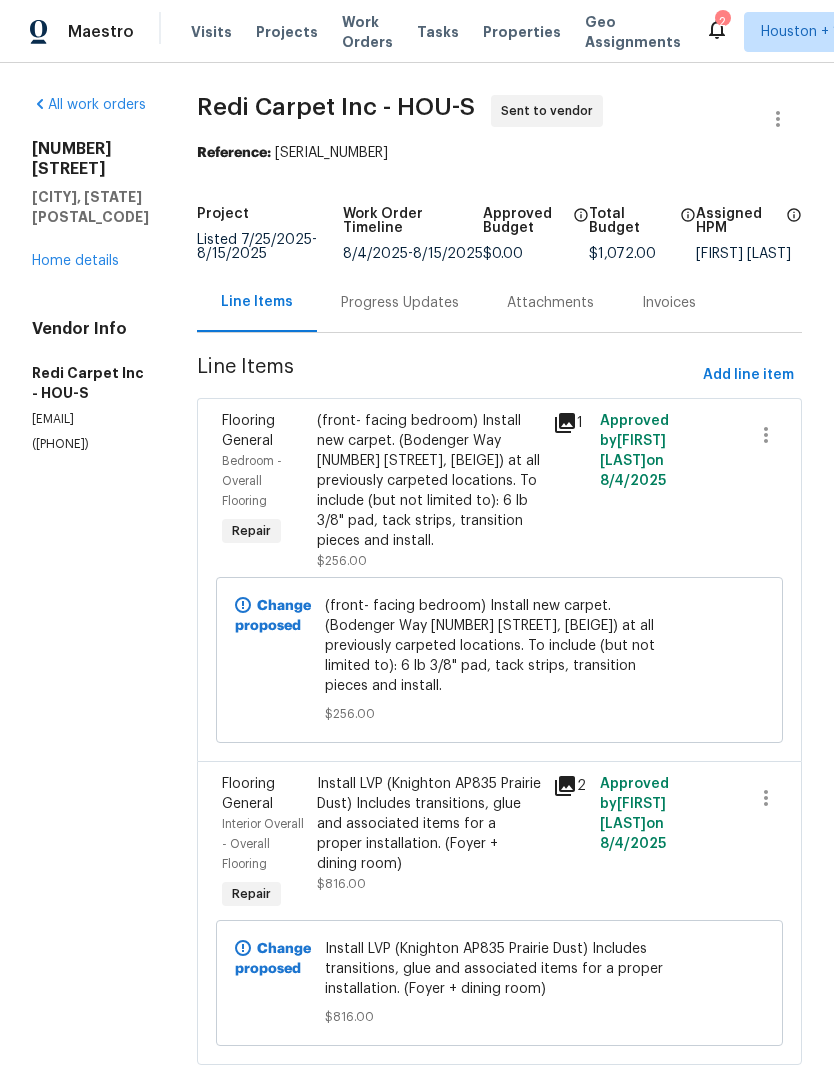 click on "Progress Updates" at bounding box center [400, 303] 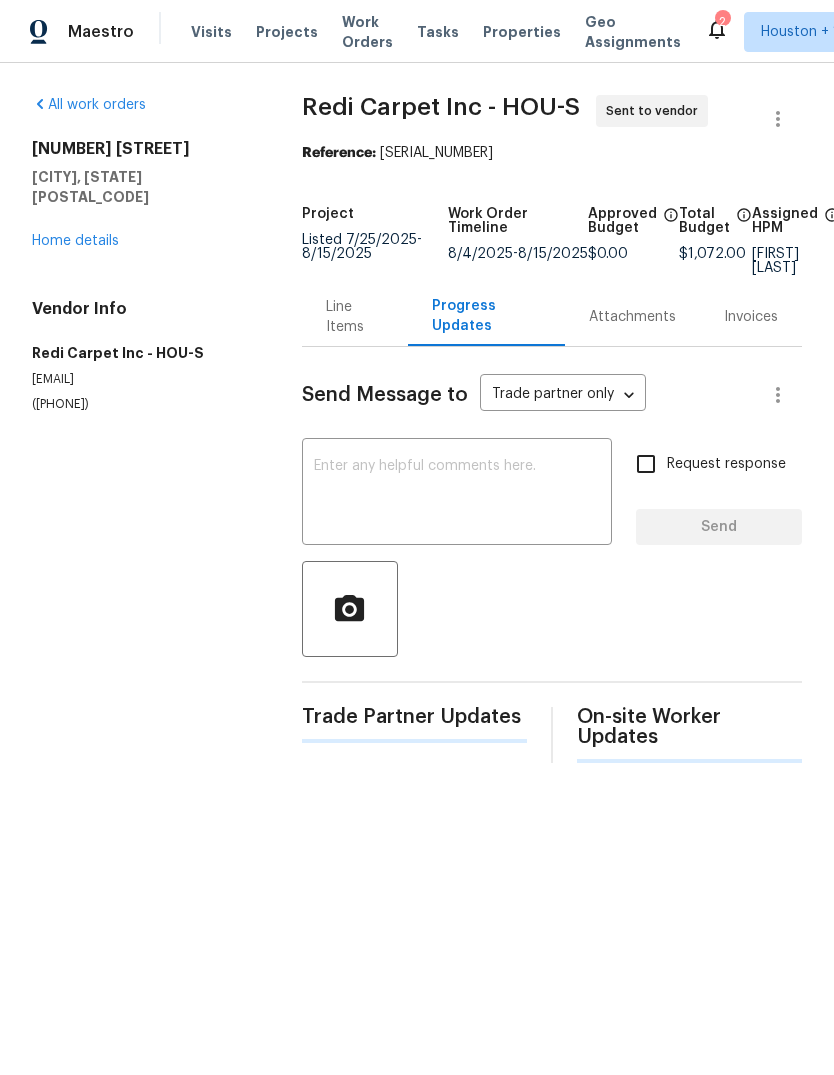 click at bounding box center [457, 494] 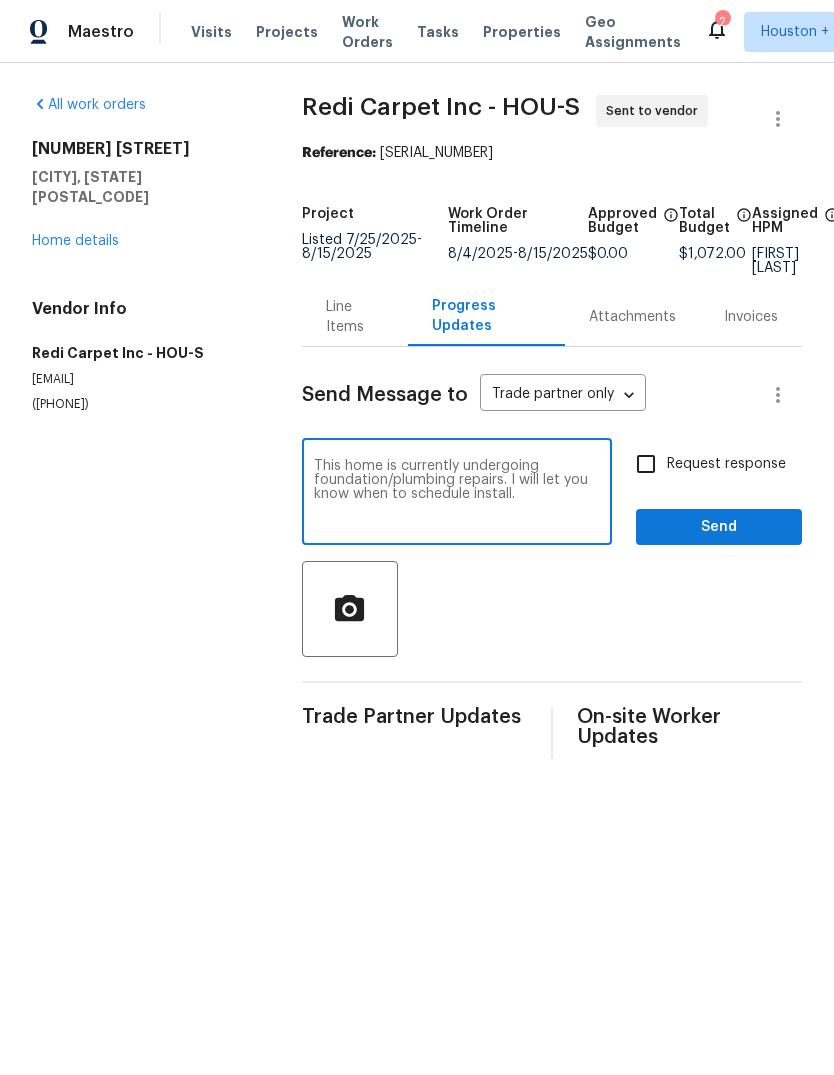 type on "This home is currently undergoing foundation/plumbing repairs. I will let you know when to schedule install." 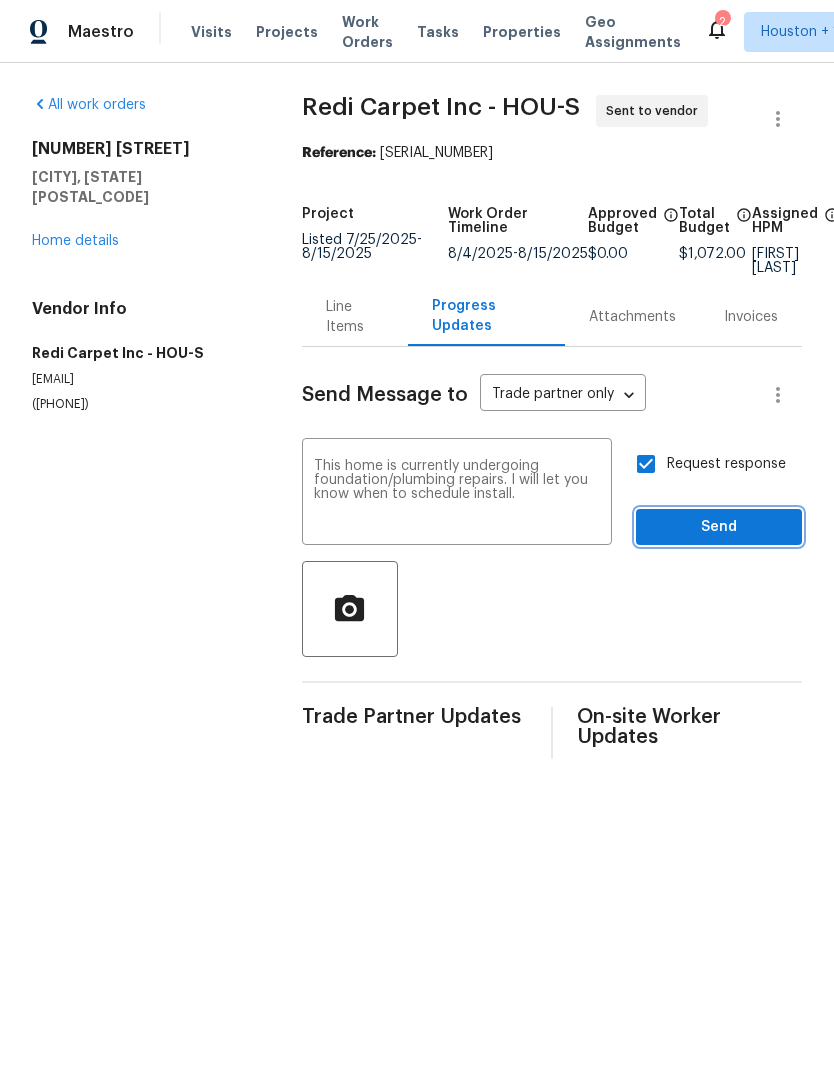 click on "Send" at bounding box center (719, 527) 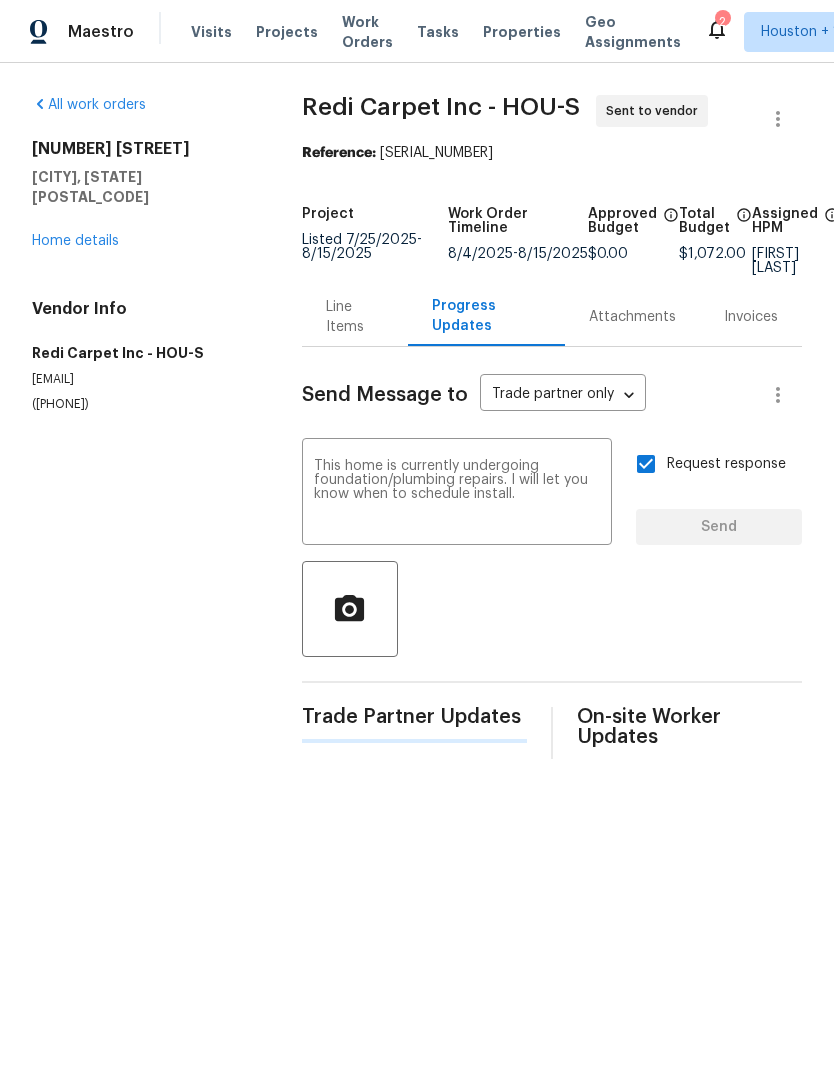 type 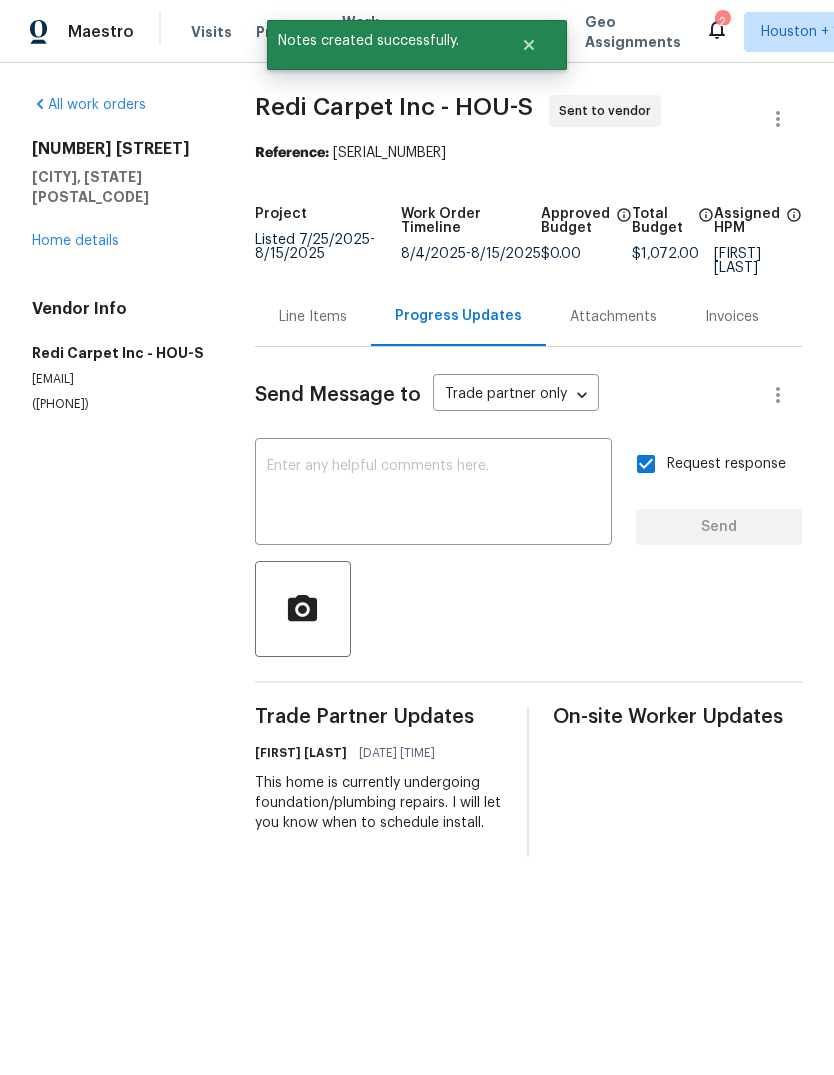 click on "Line Items" at bounding box center (313, 317) 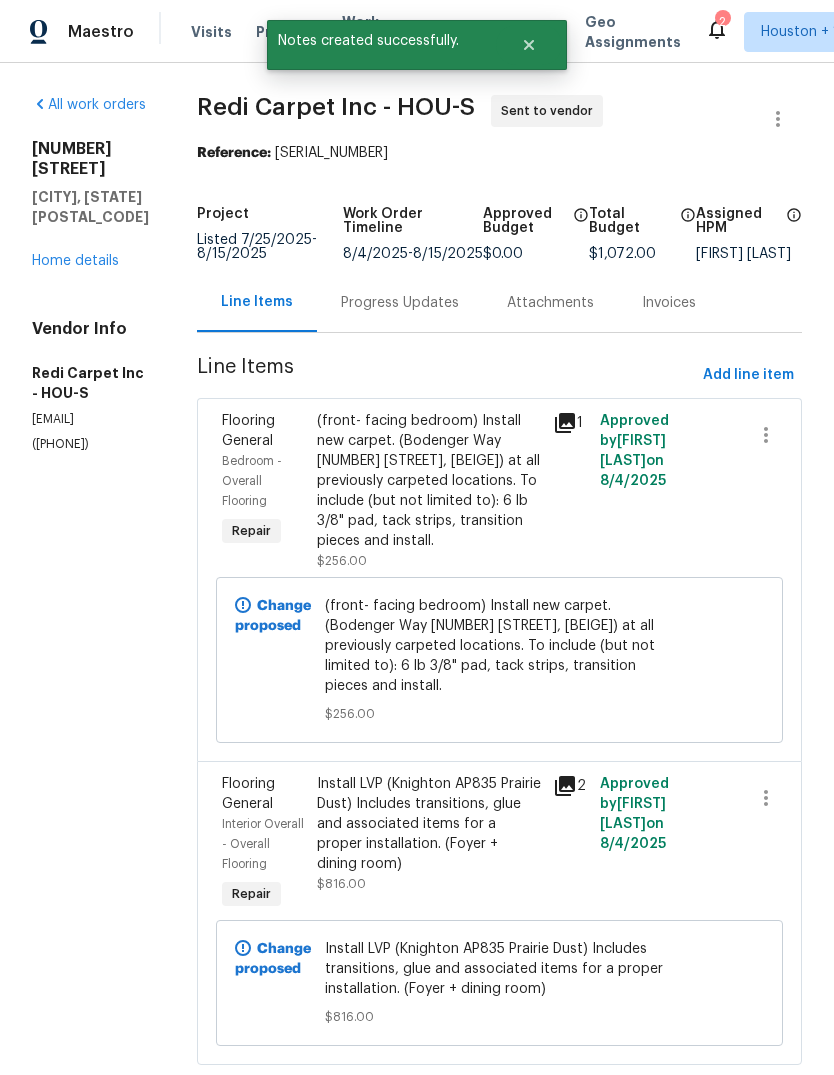 click on "Home details" at bounding box center [75, 261] 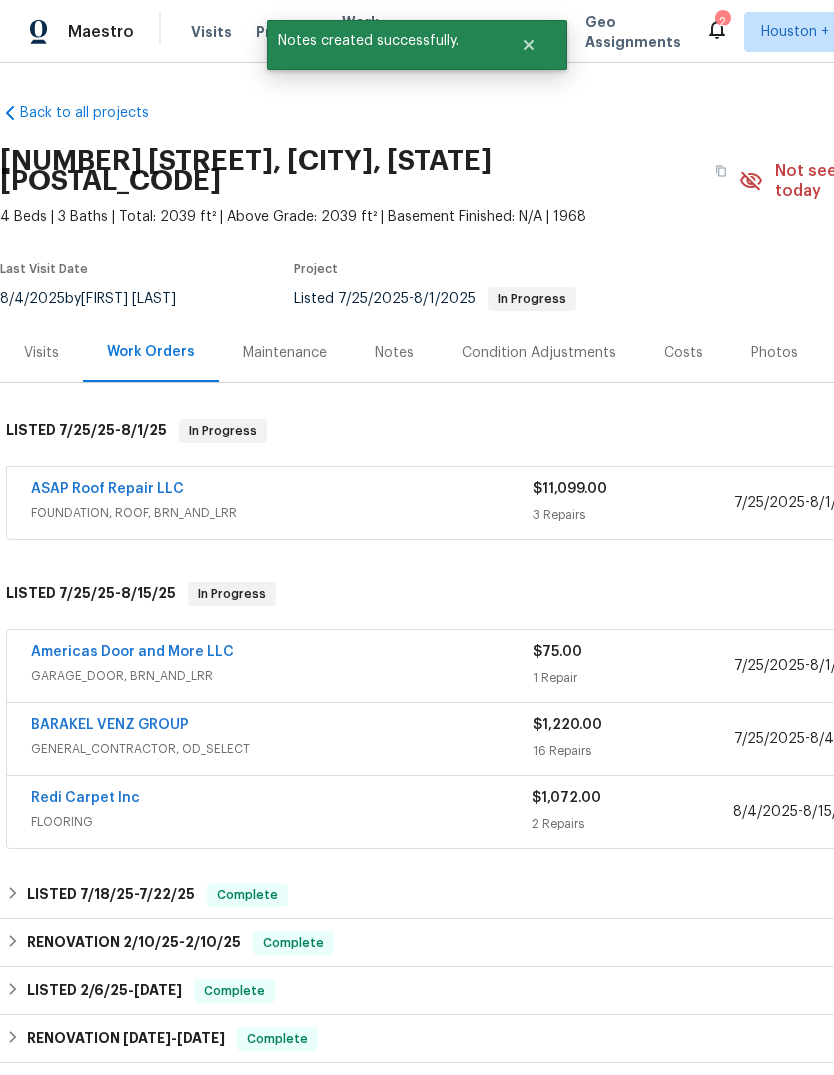 click on "Americas Door and More LLC" at bounding box center (132, 652) 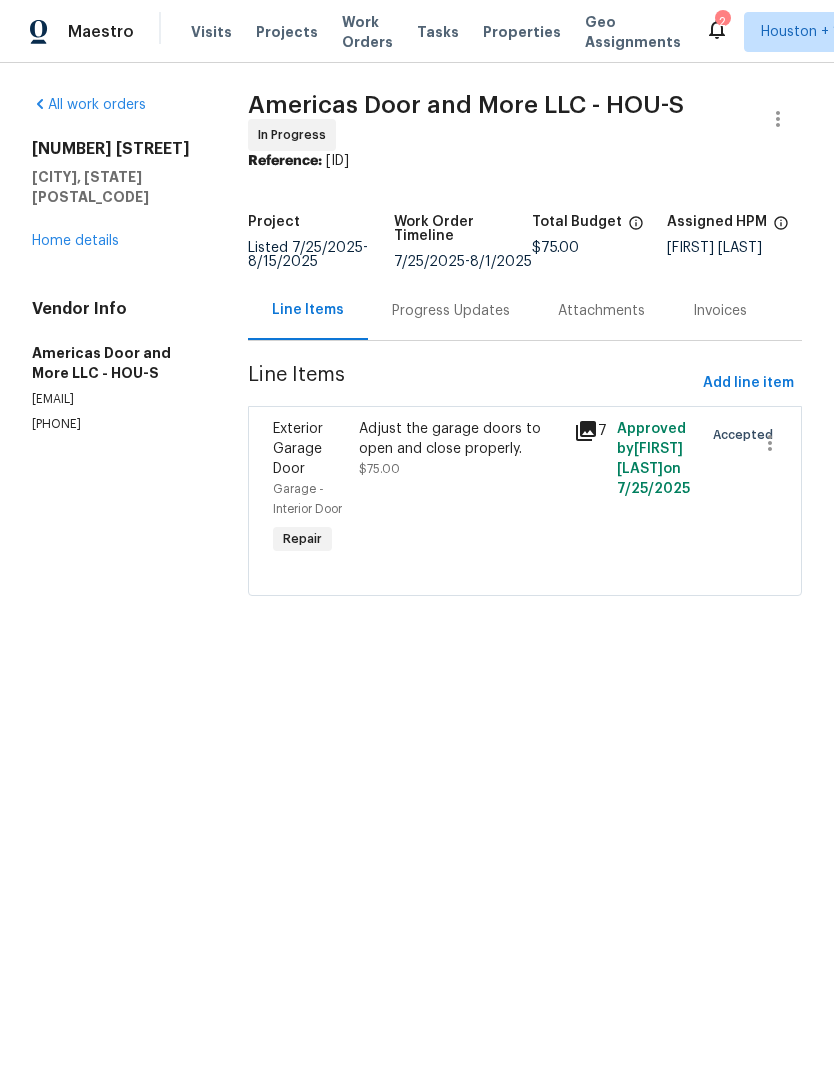 click on "Progress Updates" at bounding box center [451, 311] 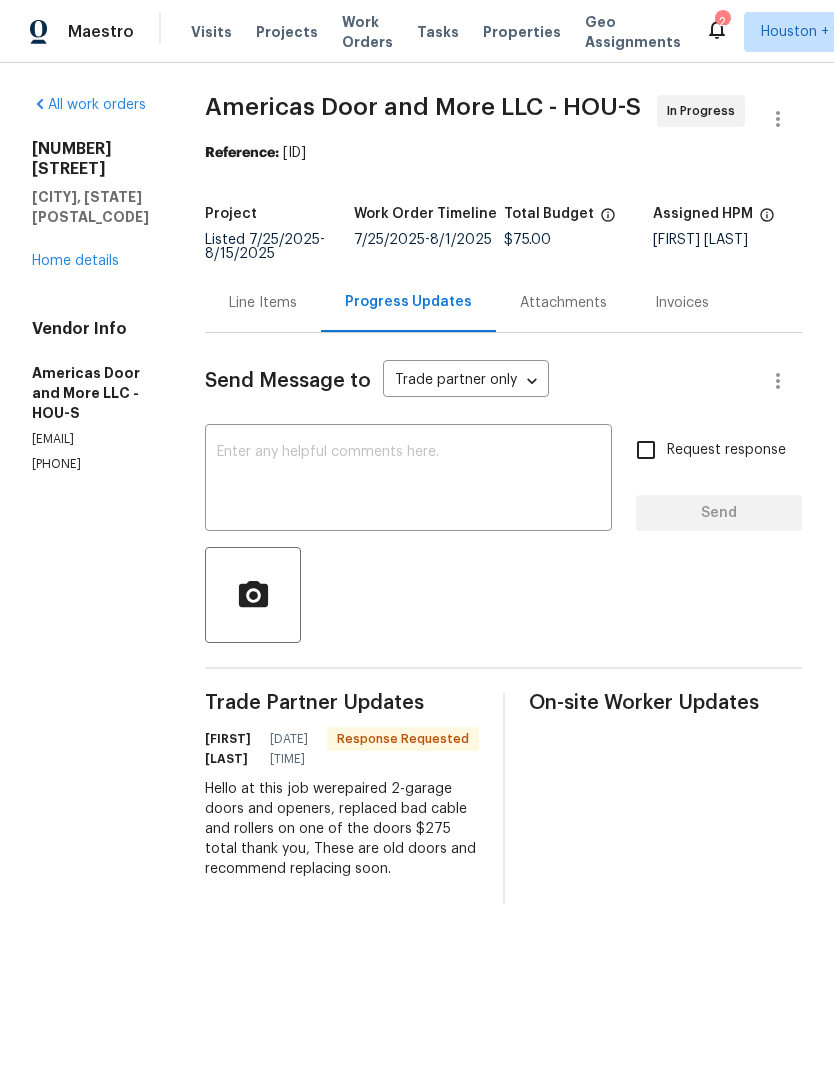 click on "Hello at this job werepaired 2-garage doors and openers, replaced bad cable and rollers on one of the doors $275 total thank you,
These are old doors and recommend replacing soon." at bounding box center (341, 829) 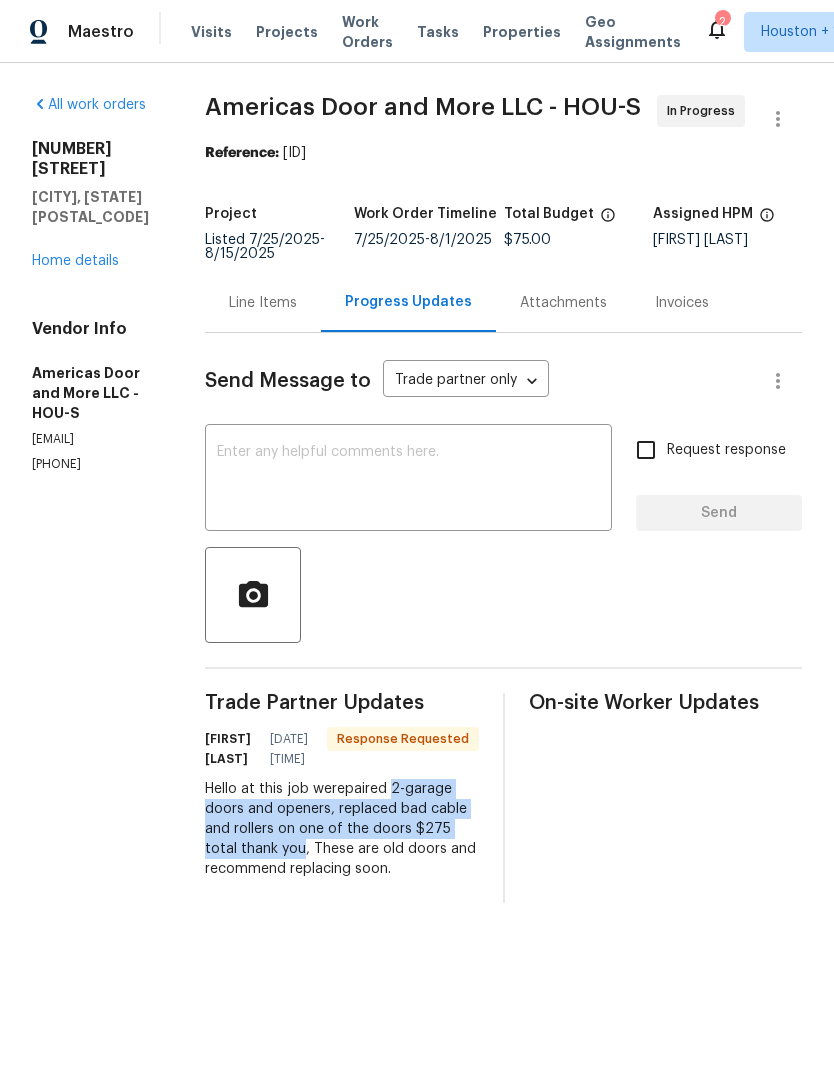 copy on "2-garage doors and openers, replaced bad cable and rollers on one of the doors $275 total thank you" 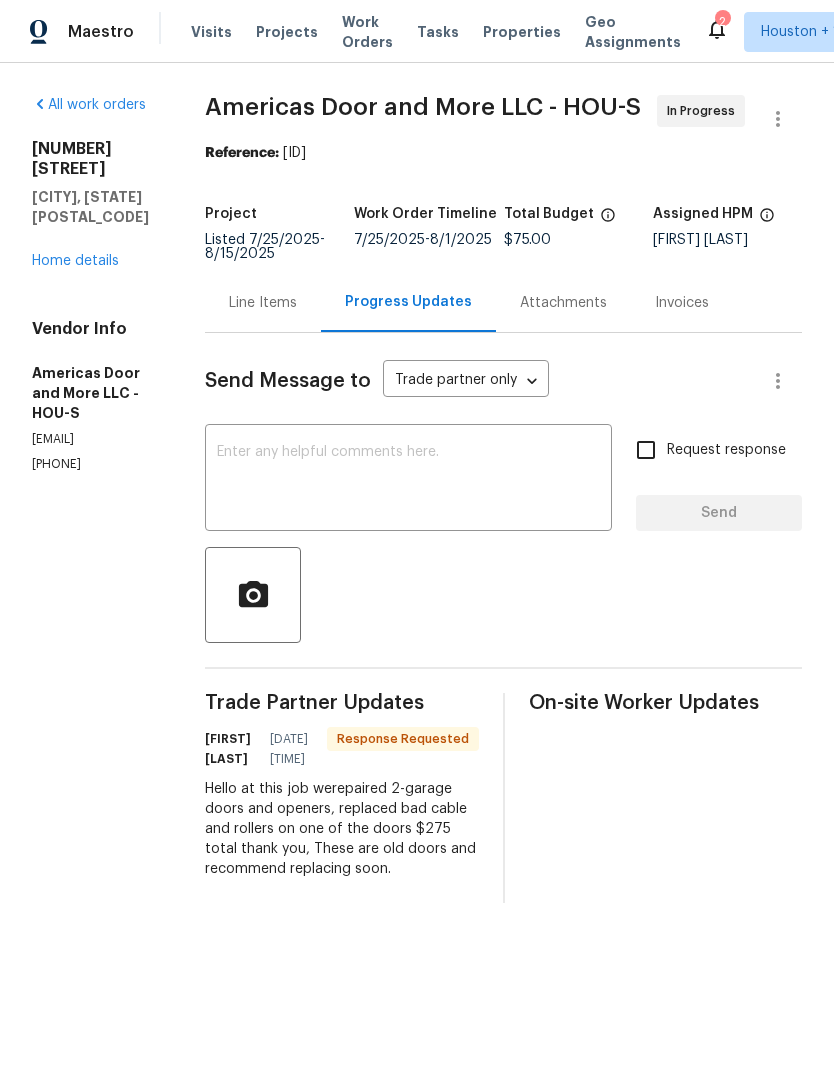 click on "Line Items" at bounding box center [263, 302] 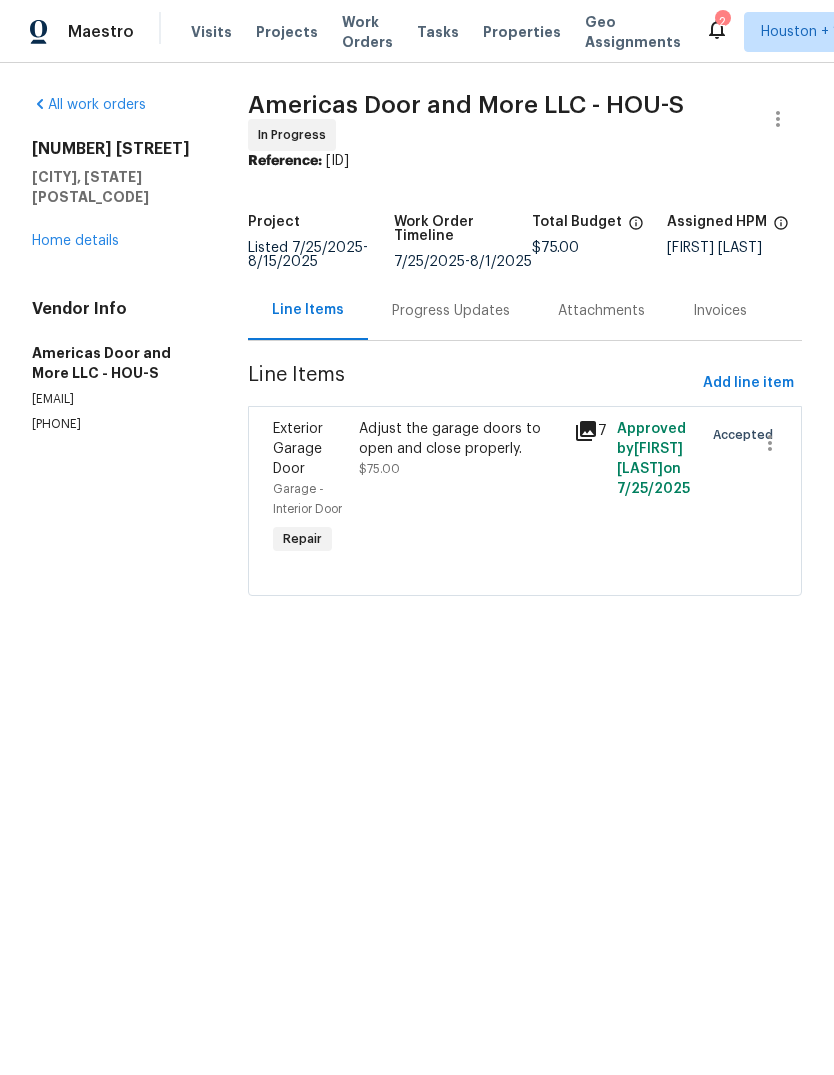 click on "Adjust the garage doors to open and close properly." at bounding box center (460, 439) 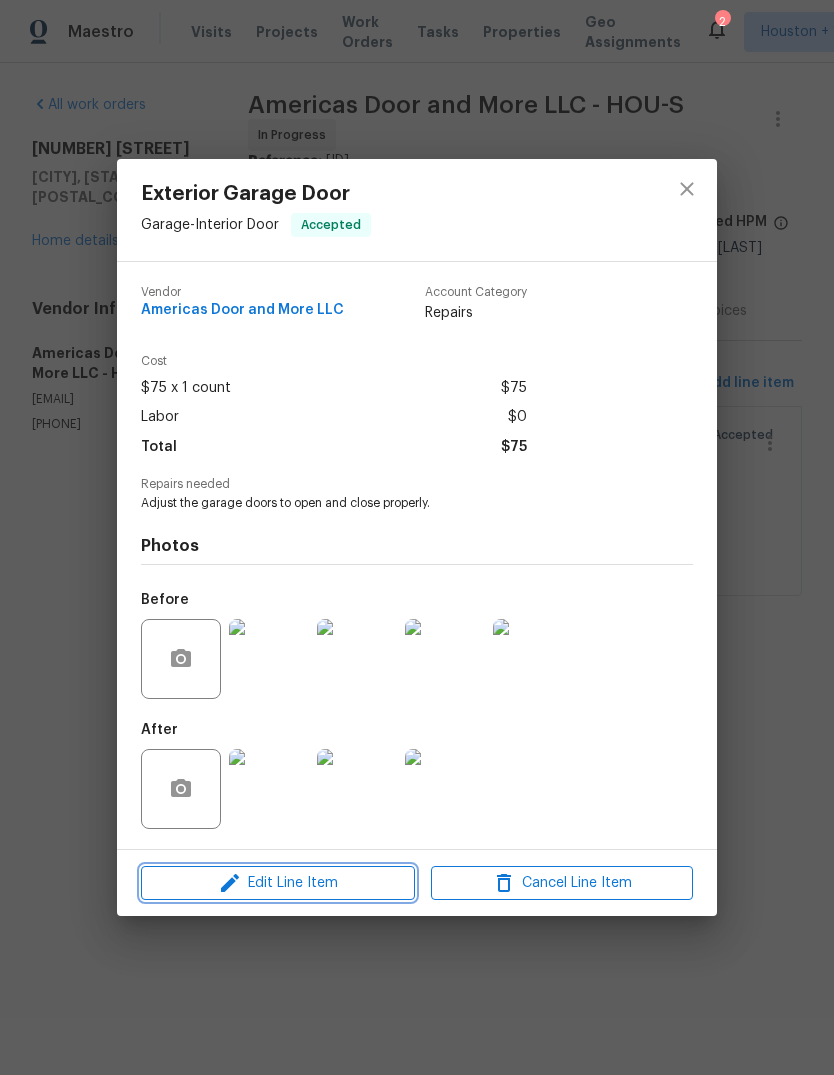 click on "Edit Line Item" at bounding box center (278, 883) 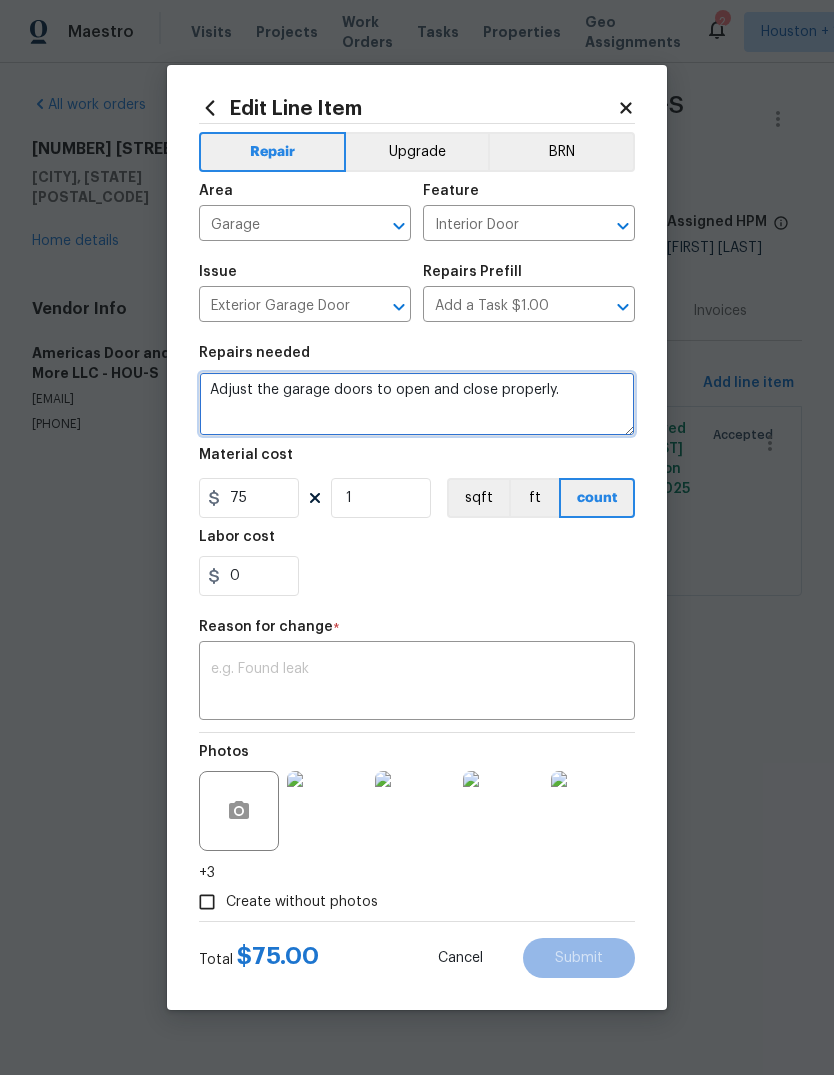 click on "Adjust the garage doors to open and close properly." at bounding box center [417, 404] 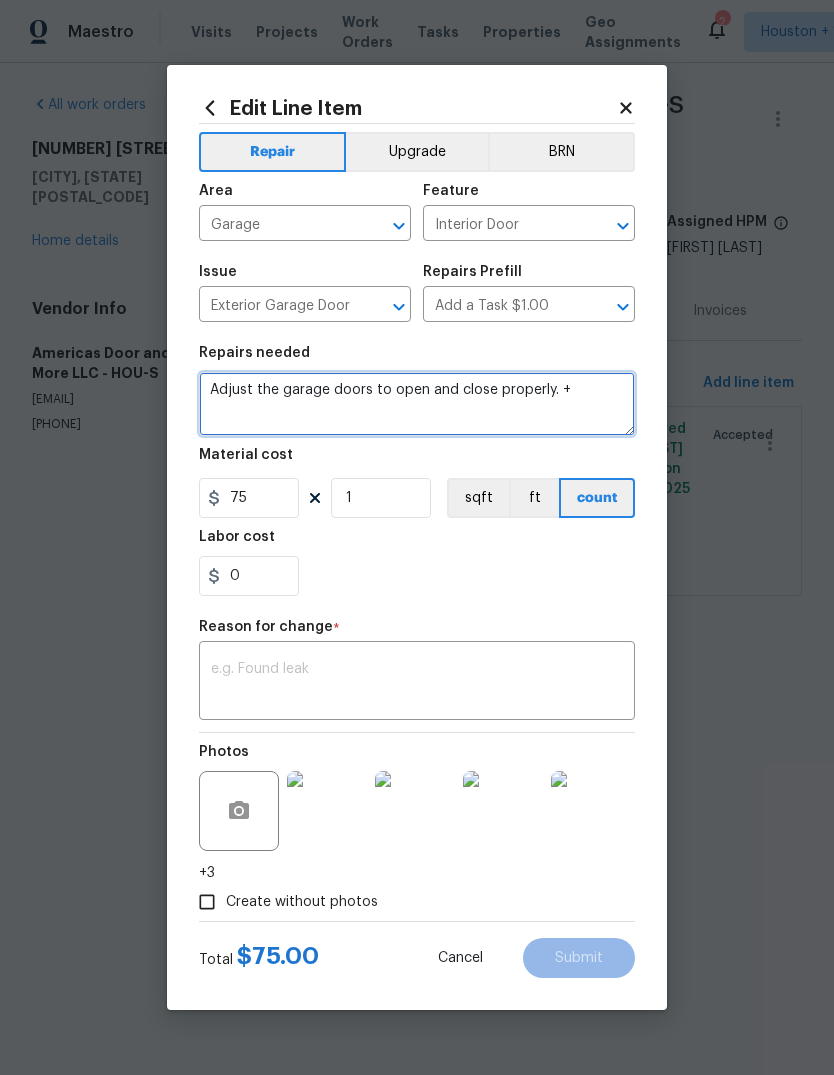 type on "Adjust the garage doors to open and close properly. +" 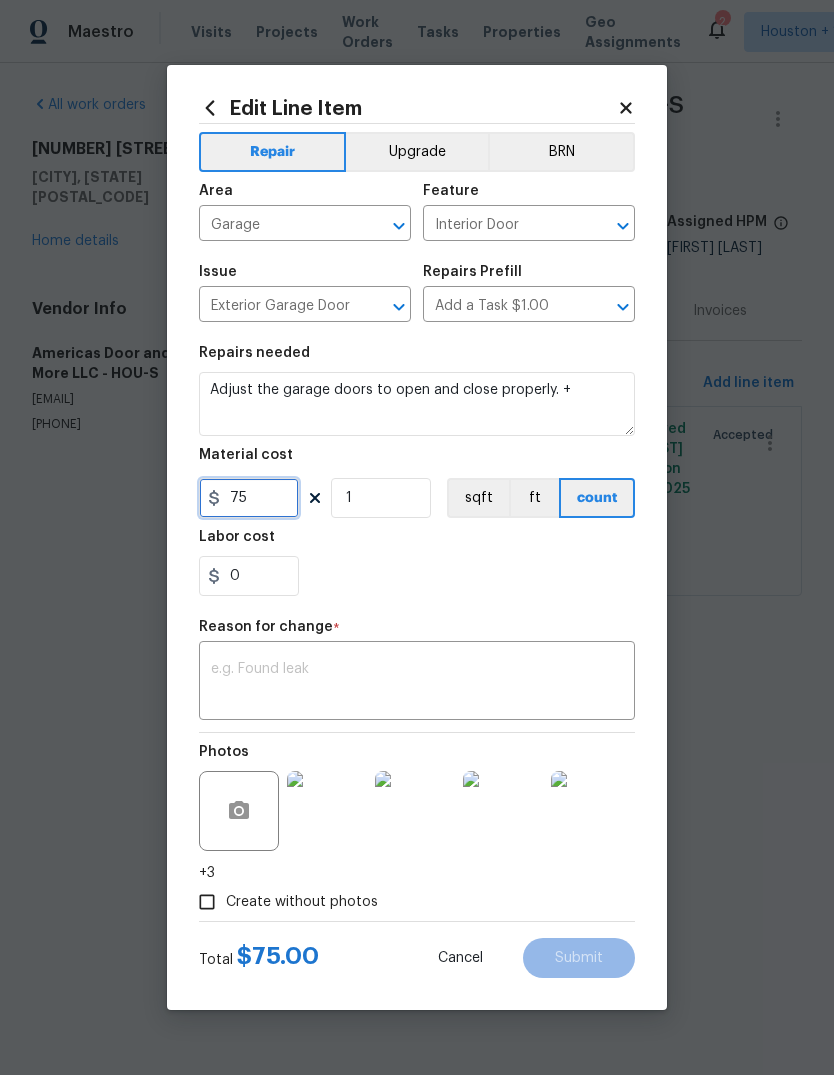 type on "75" 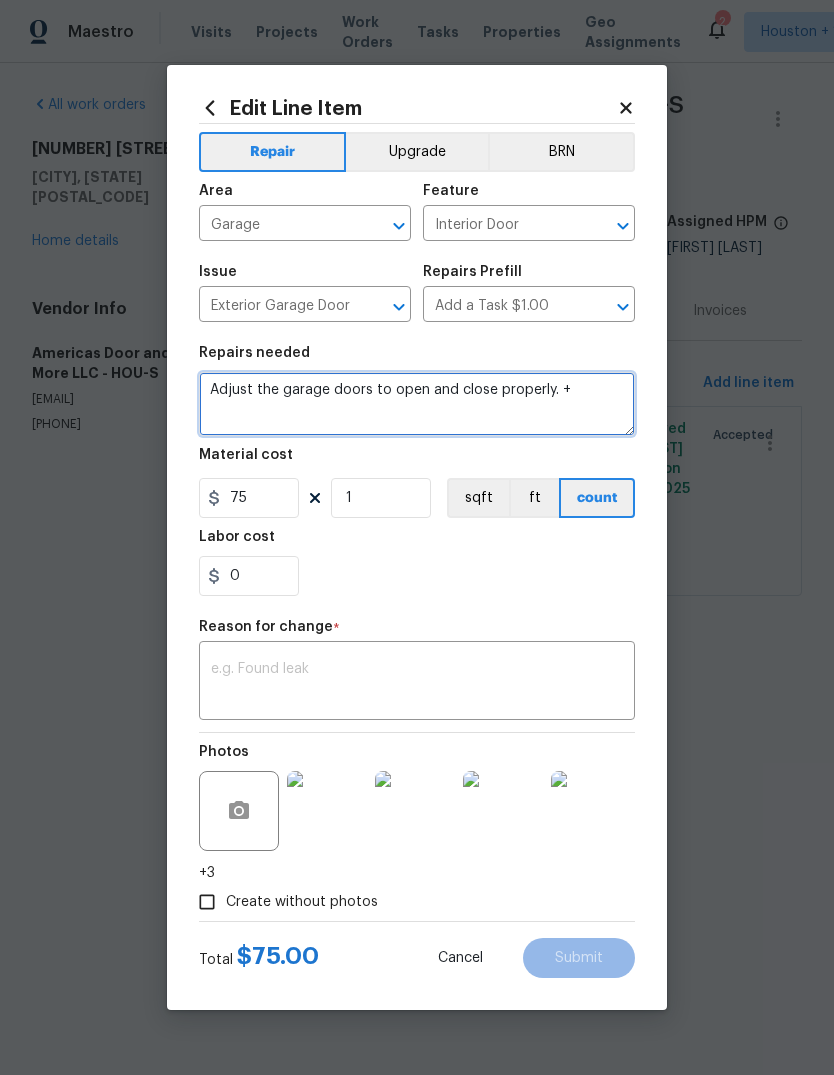 click on "Adjust the garage doors to open and close properly. +" at bounding box center (417, 404) 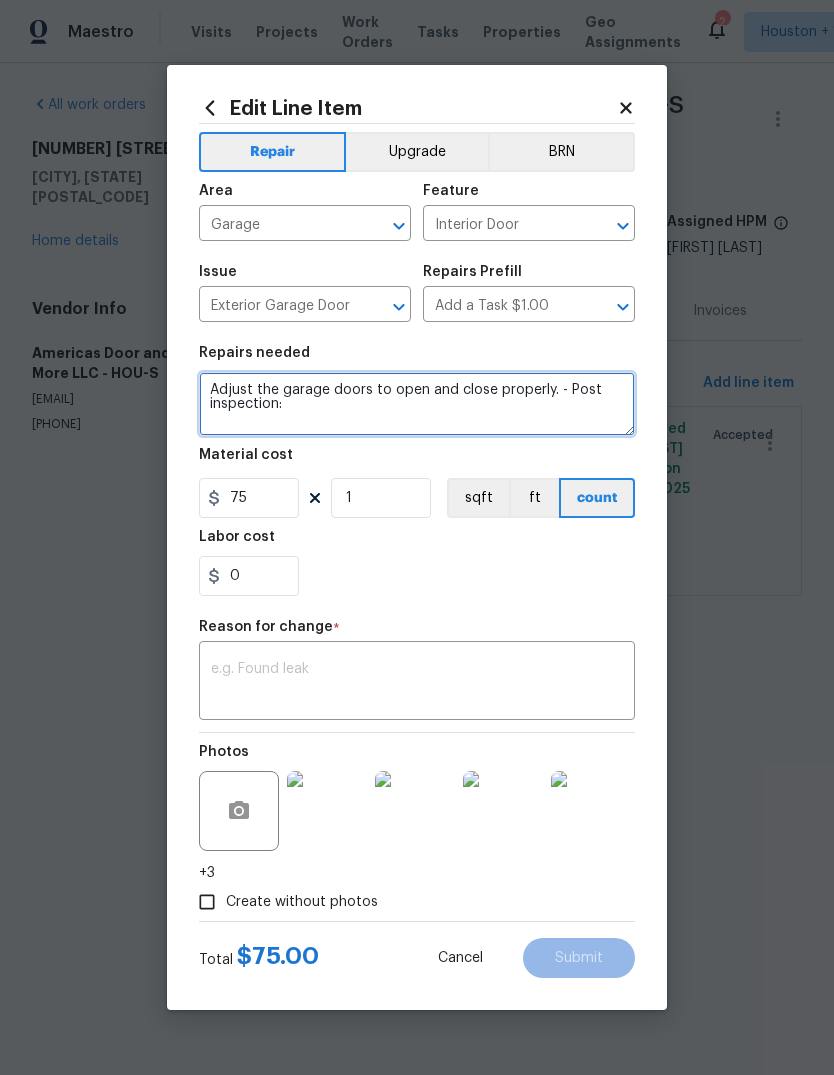 click on "Adjust the garage doors to open and close properly. - Post inspection:" at bounding box center [417, 404] 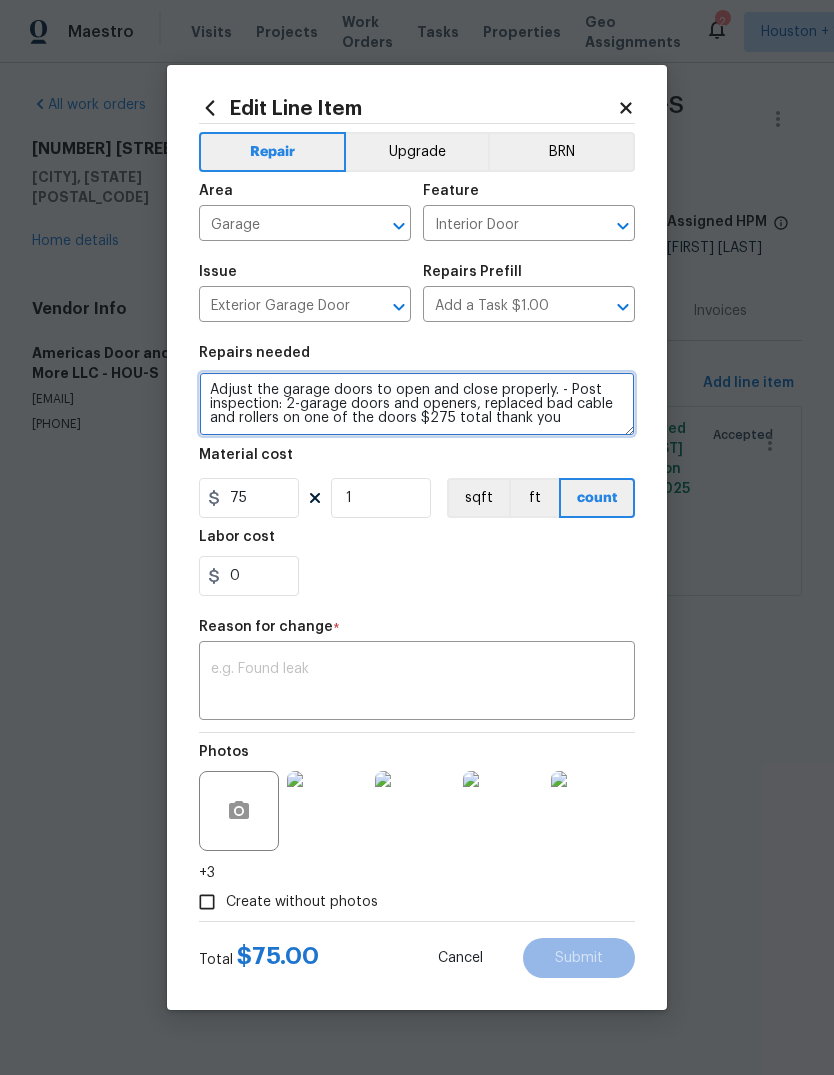 type on "Adjust the garage doors to open and close properly. - Post inspection: 2-garage doors and openers, replaced bad cable and rollers on one of the doors $275 total thank you" 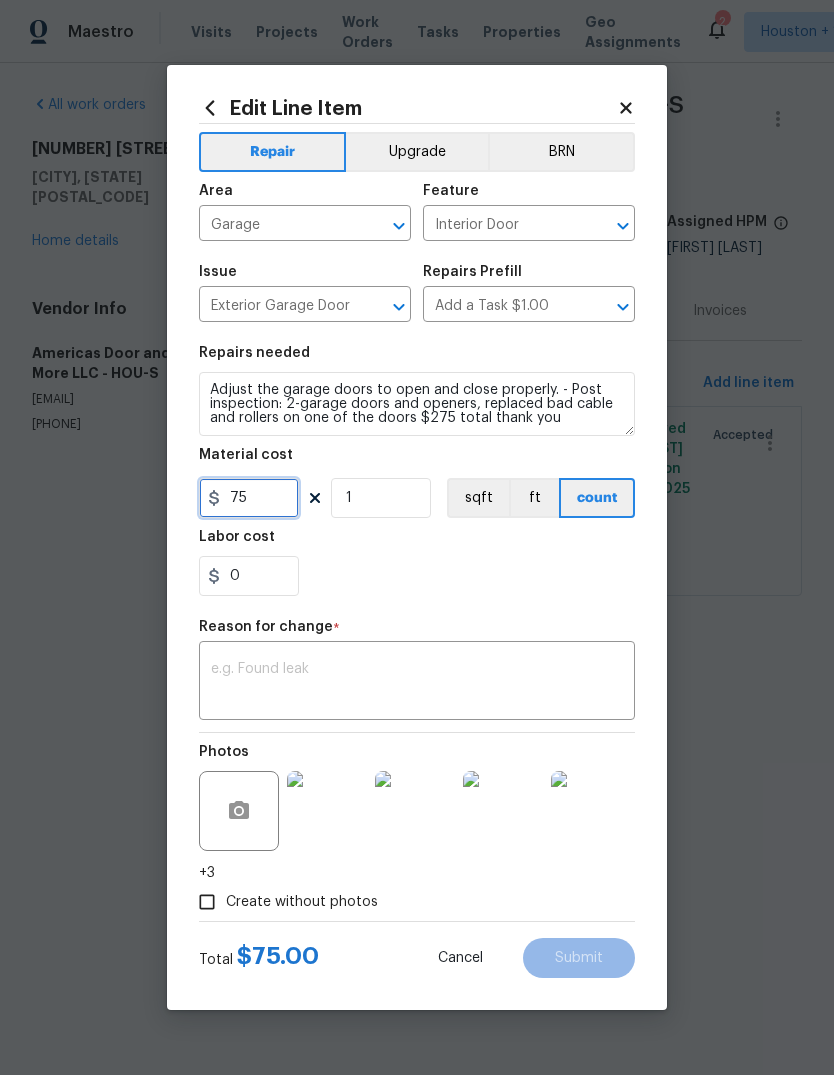 click on "75" at bounding box center [249, 498] 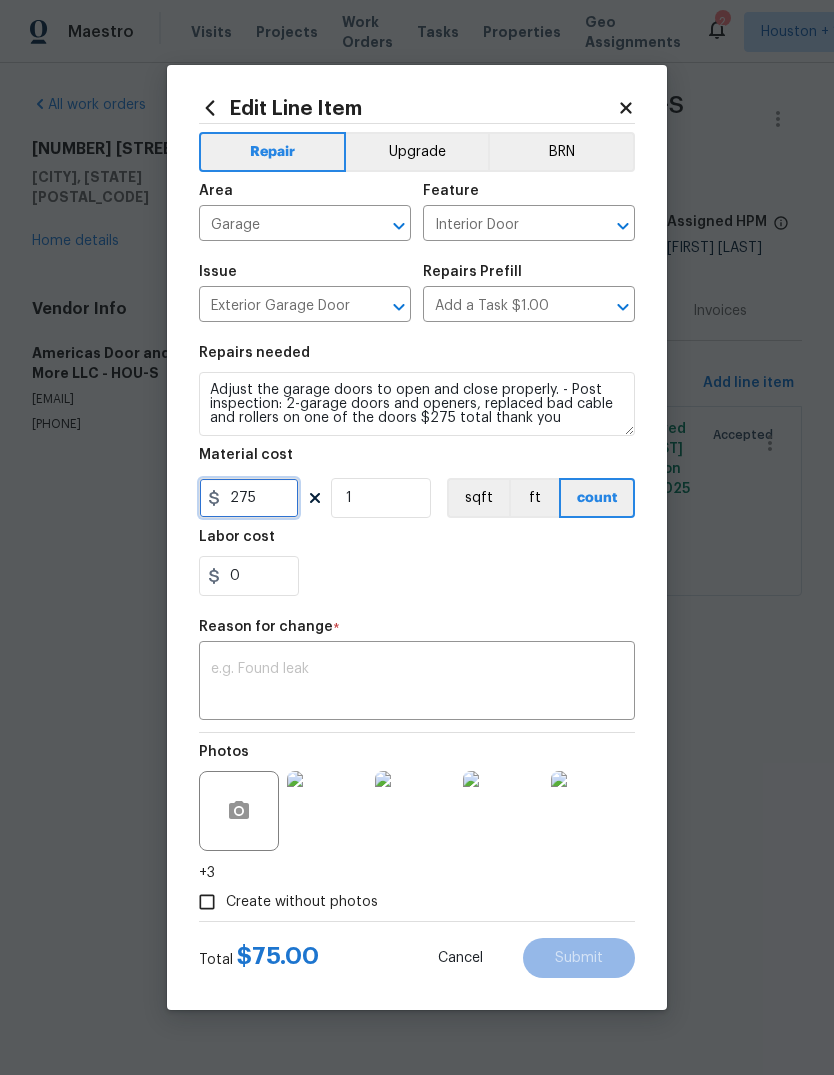 type on "275" 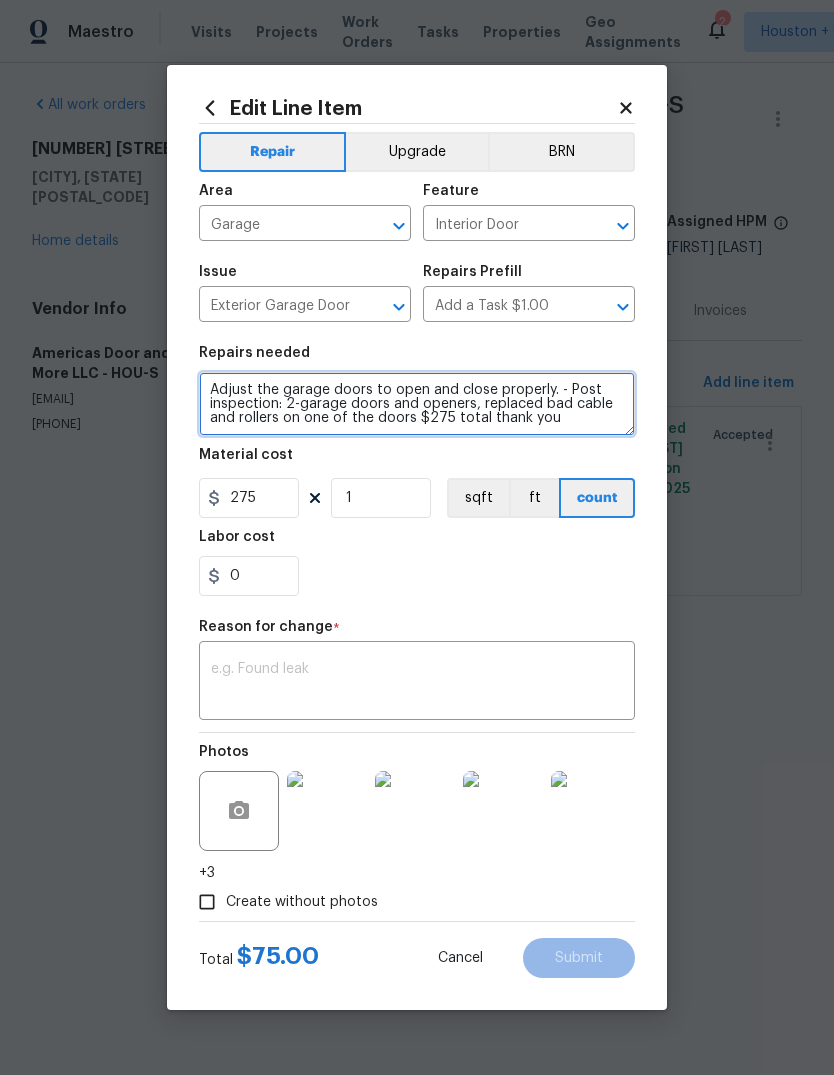click on "Adjust the garage doors to open and close properly. - Post inspection: 2-garage doors and openers, replaced bad cable and rollers on one of the doors $275 total thank you" at bounding box center (417, 404) 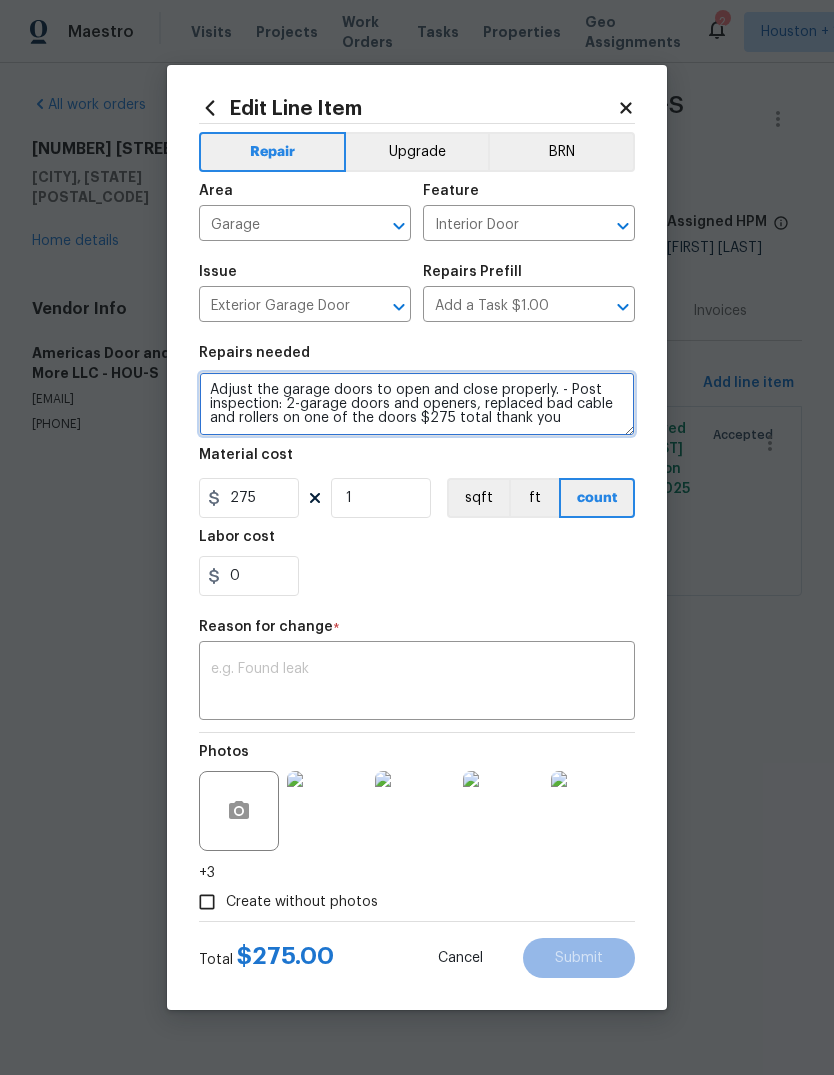 click on "Adjust the garage doors to open and close properly. - Post inspection: 2-garage doors and openers, replaced bad cable and rollers on one of the doors $275 total thank you”" at bounding box center [417, 404] 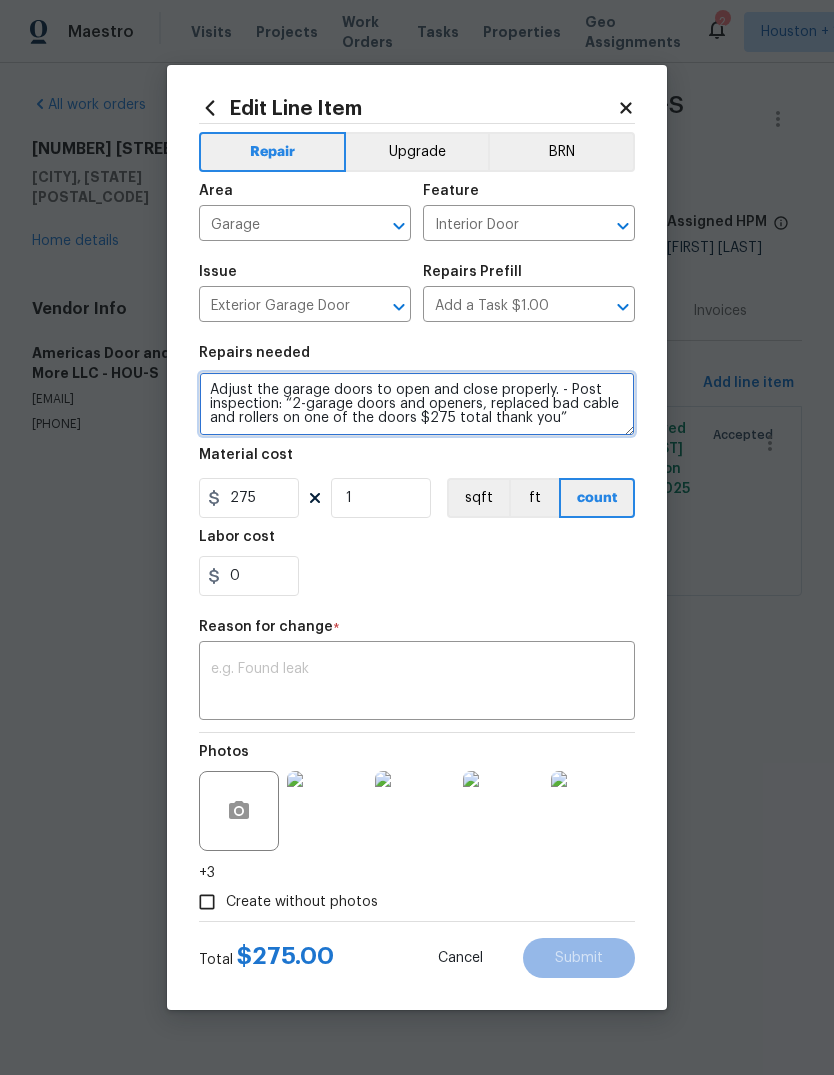 type on "Adjust the garage doors to open and close properly. - Post inspection: “2-garage doors and openers, replaced bad cable and rollers on one of the doors $275 total thank you”" 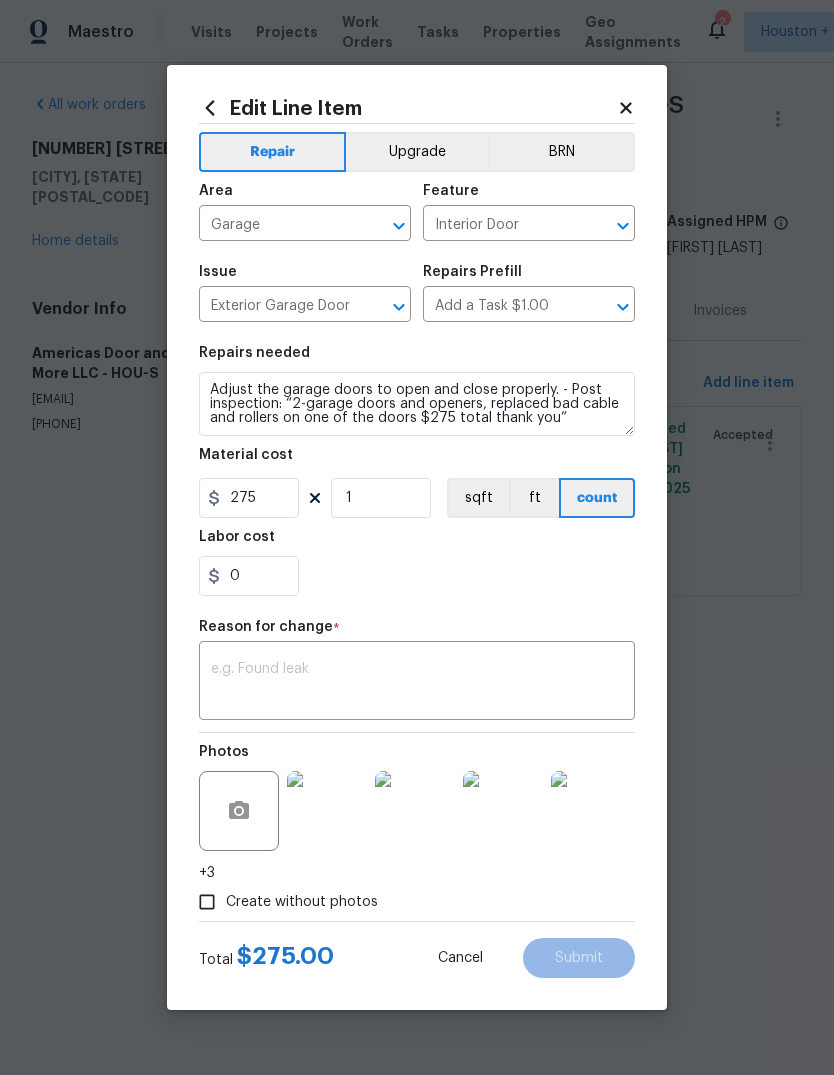 click at bounding box center [417, 683] 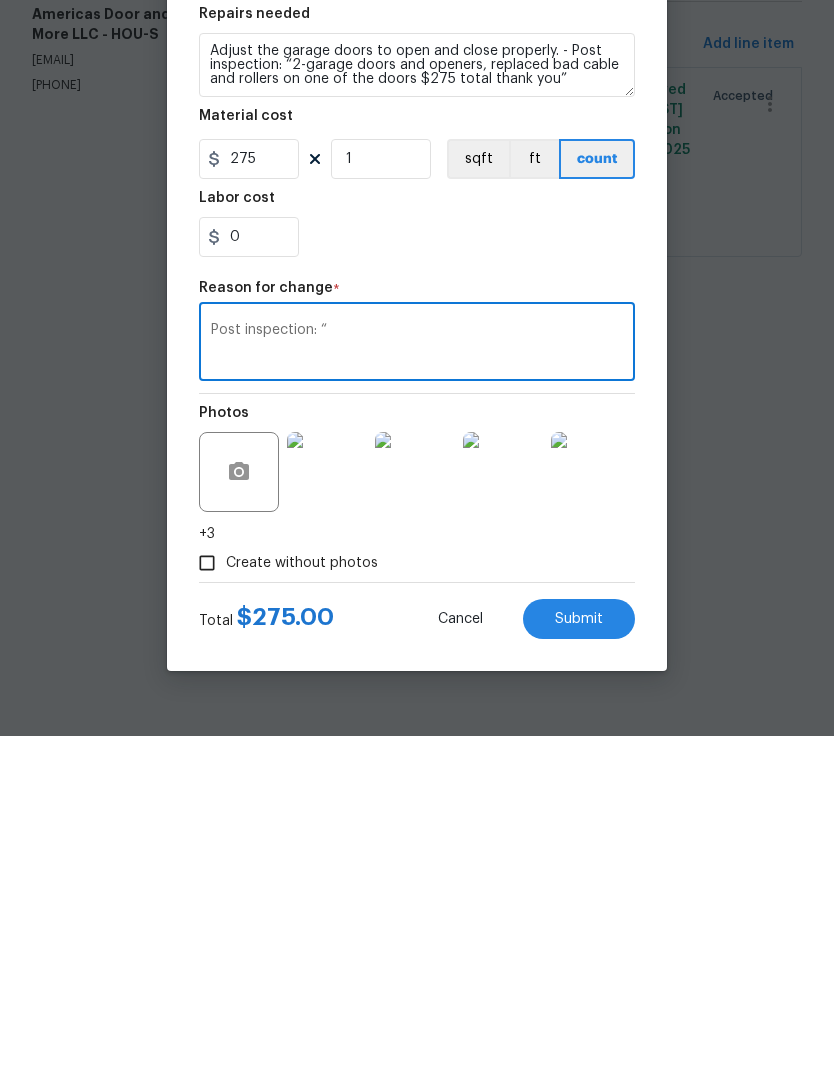 click on "Post inspection: “" at bounding box center (417, 683) 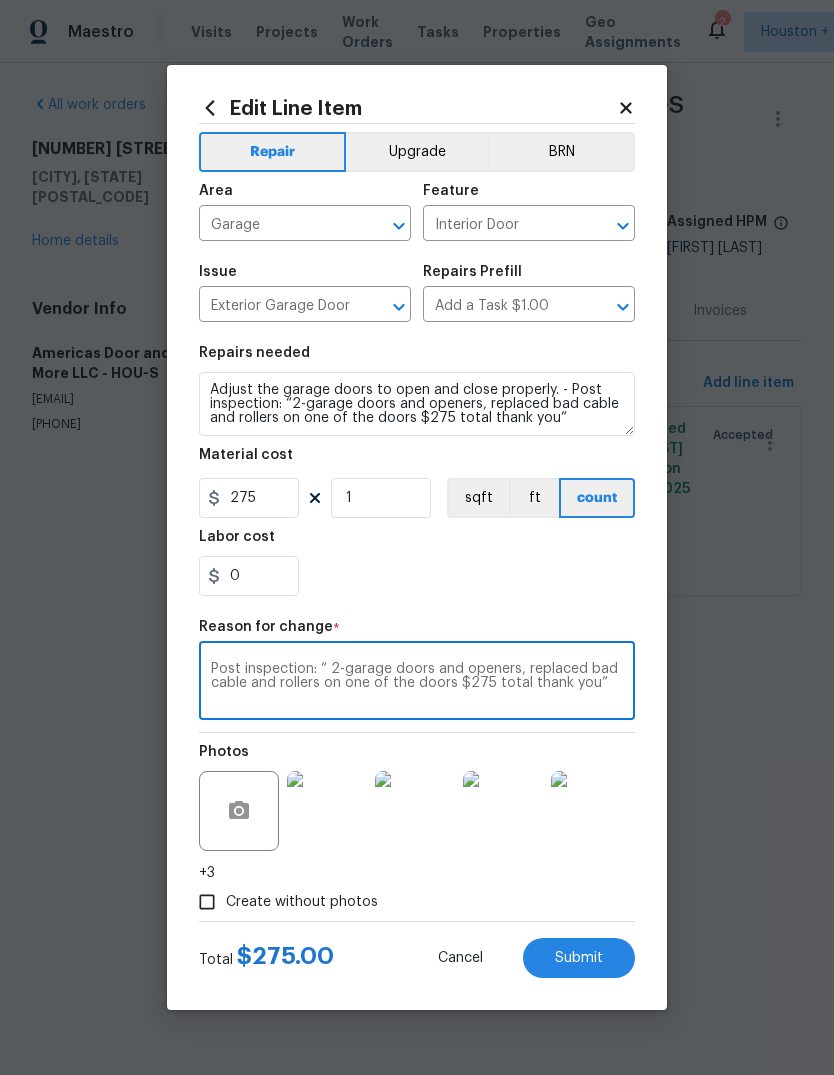 type on "Post inspection: “ 2-garage doors and openers, replaced bad cable and rollers on one of the doors $275 total thank you”" 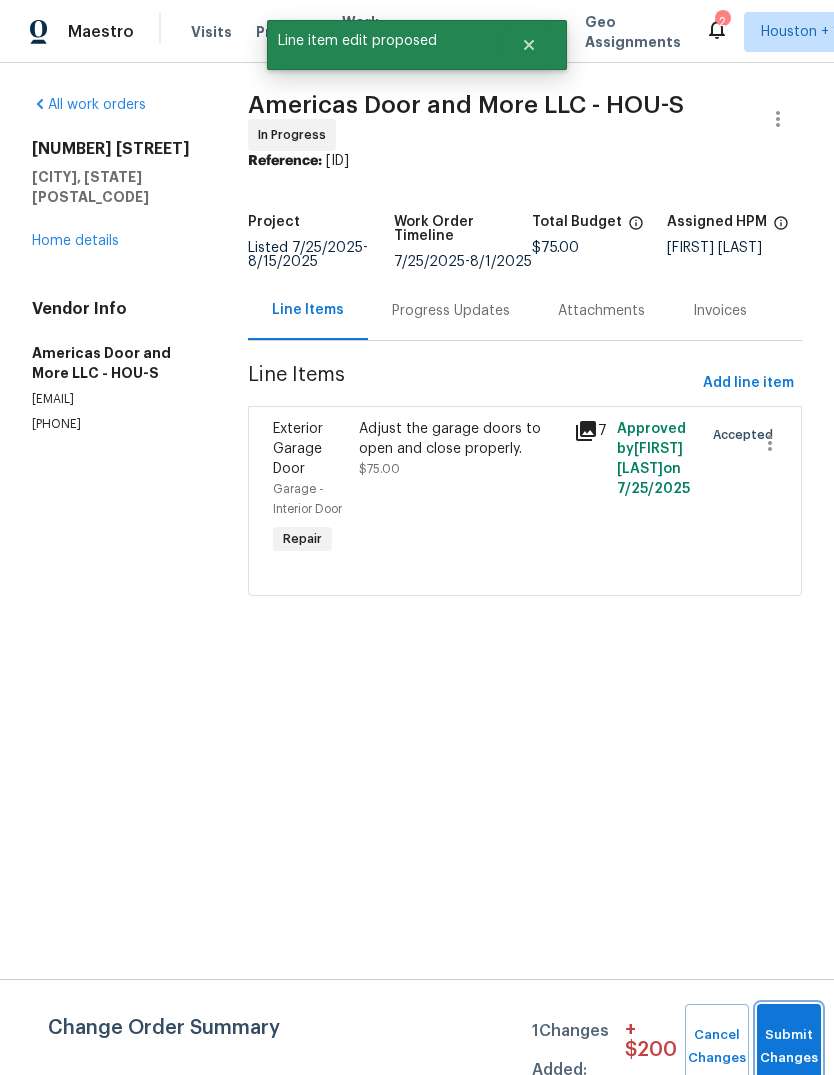 click on "Submit Changes" at bounding box center [789, 1047] 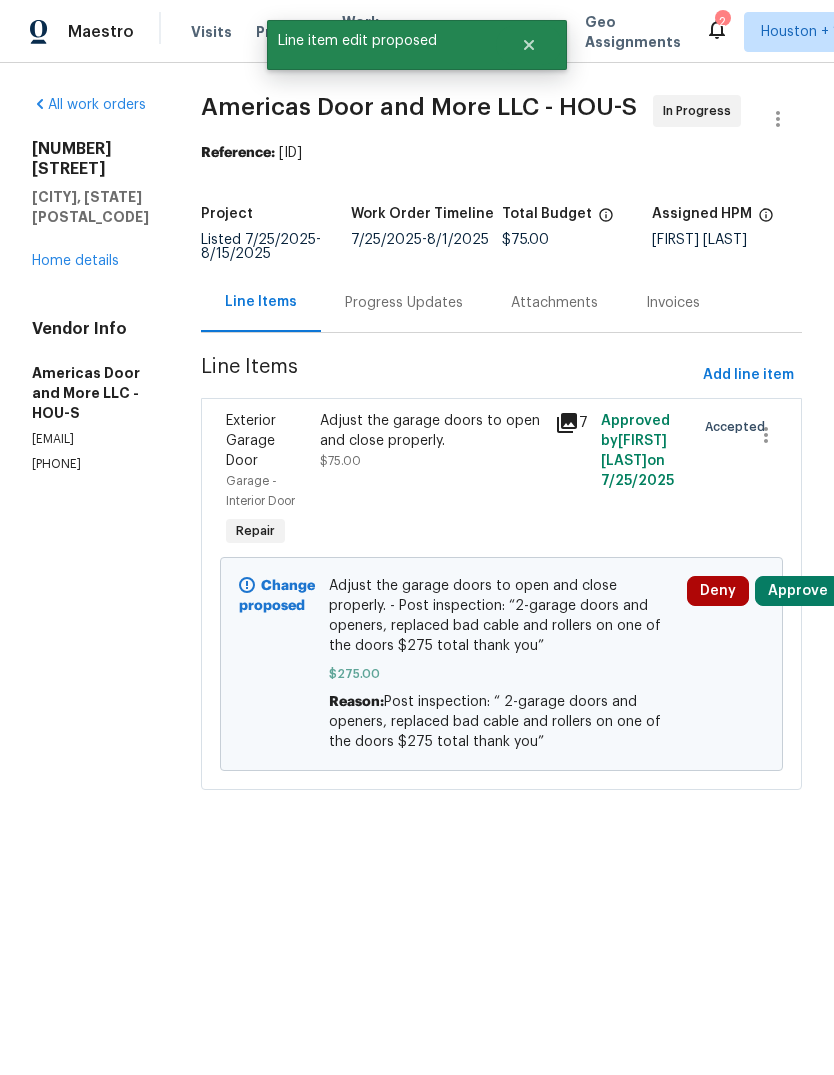 click on "Approve" at bounding box center [798, 591] 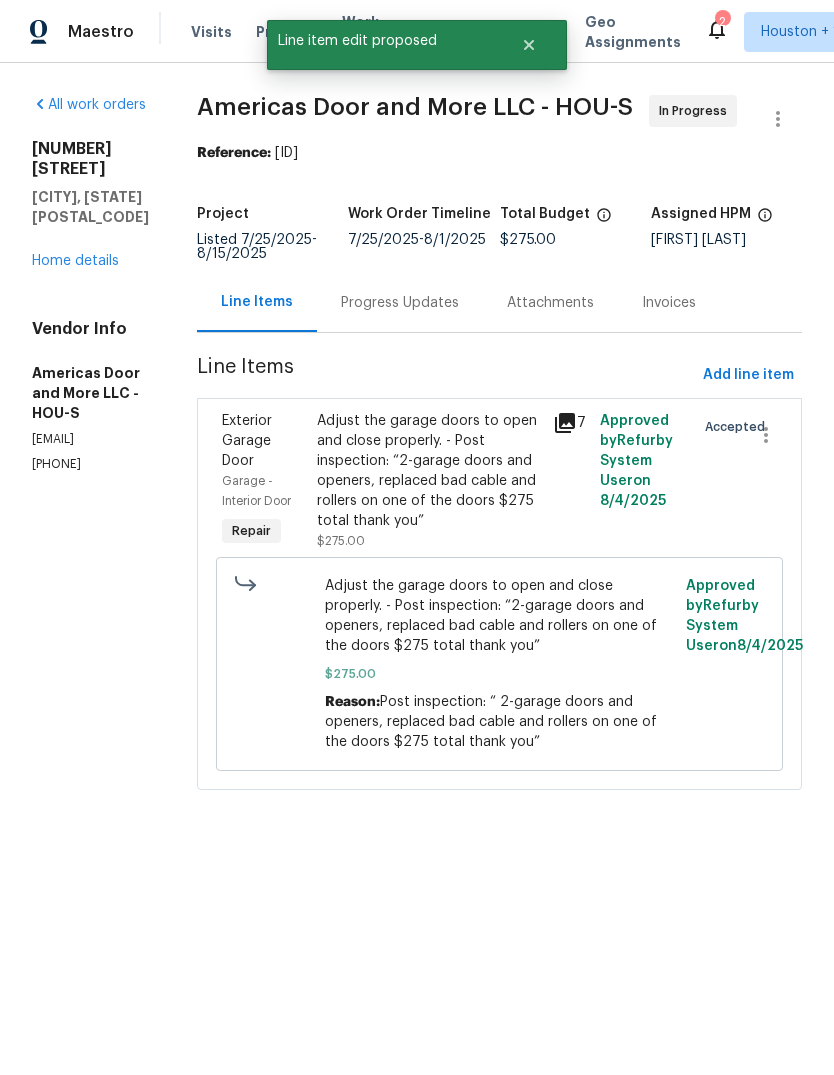 click on "Progress Updates" at bounding box center [400, 302] 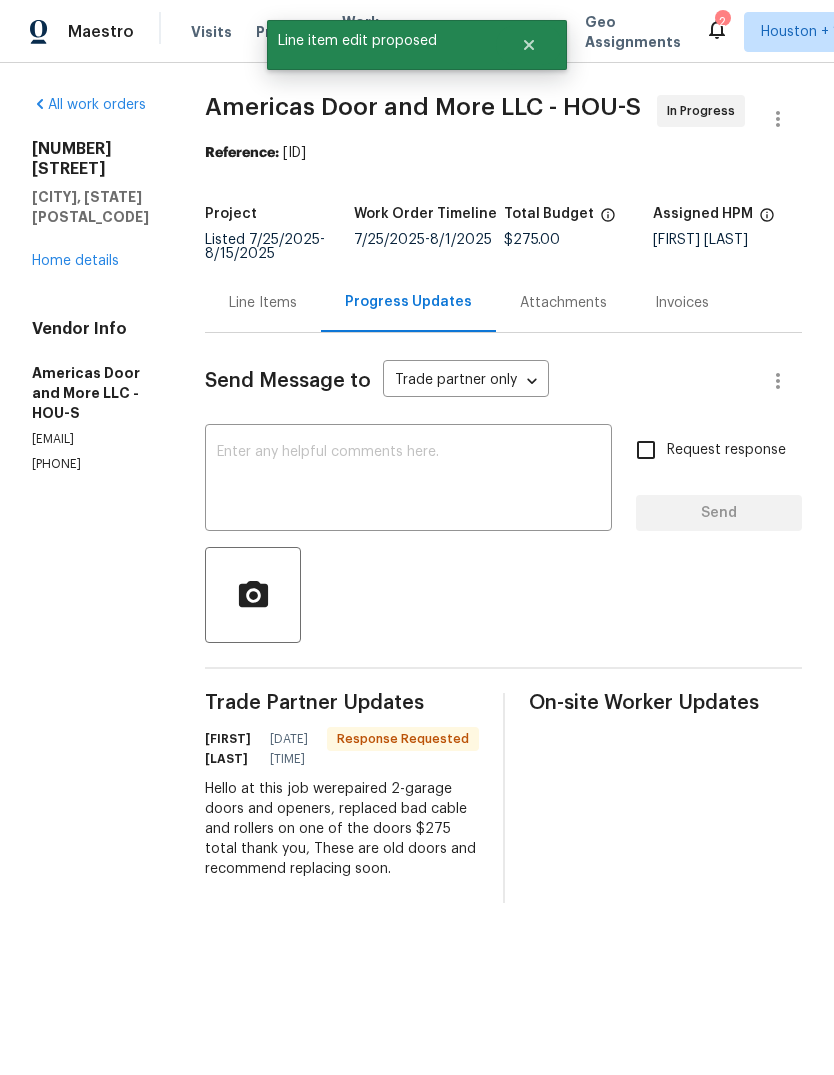 click at bounding box center (408, 480) 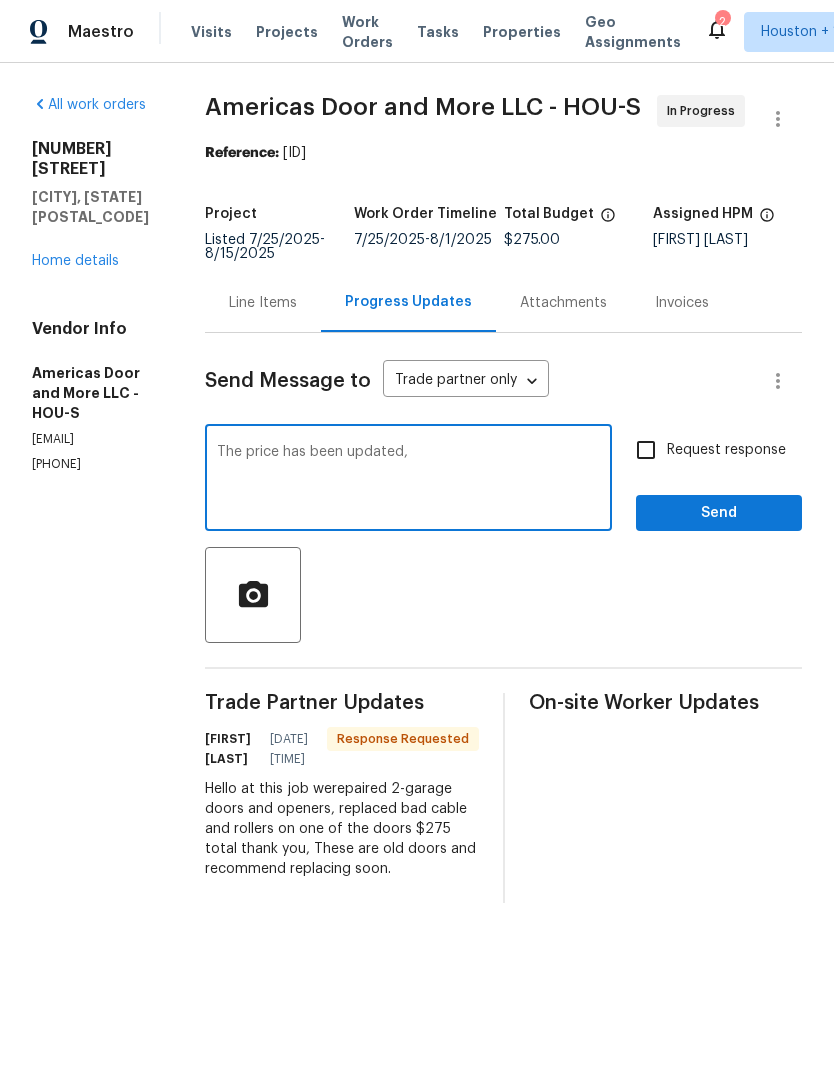 type on "The price has been updated," 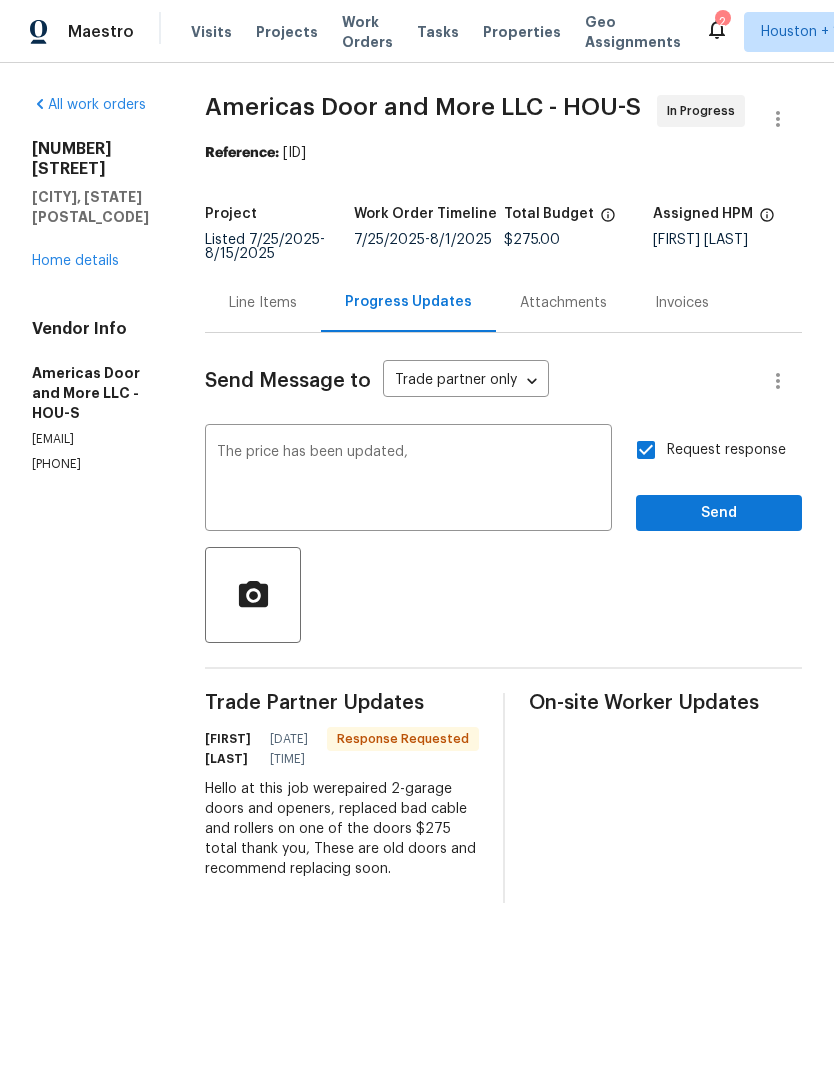 click on "The price has been updated," at bounding box center (408, 480) 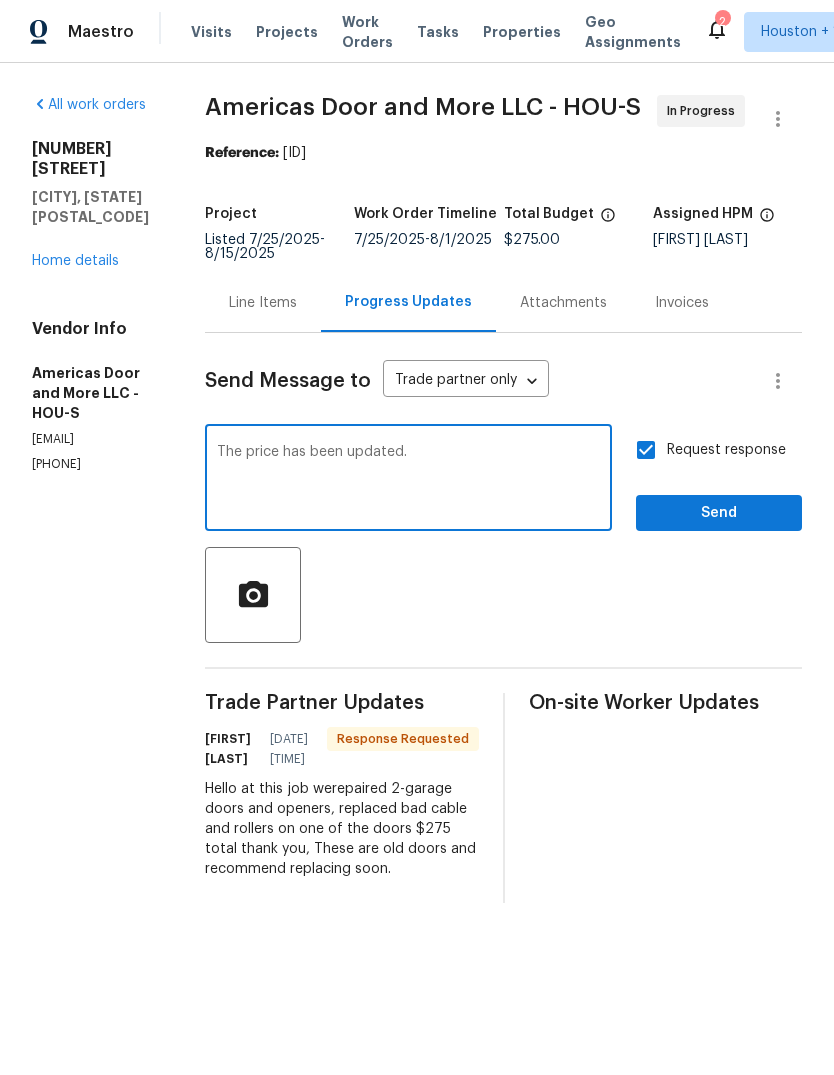 type on "The price has been updated." 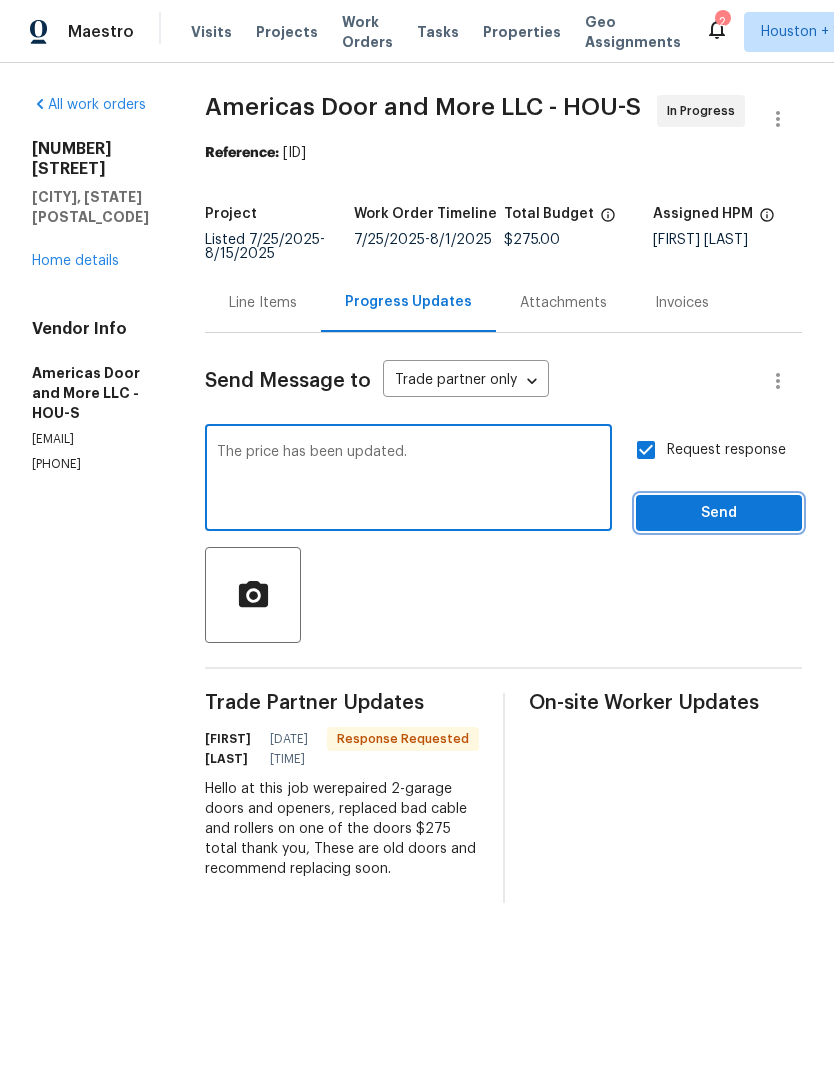 click on "Send" at bounding box center (719, 513) 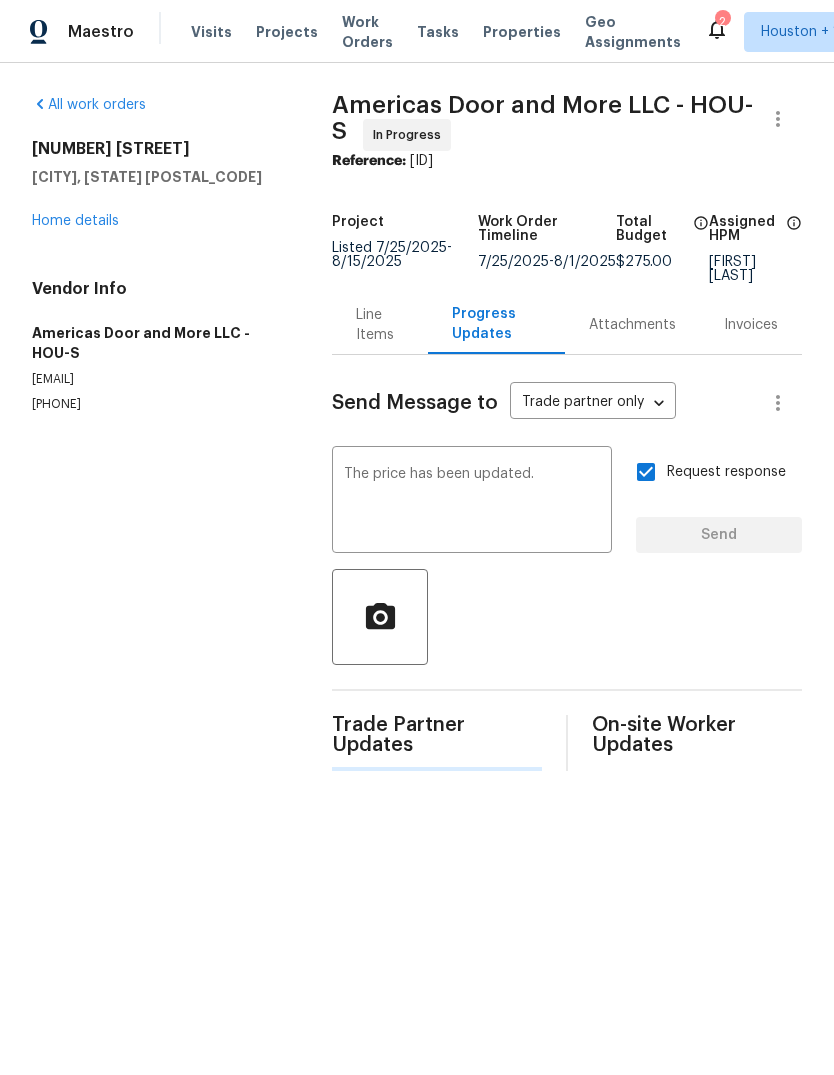 type 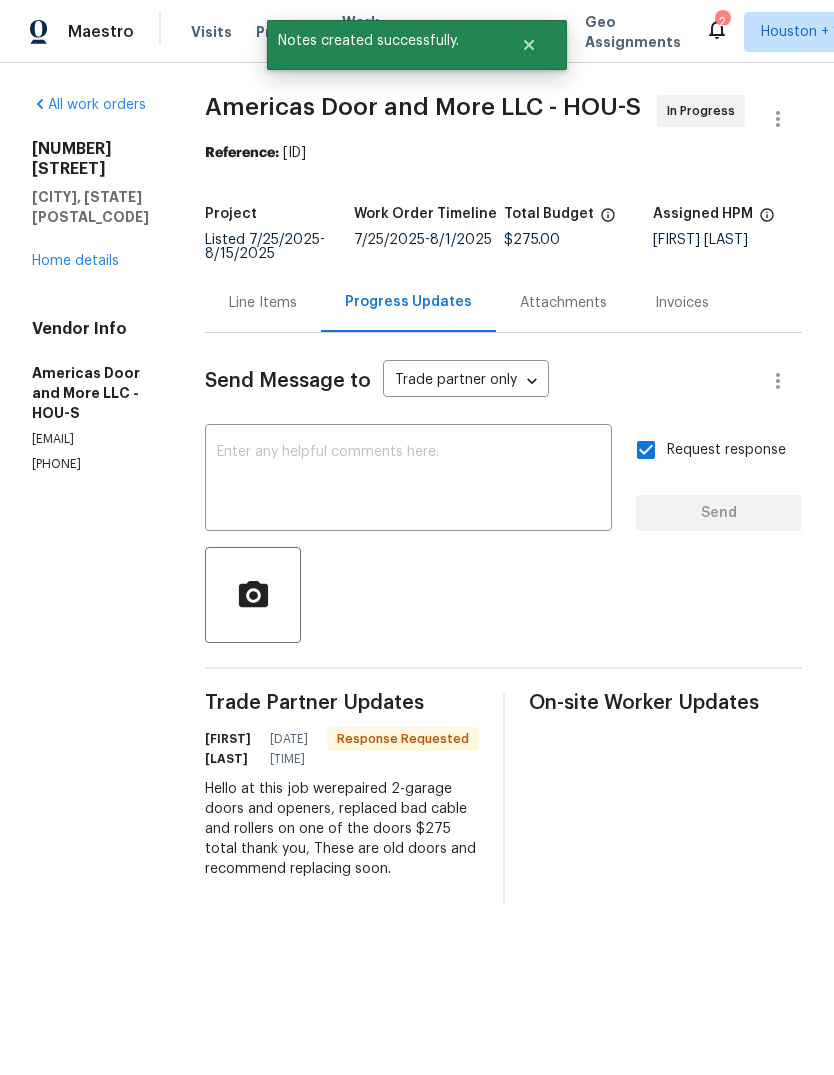 click on "Home details" at bounding box center [75, 261] 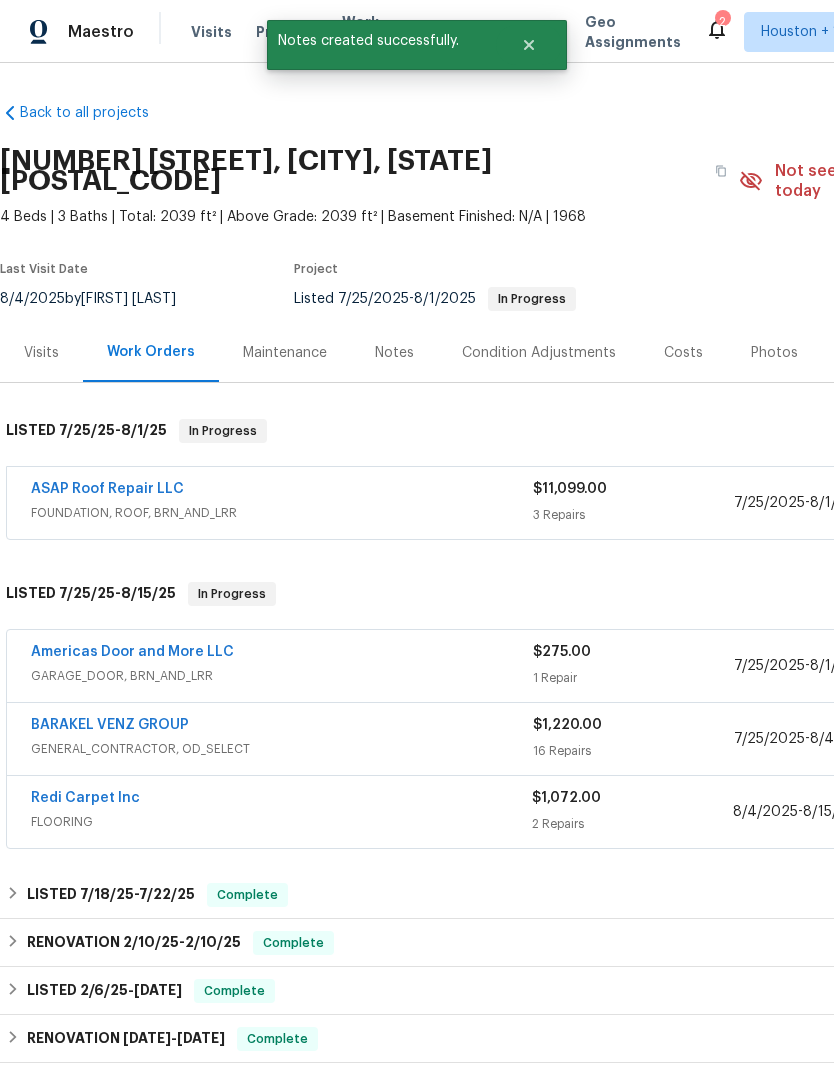 click on "BARAKEL VENZ GROUP" at bounding box center (110, 725) 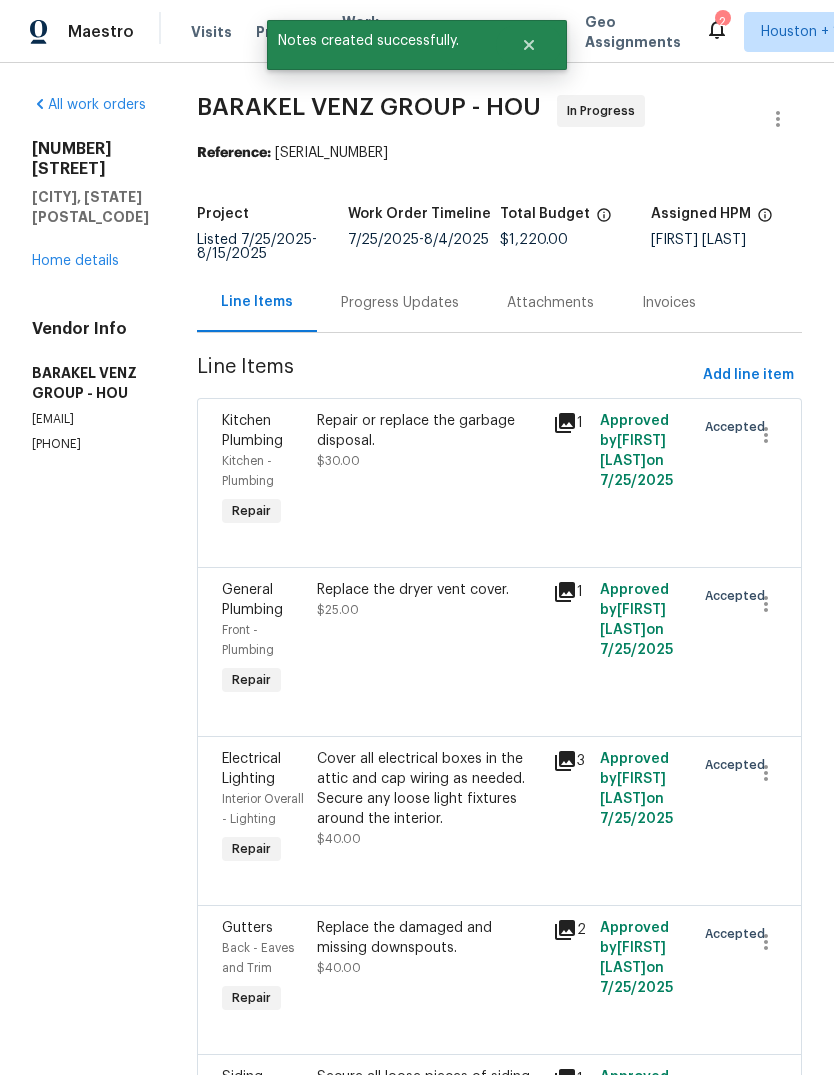 click on "Home details" at bounding box center [75, 261] 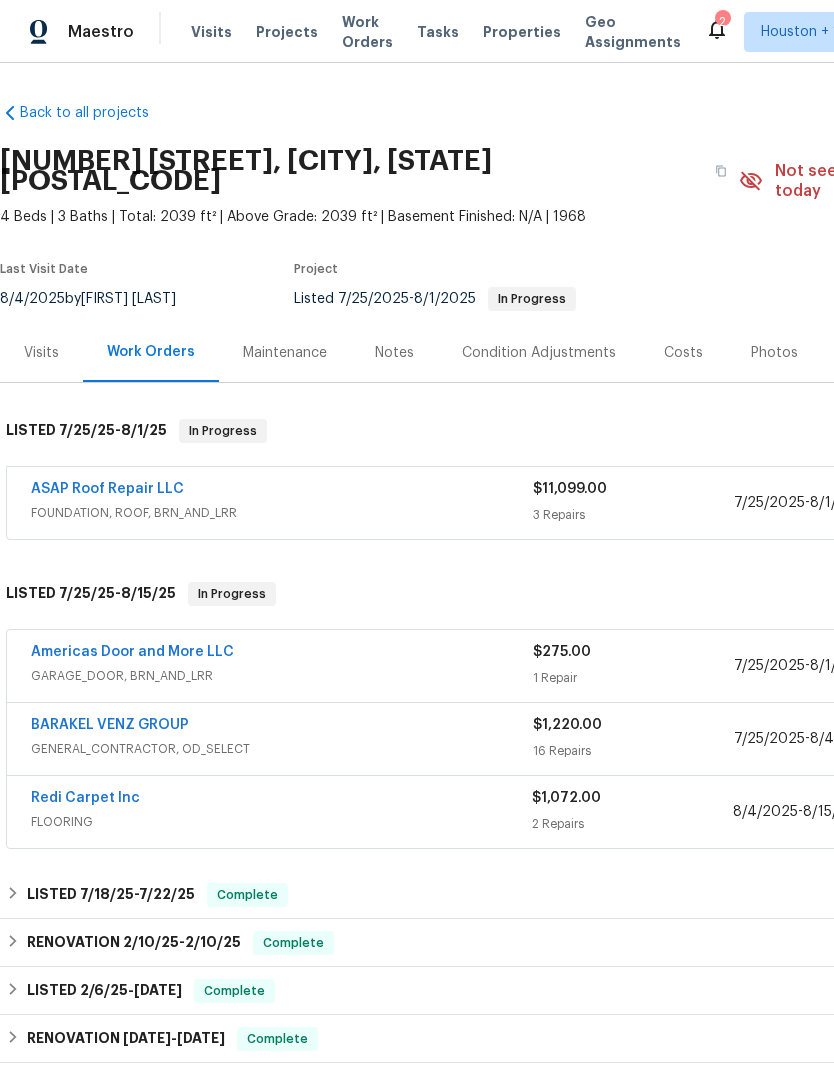 click on "ASAP Roof Repair LLC" at bounding box center (107, 489) 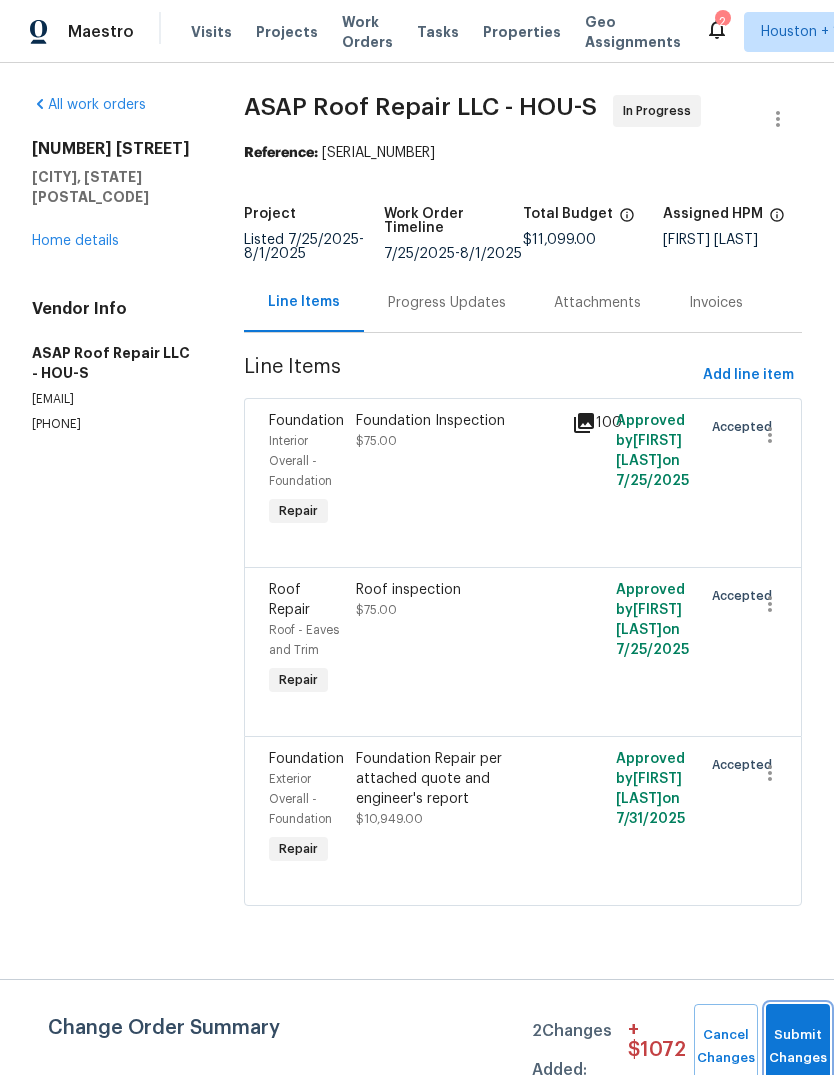 click on "Submit Changes" at bounding box center (798, 1047) 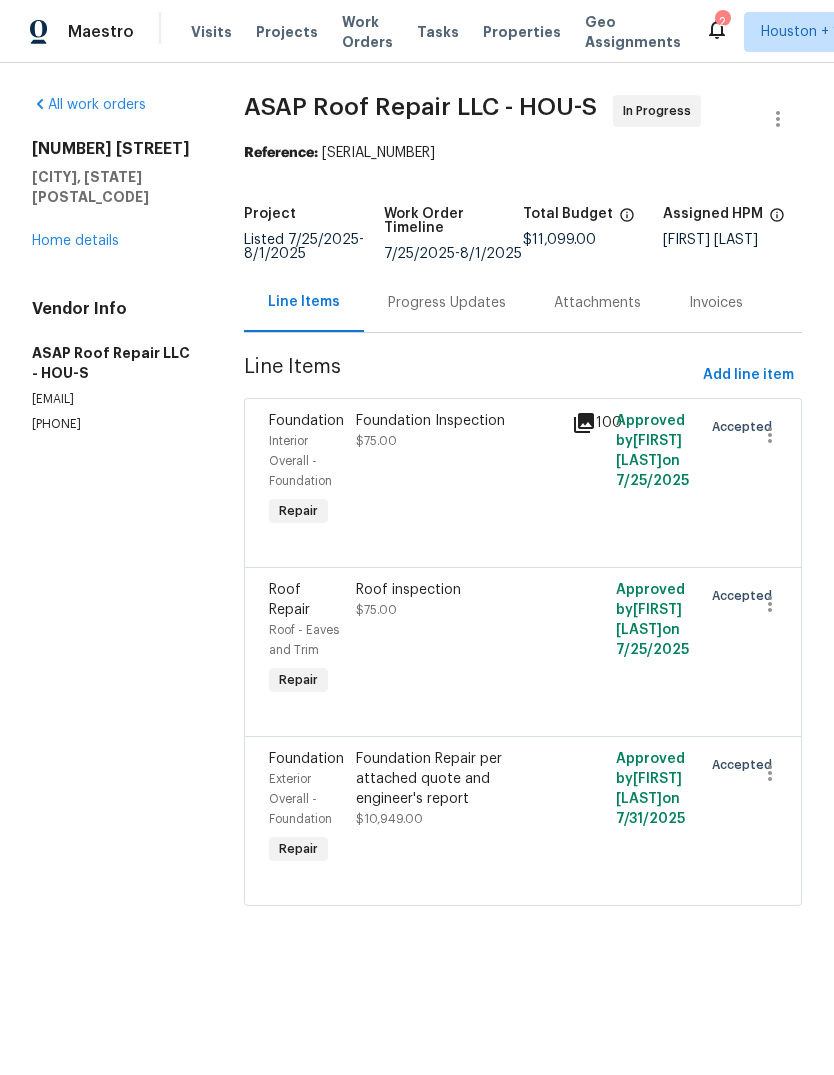 click on "Home details" at bounding box center (75, 241) 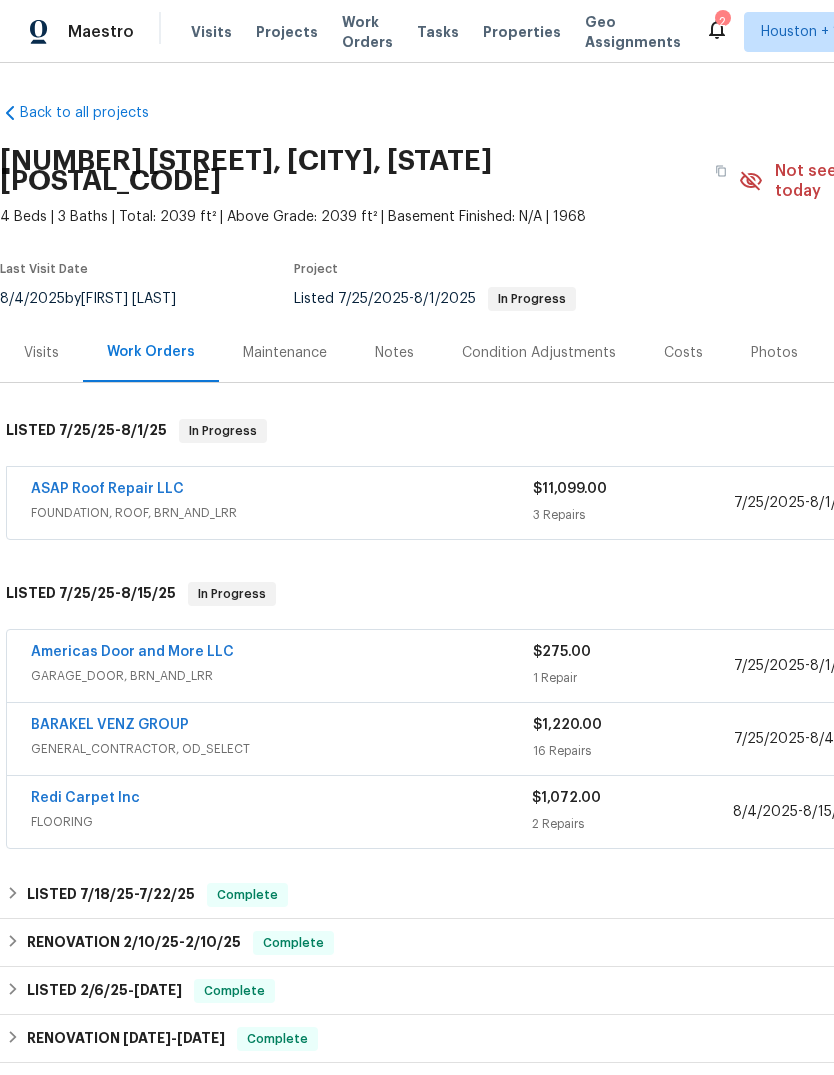 click on "Americas Door and More LLC" at bounding box center [132, 652] 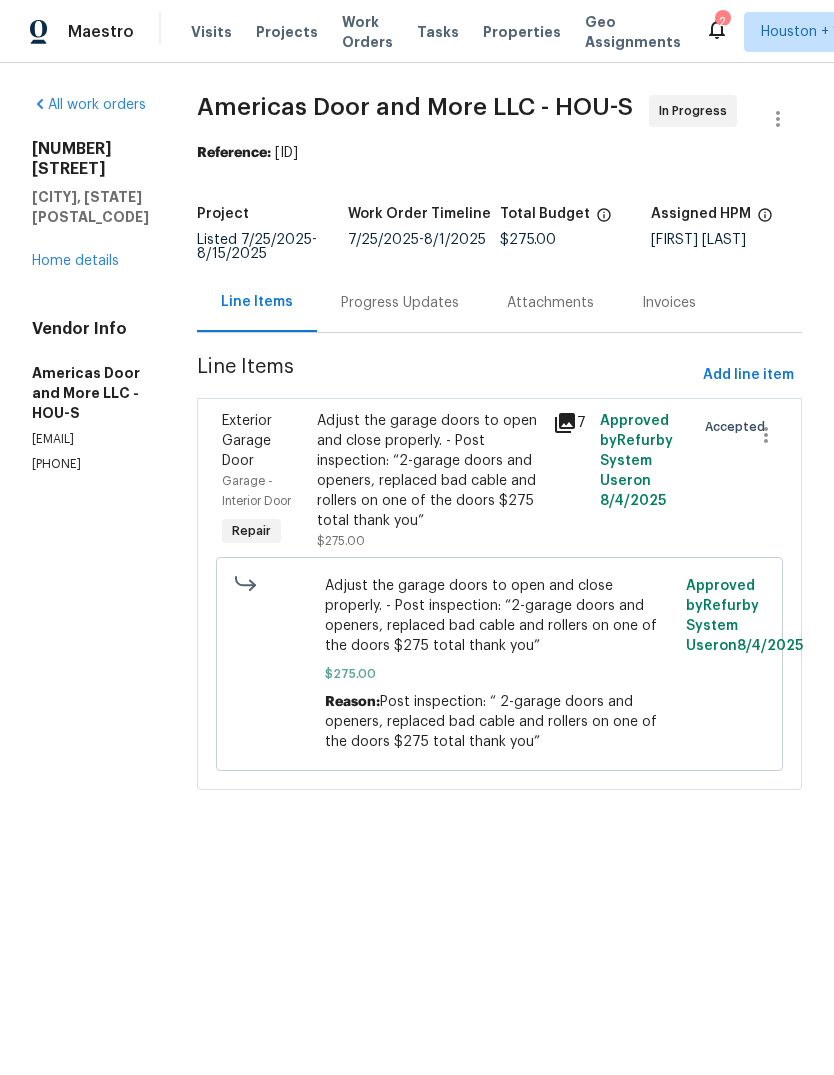 click on "Home details" at bounding box center [75, 261] 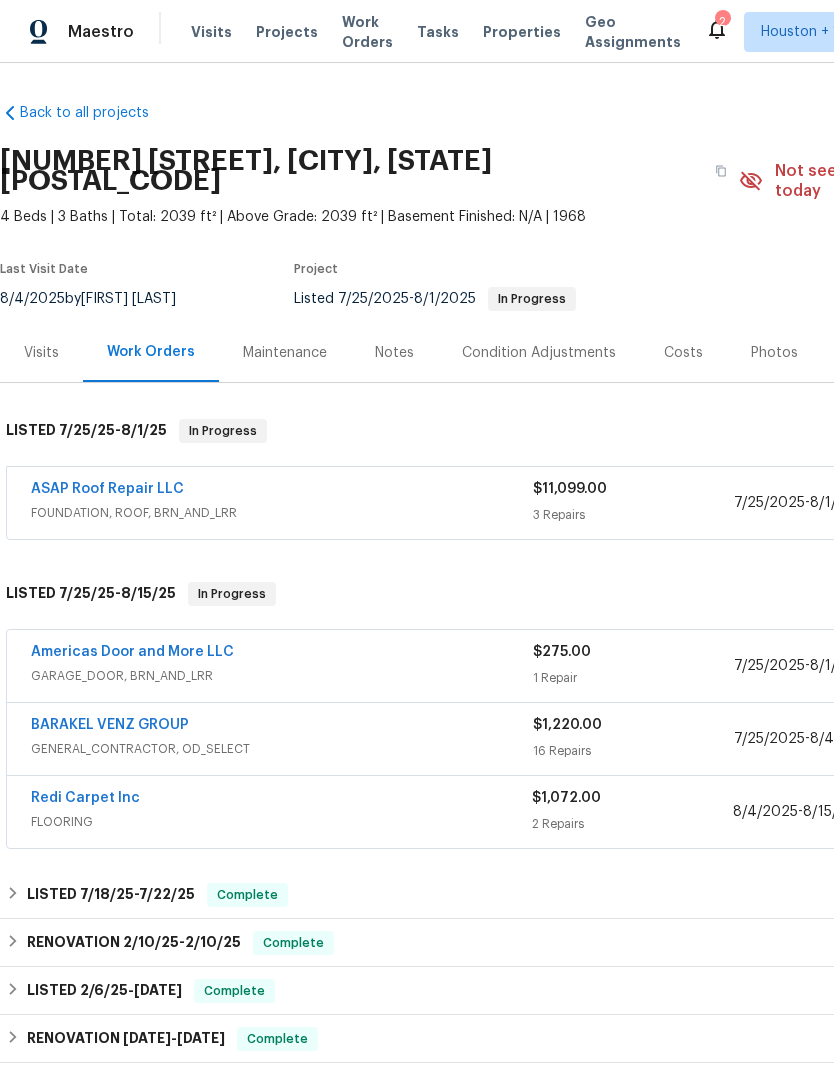 click on "Projects" at bounding box center (287, 32) 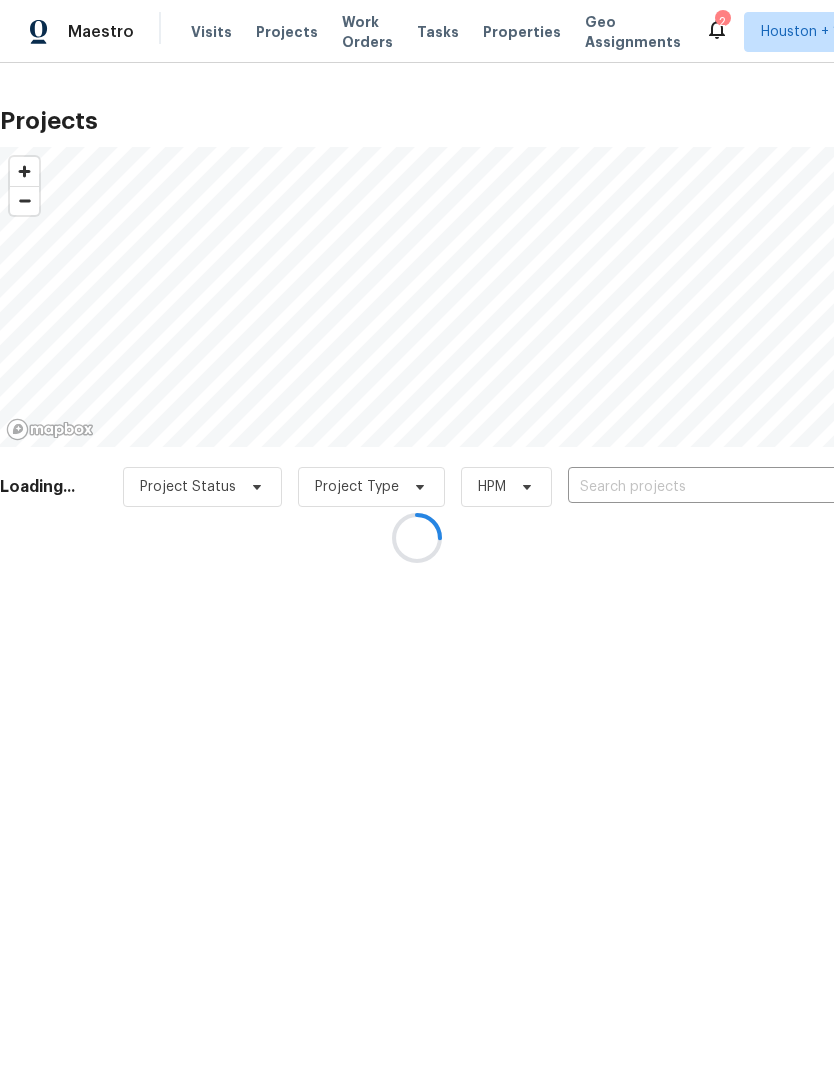 click at bounding box center (417, 537) 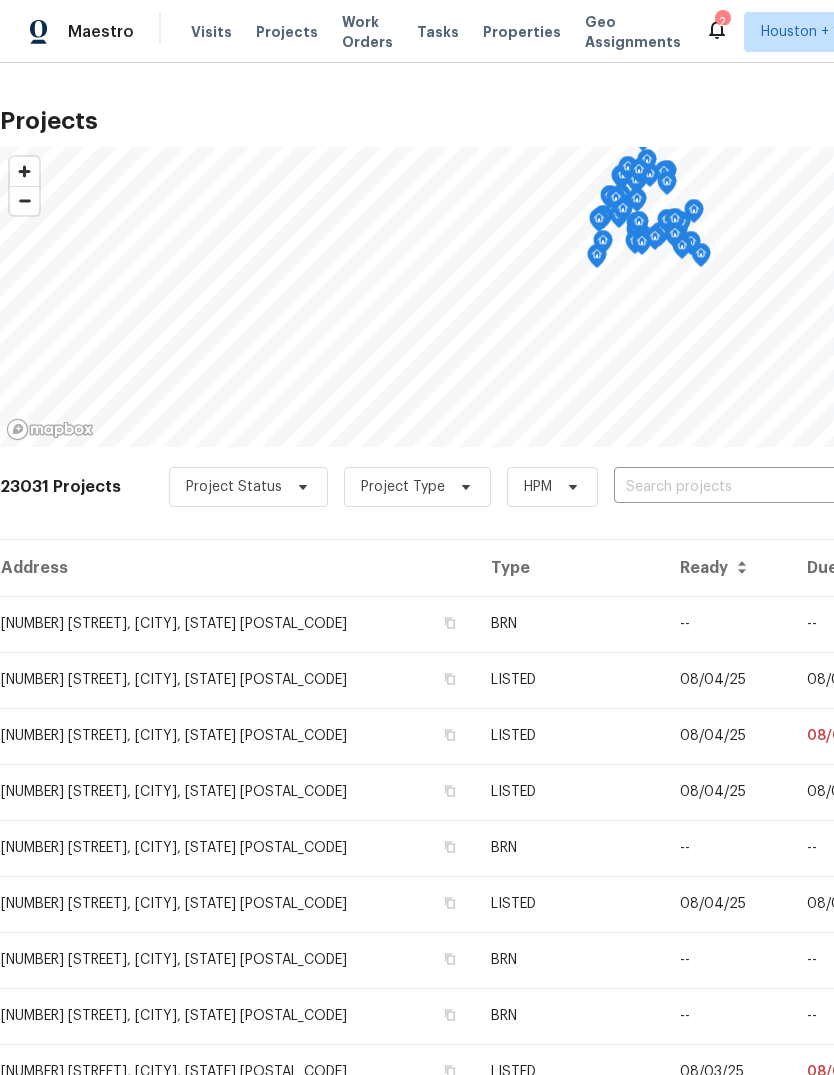 click at bounding box center [728, 487] 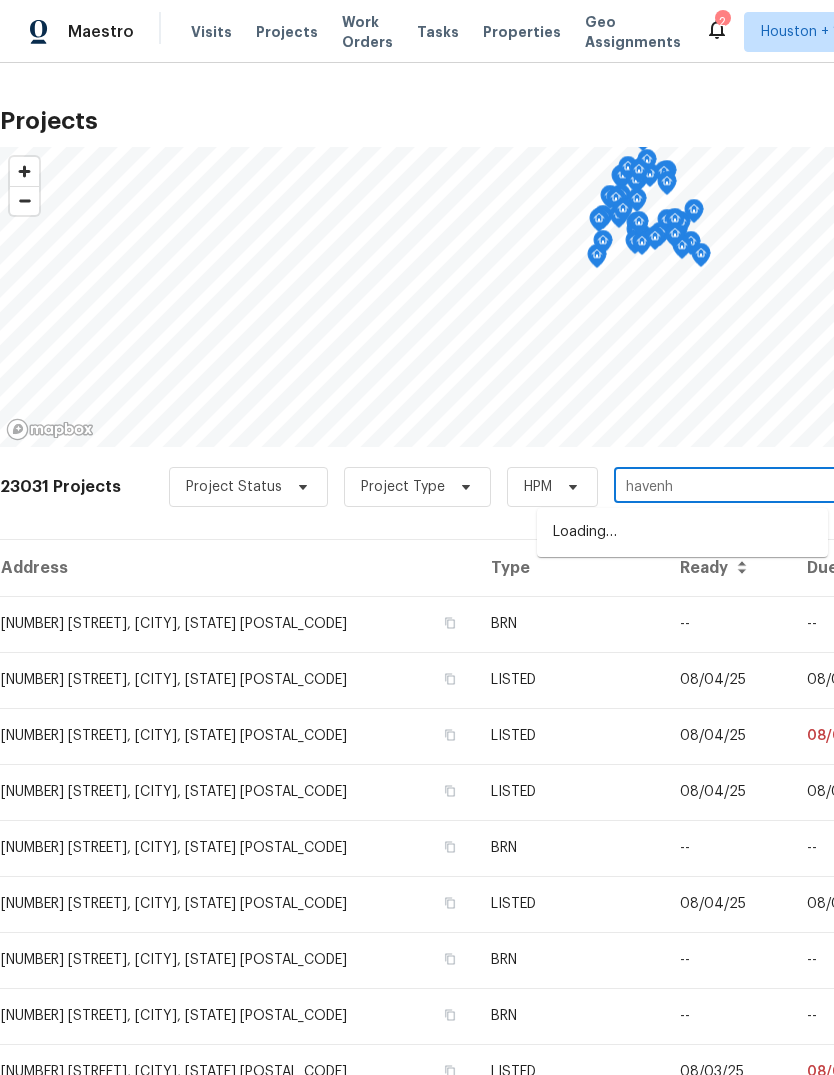 type on "havenhu" 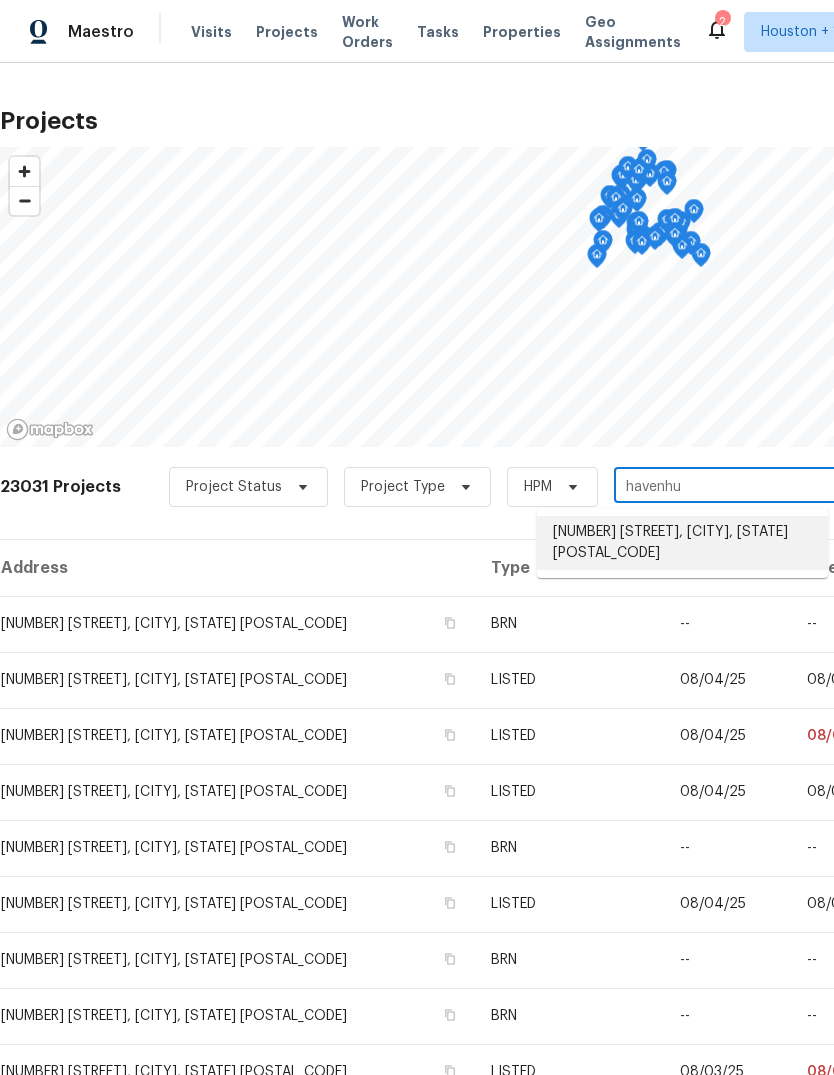 click on "[NUMBER] [STREET], [CITY], [STATE] [POSTAL_CODE]" at bounding box center [682, 543] 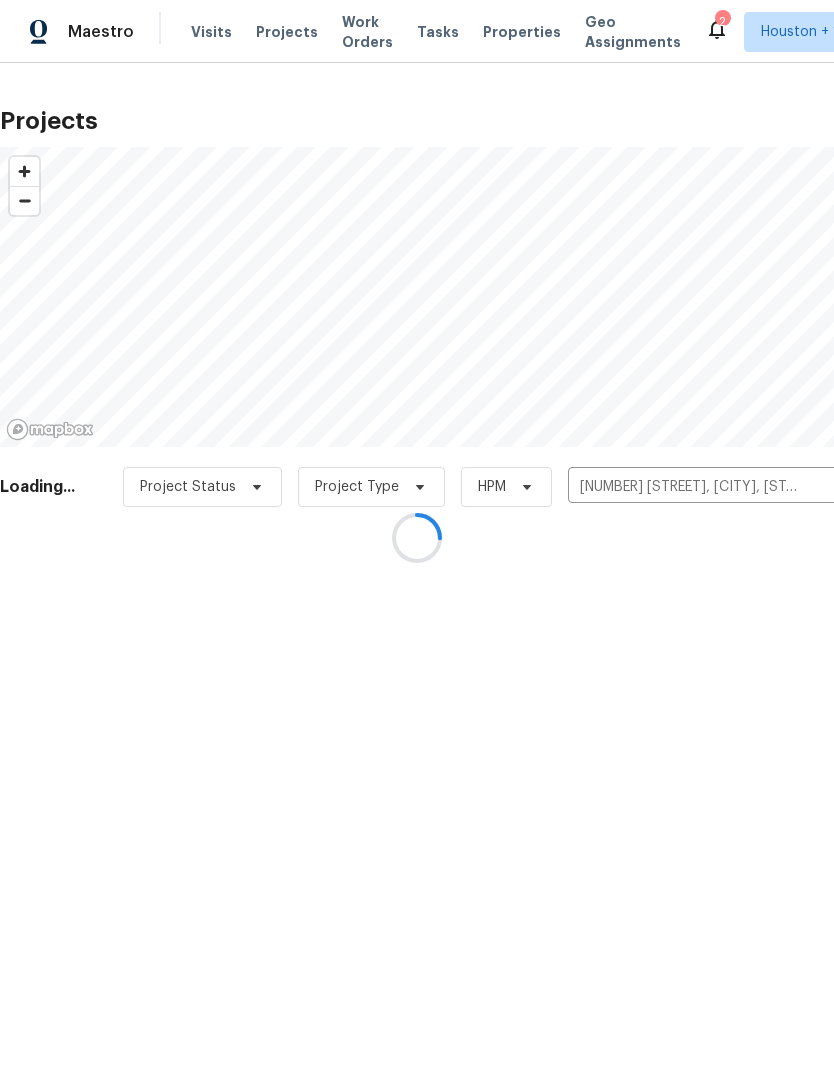 click at bounding box center [417, 537] 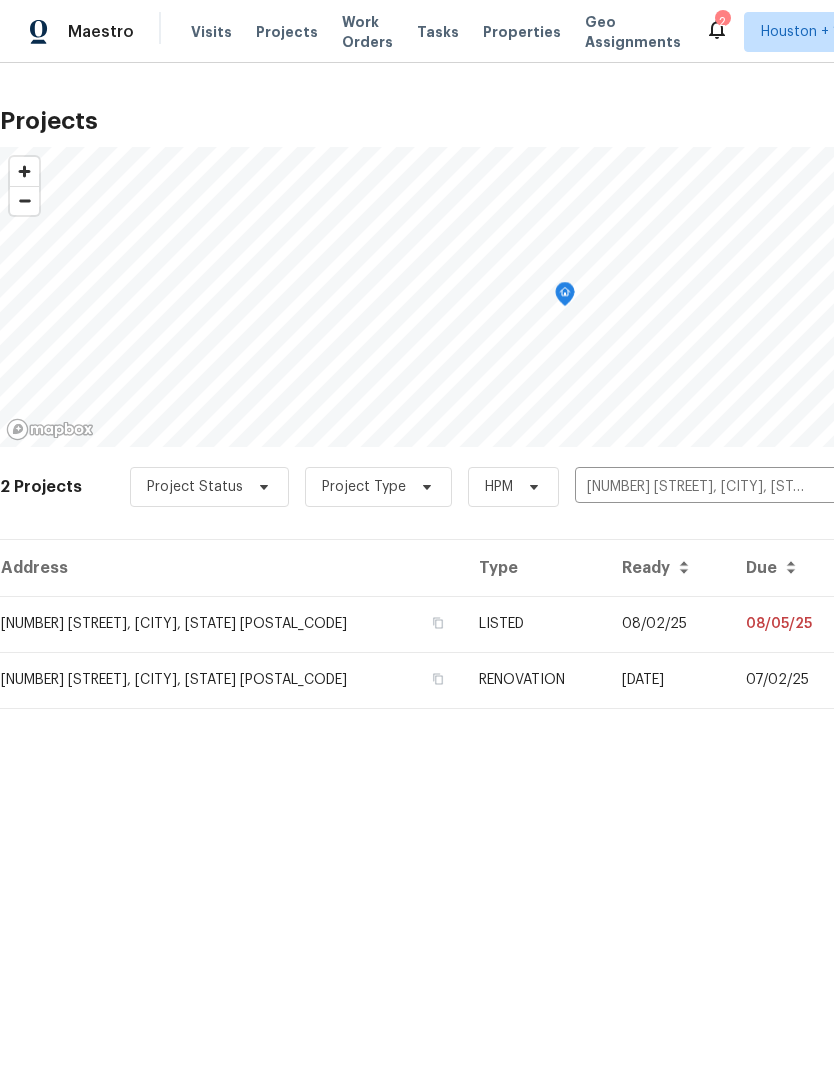 click on "[NUMBER] [STREET], [CITY], [STATE] [POSTAL_CODE]" at bounding box center (231, 624) 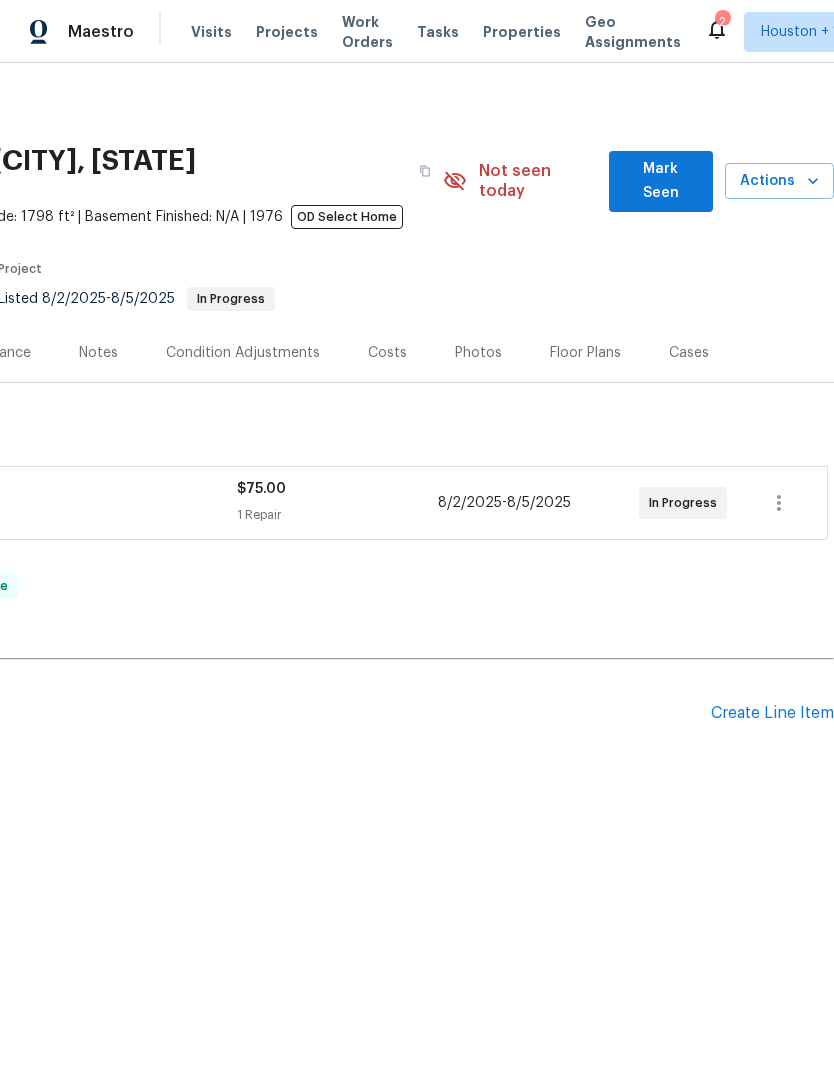 scroll, scrollTop: 0, scrollLeft: 296, axis: horizontal 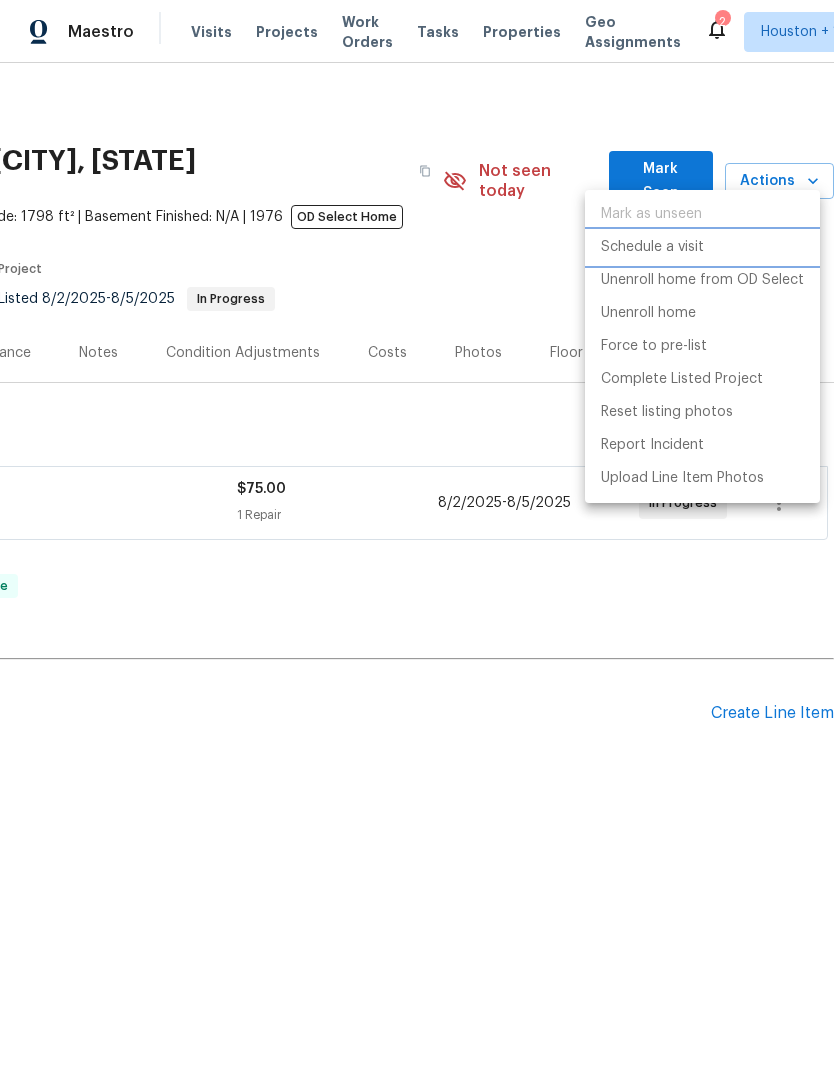 click on "Schedule a visit" at bounding box center (652, 247) 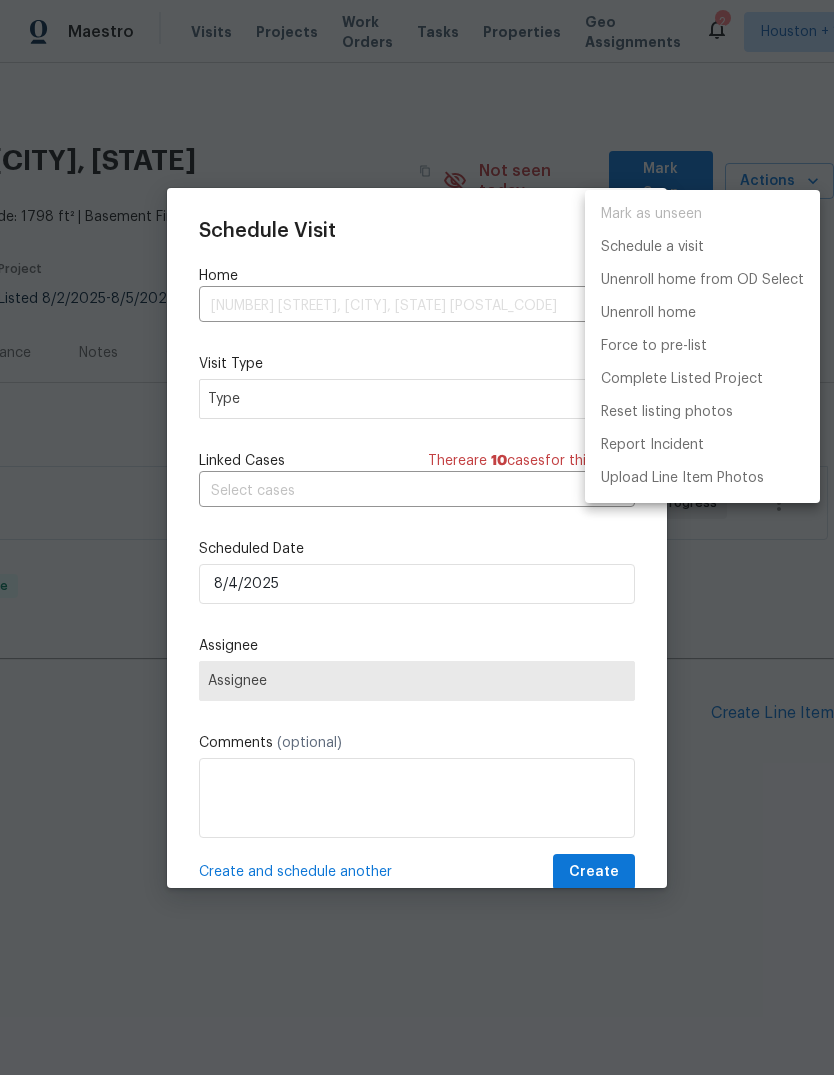 click at bounding box center (417, 537) 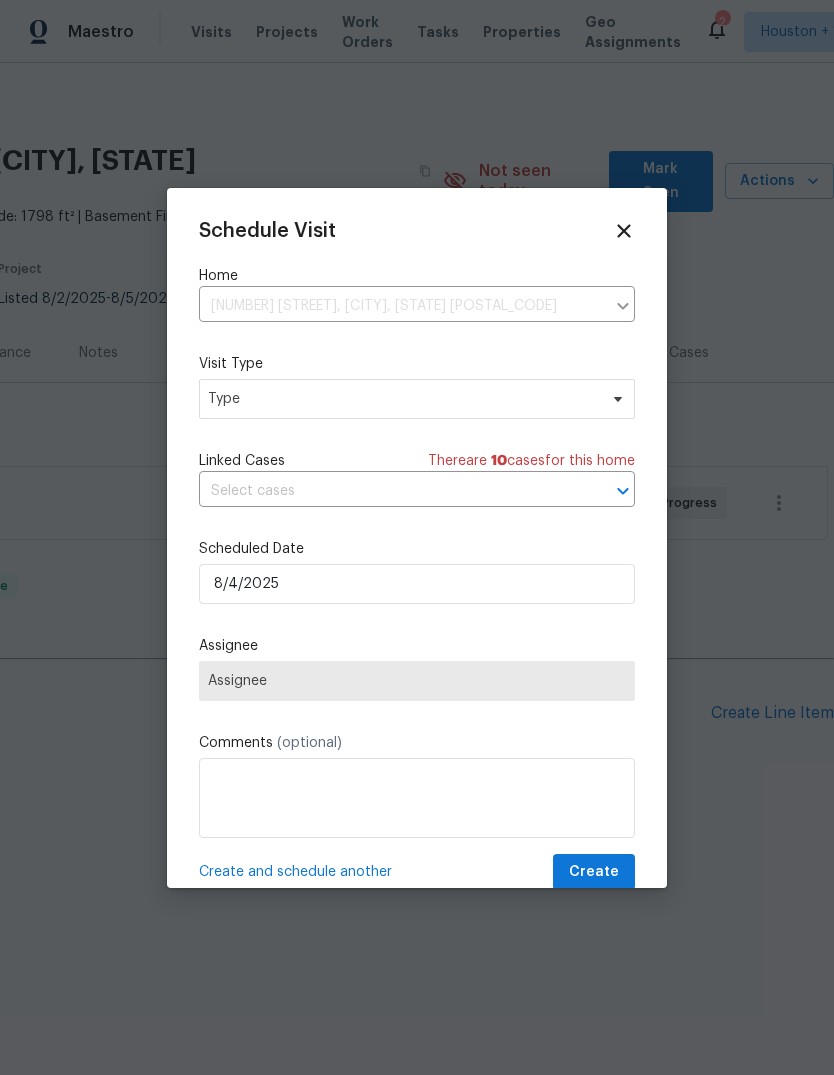 click on "Mark as unseen Schedule a visit Unenroll home from OD Select Unenroll home Force to pre-list Complete Listed Project   Reset listing photos Report Incident Upload Line Item Photos" at bounding box center (417, 537) 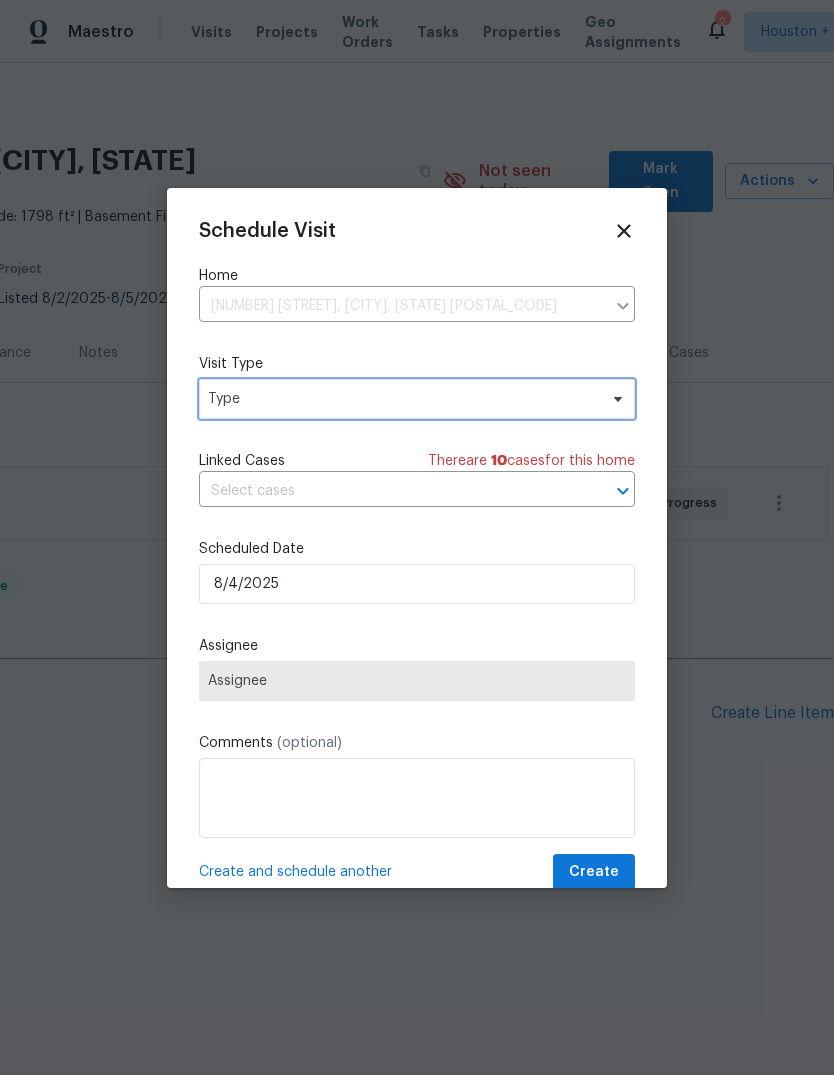 click on "Type" at bounding box center [402, 399] 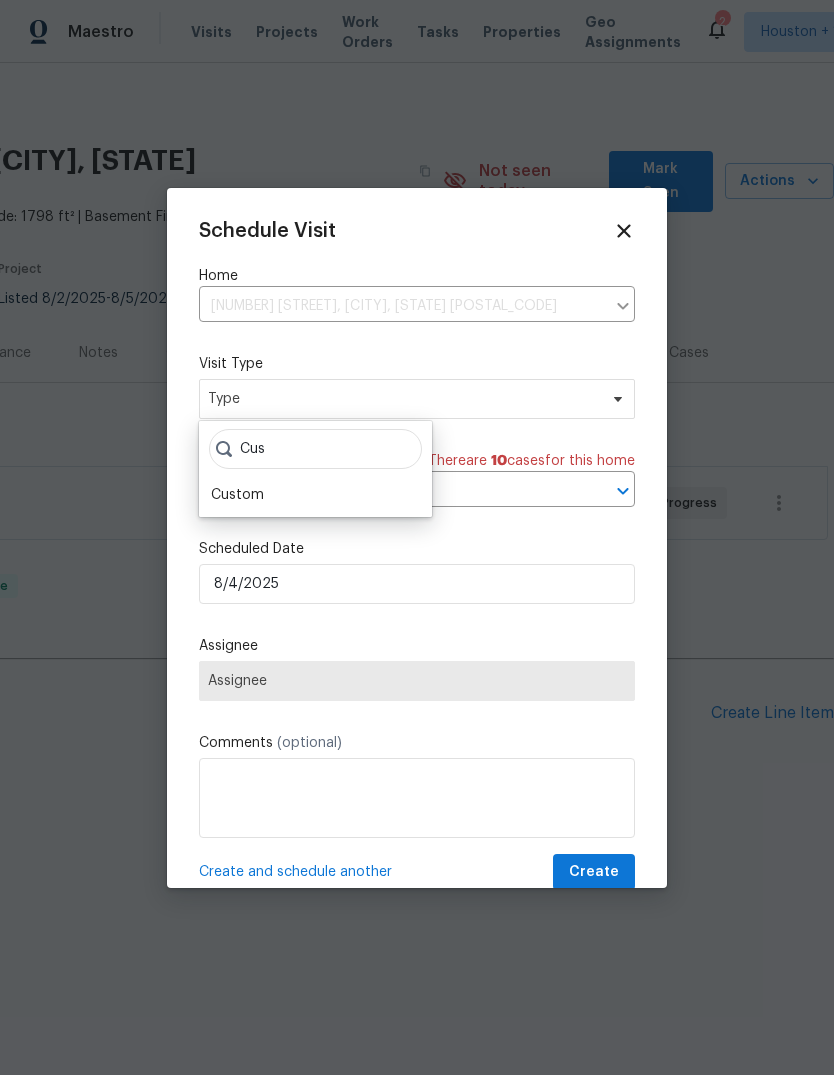 type on "Cus" 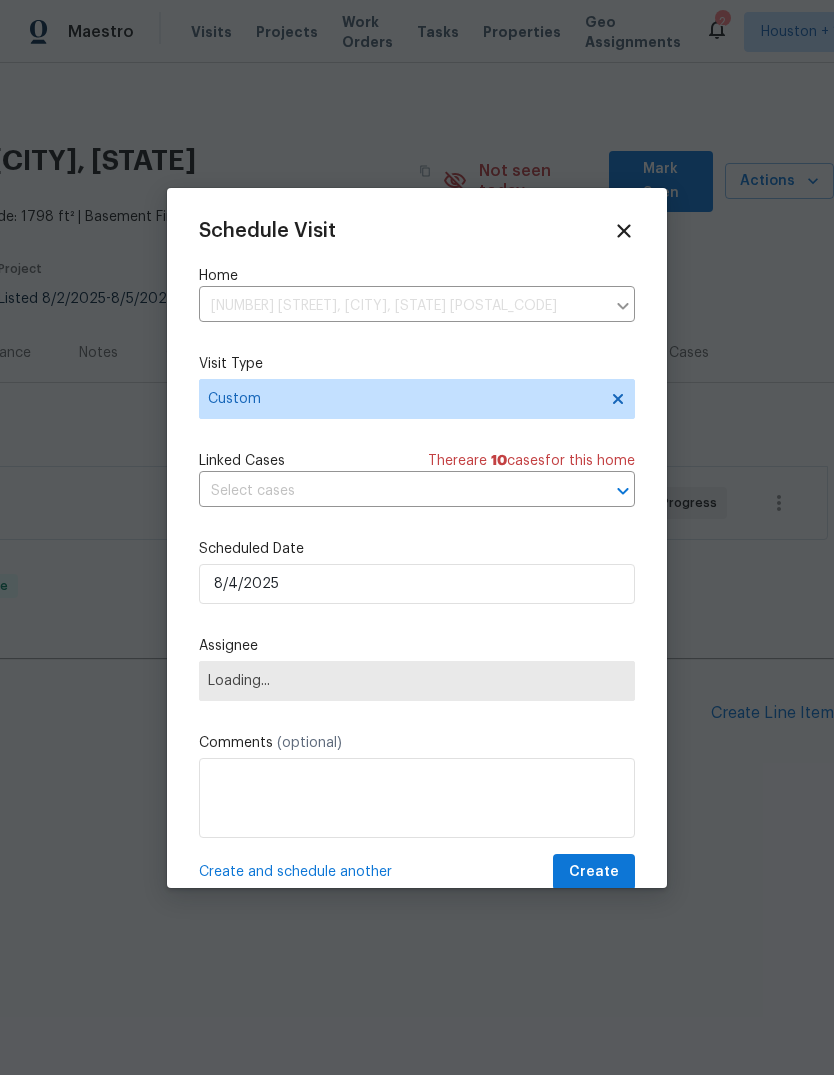 click on "Loading..." at bounding box center (417, 681) 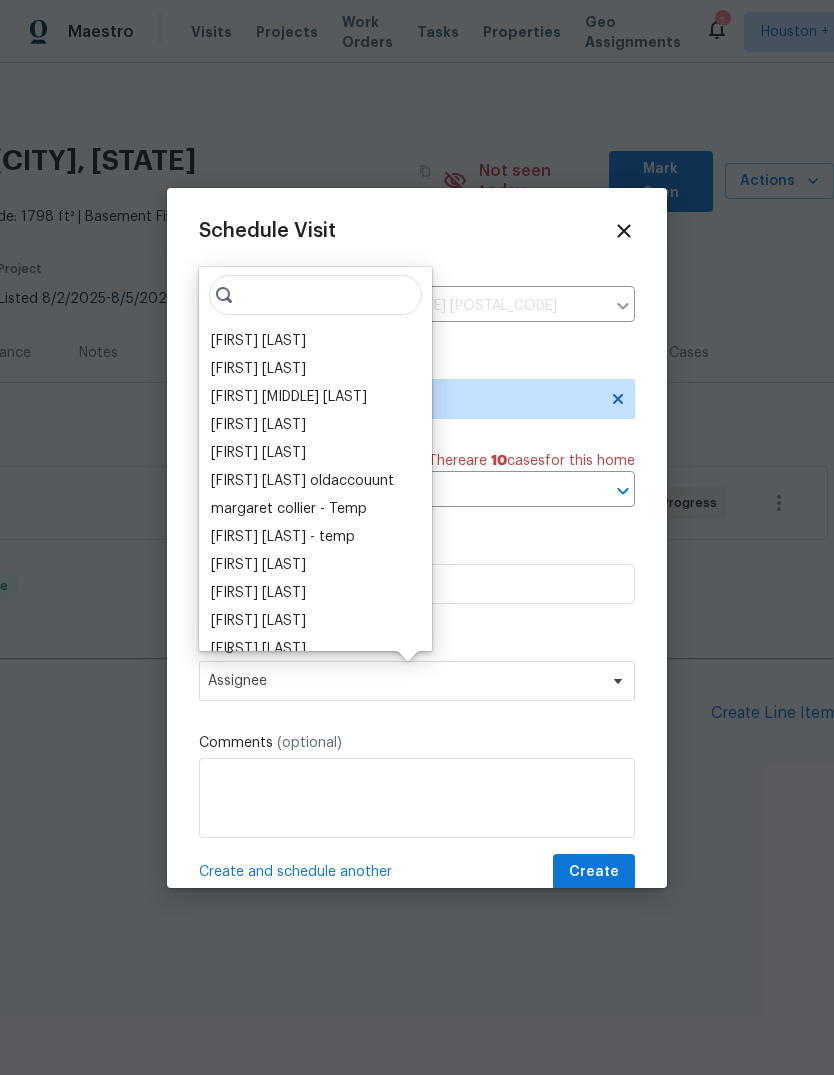 click at bounding box center [315, 295] 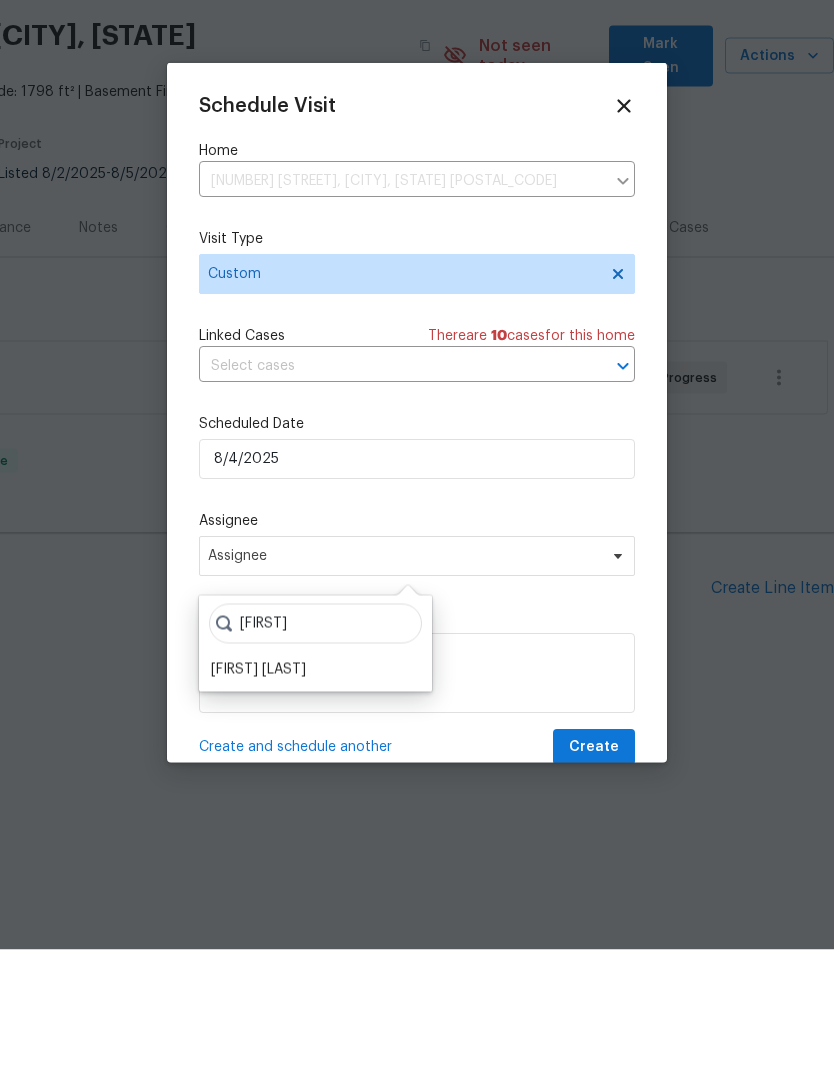 type on "[FIRST]" 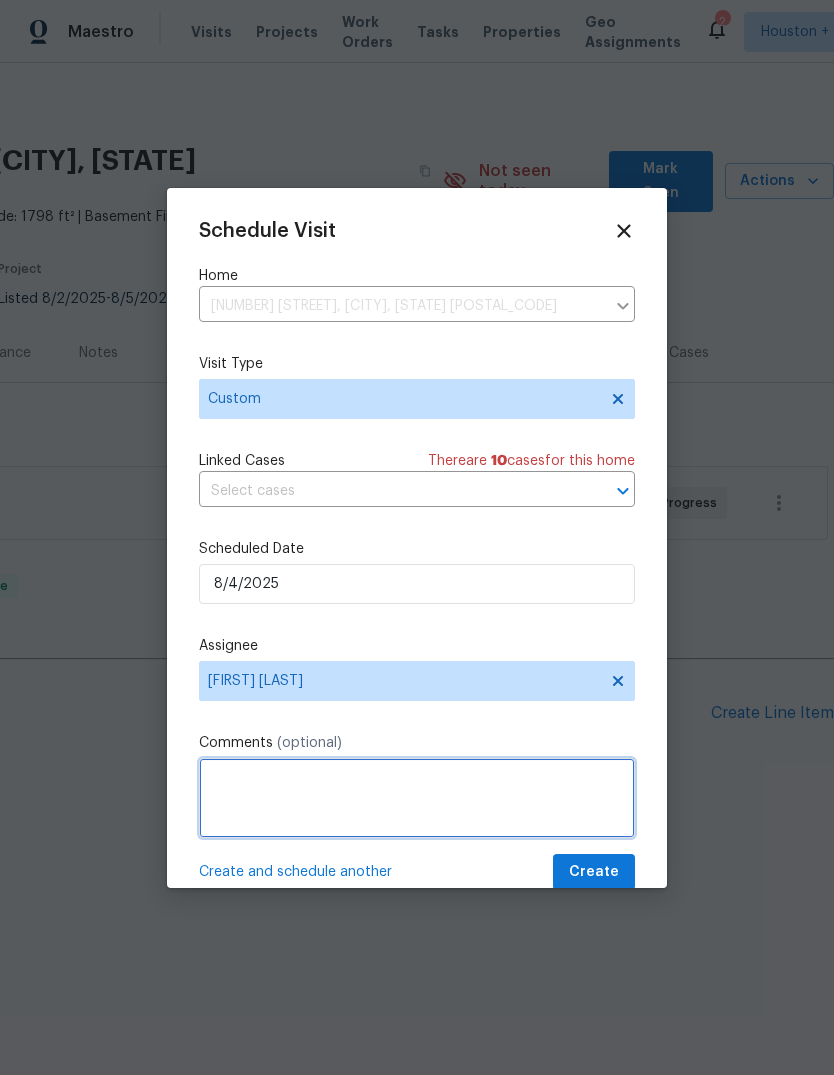 click at bounding box center [417, 798] 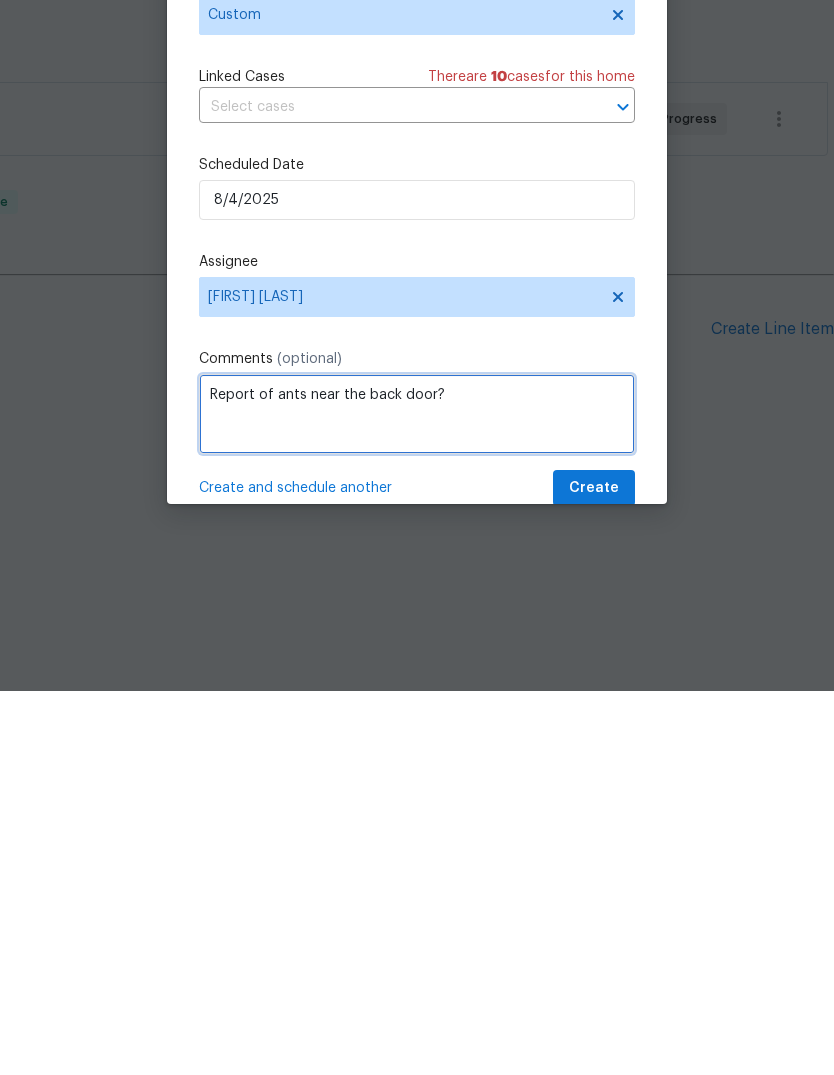 type on "Report of ants near the back door?" 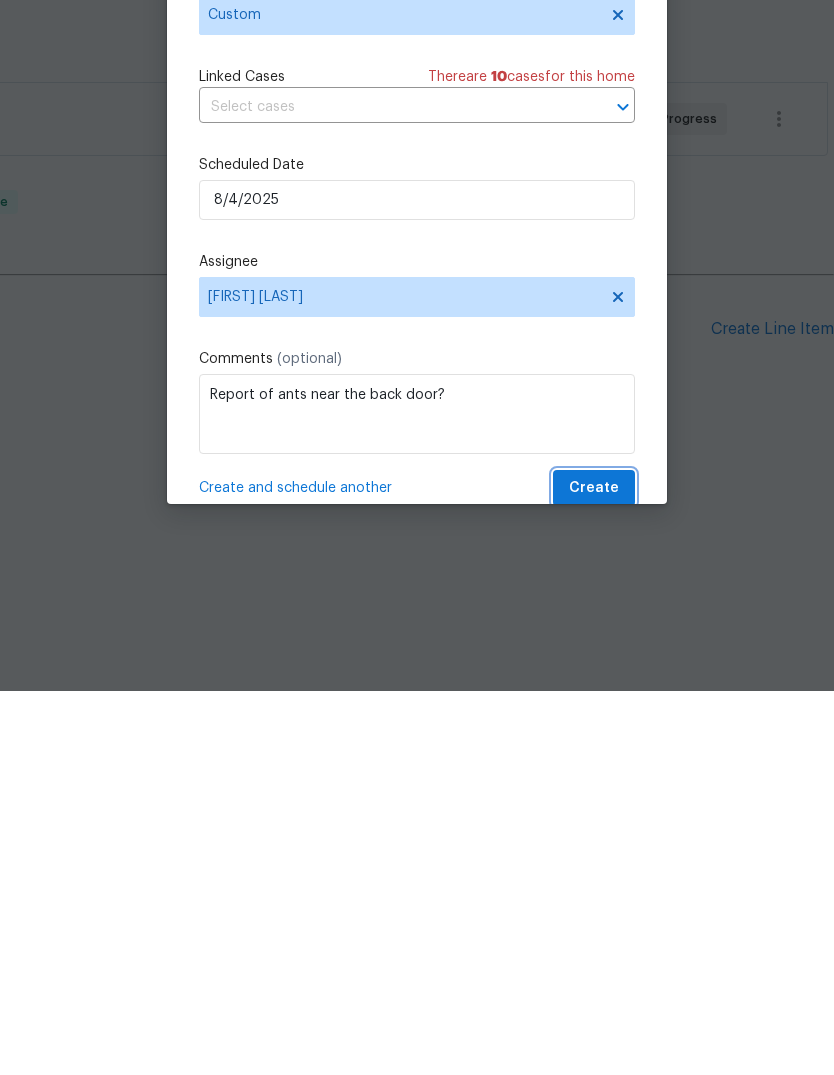 click on "Create" at bounding box center (594, 872) 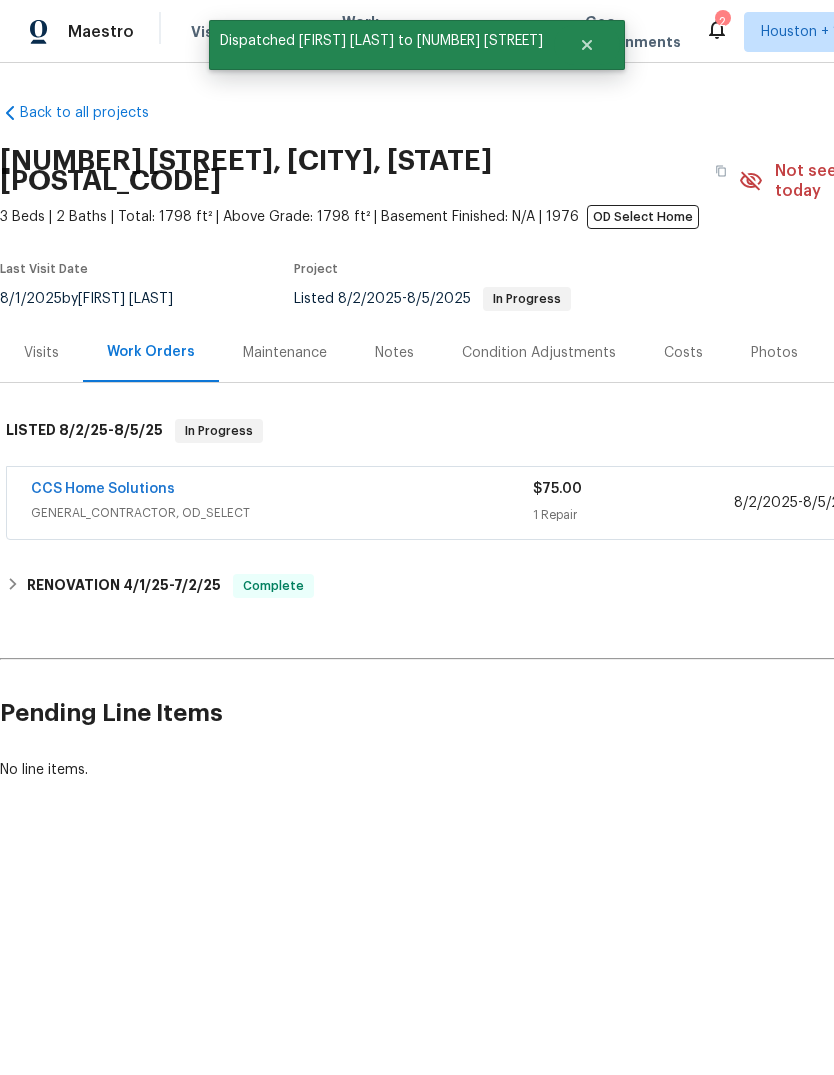 scroll, scrollTop: 0, scrollLeft: 0, axis: both 